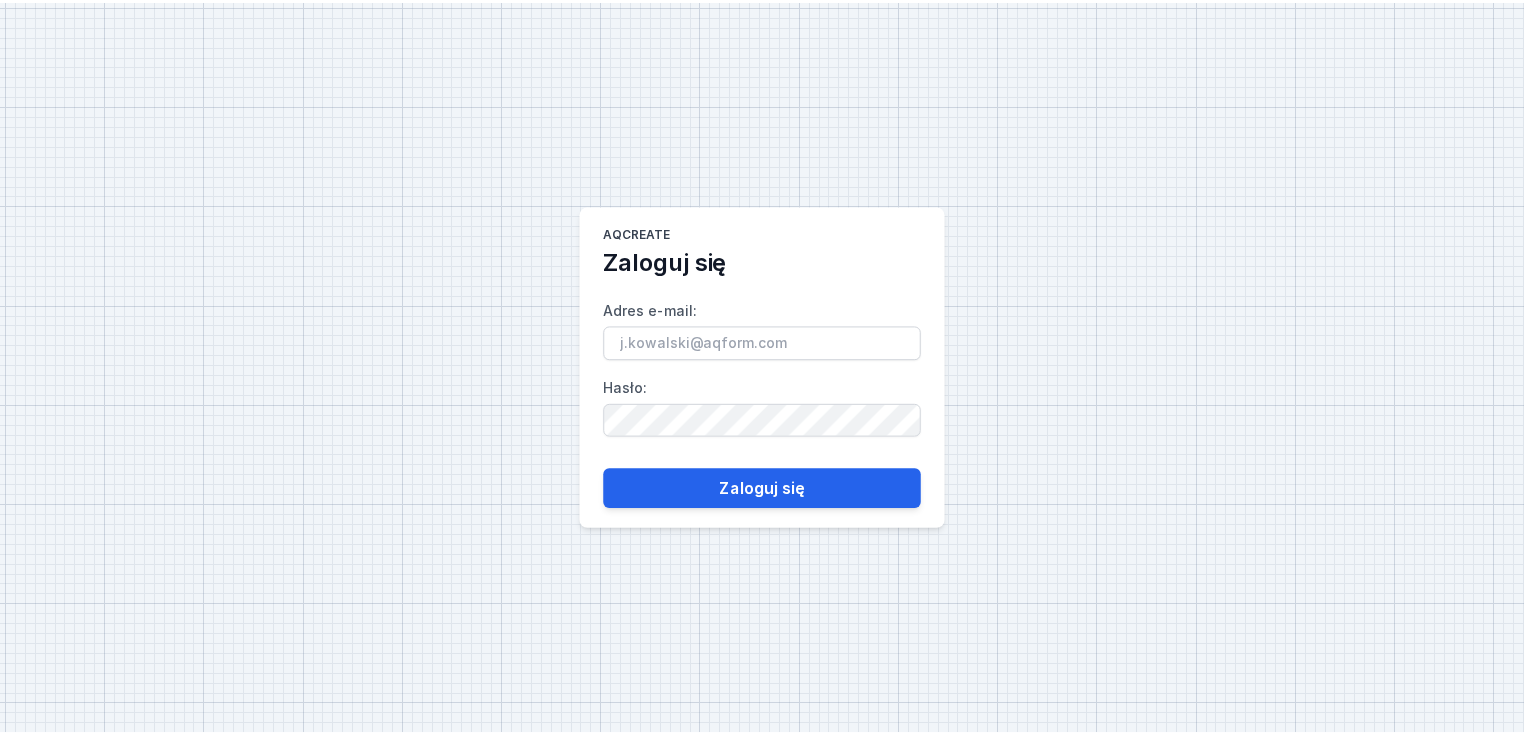 scroll, scrollTop: 0, scrollLeft: 0, axis: both 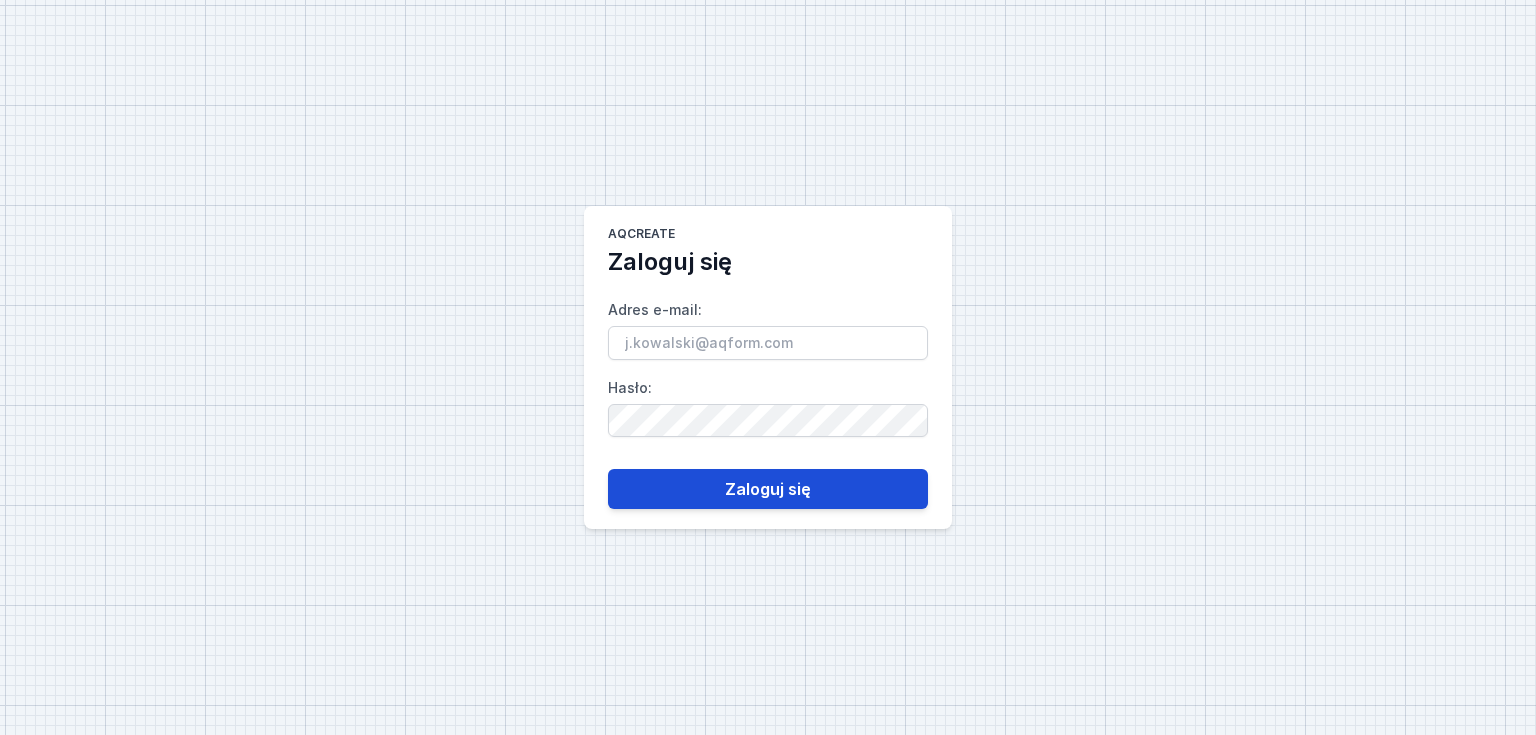 type on "[EMAIL]" 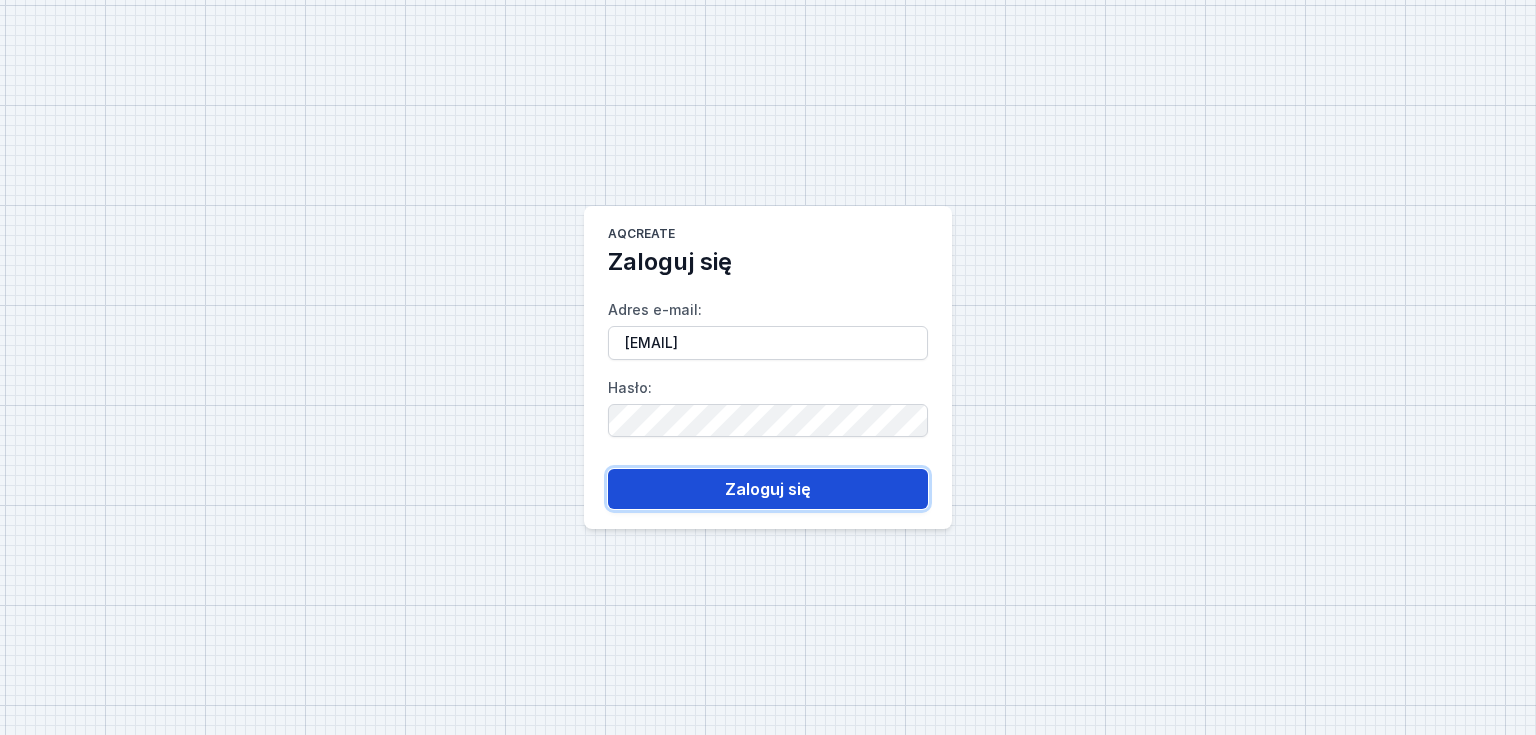 click on "Zaloguj się" at bounding box center [768, 489] 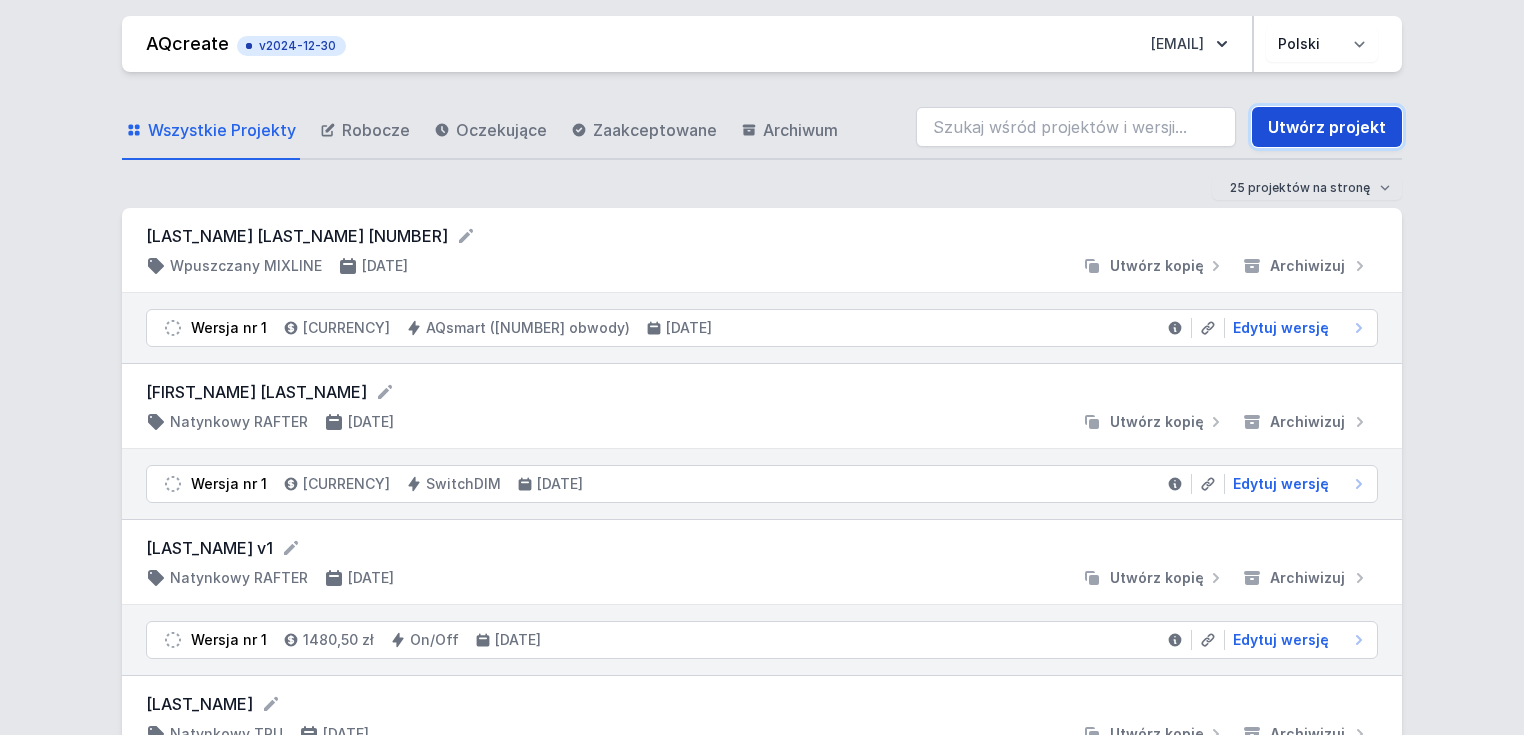 click on "Utwórz projekt" at bounding box center [1327, 127] 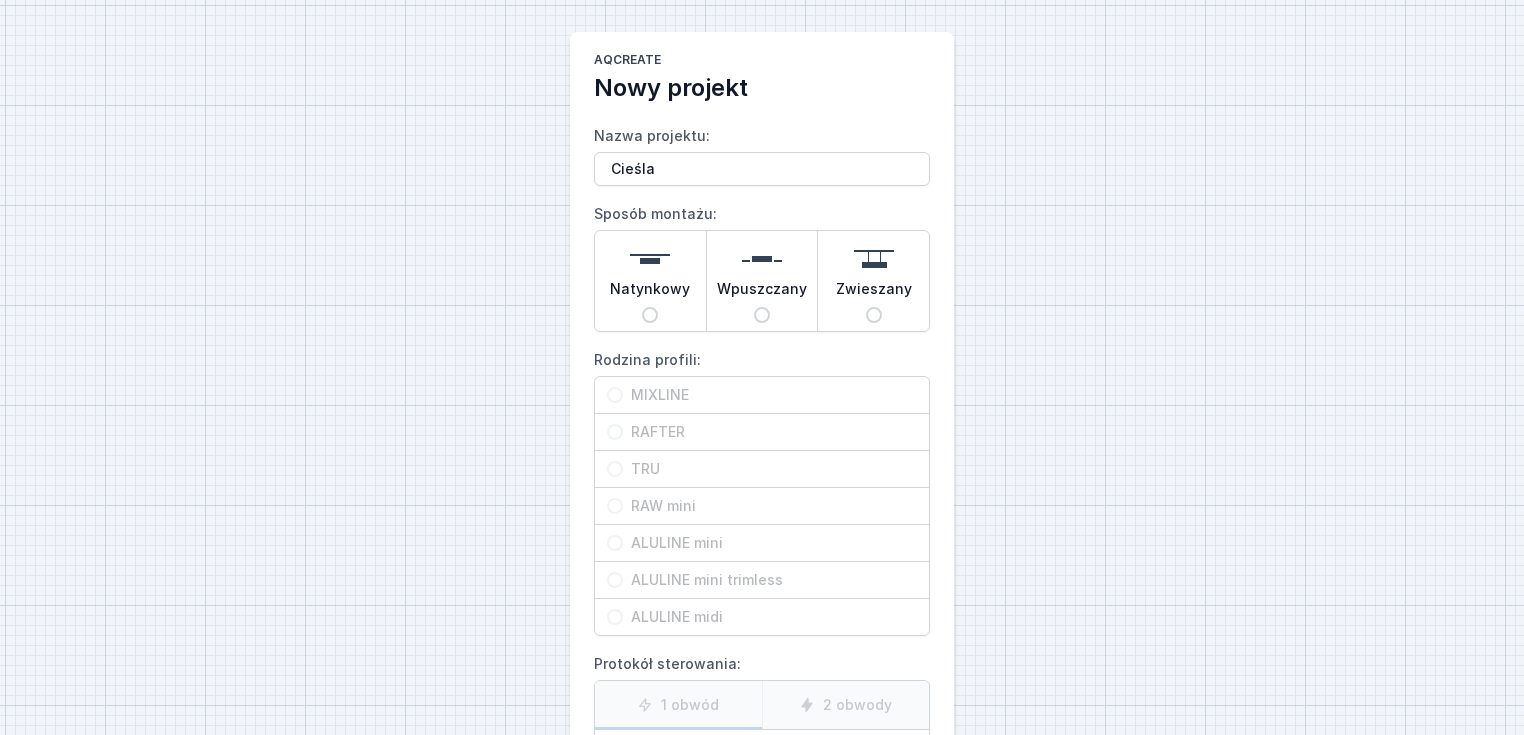 type on "Cieśla" 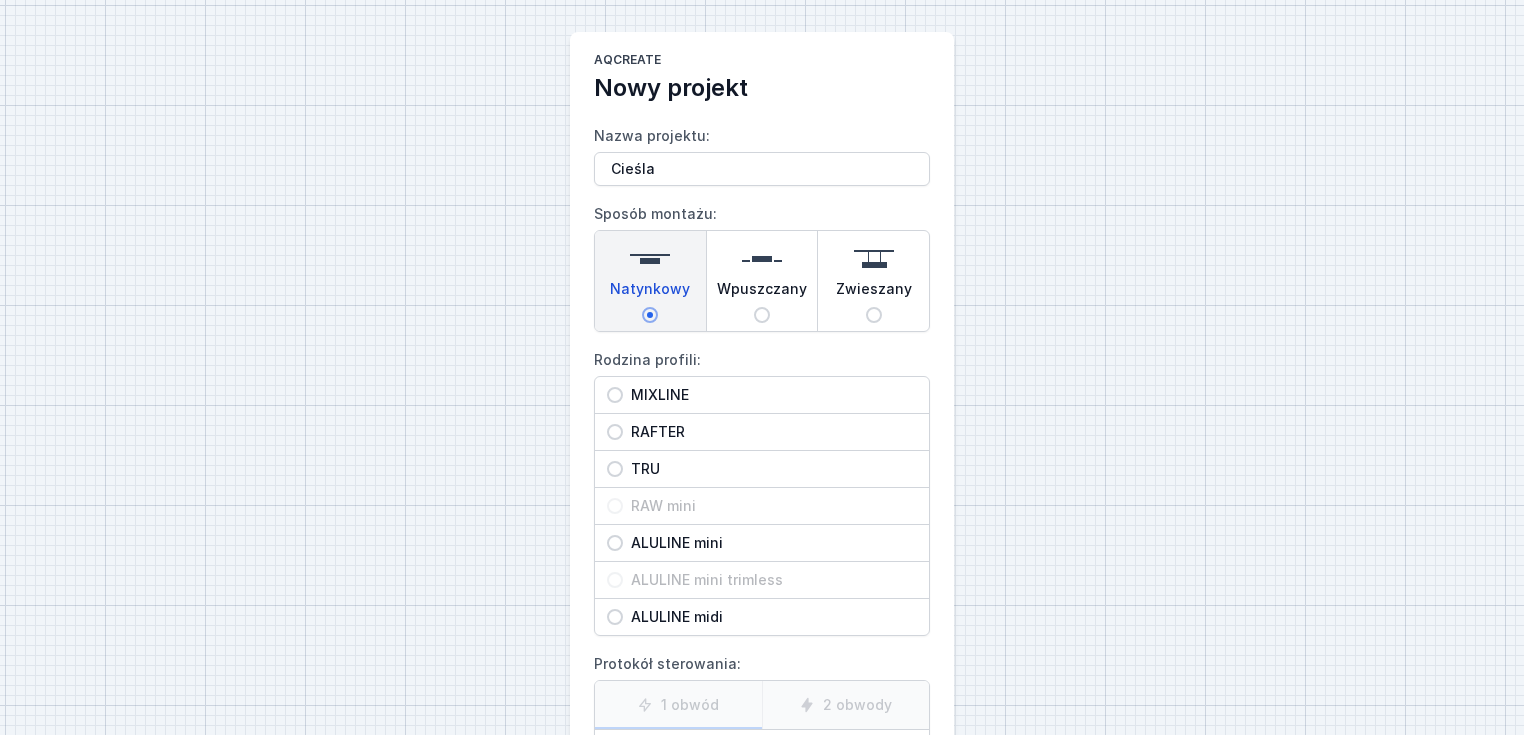 click on "MIXLINE" at bounding box center [770, 395] 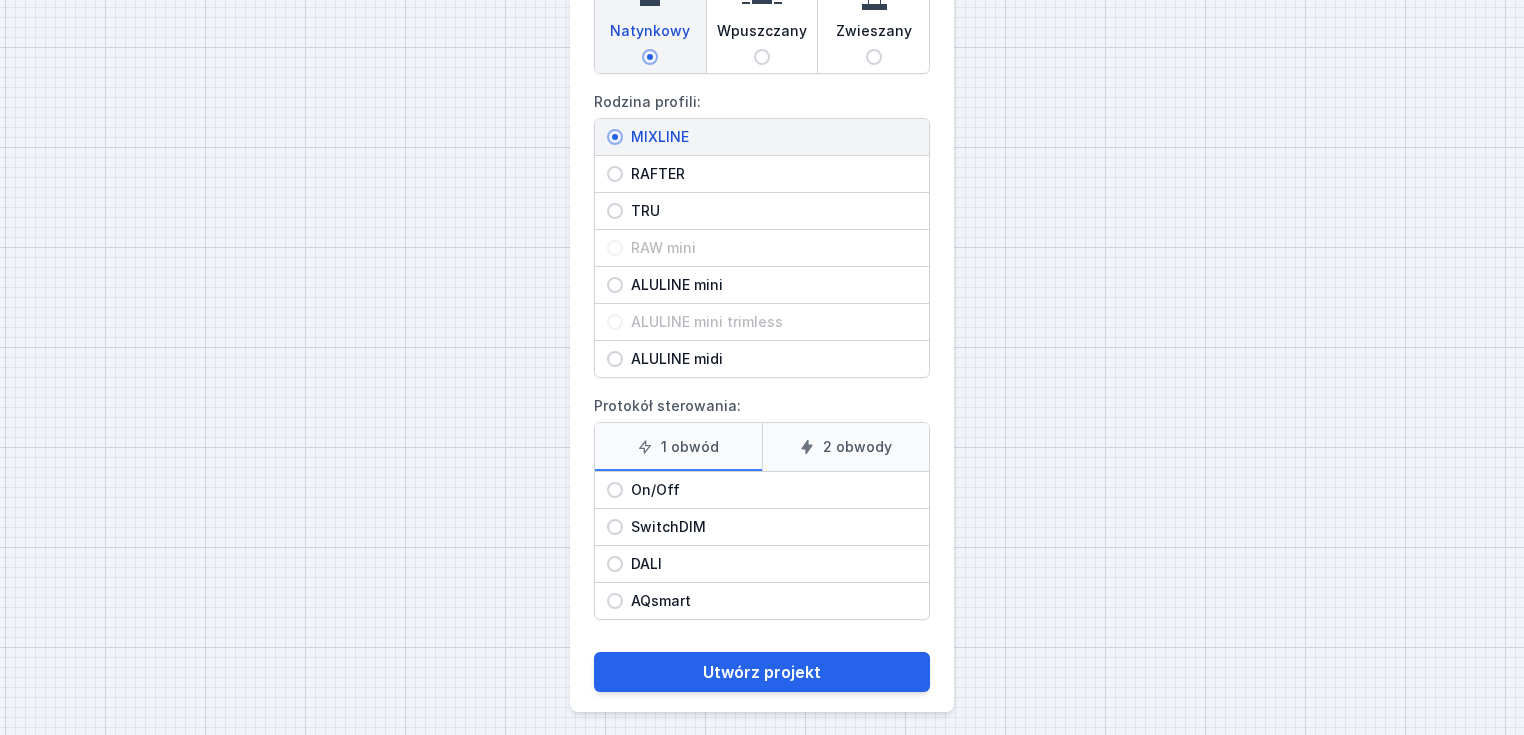scroll, scrollTop: 263, scrollLeft: 0, axis: vertical 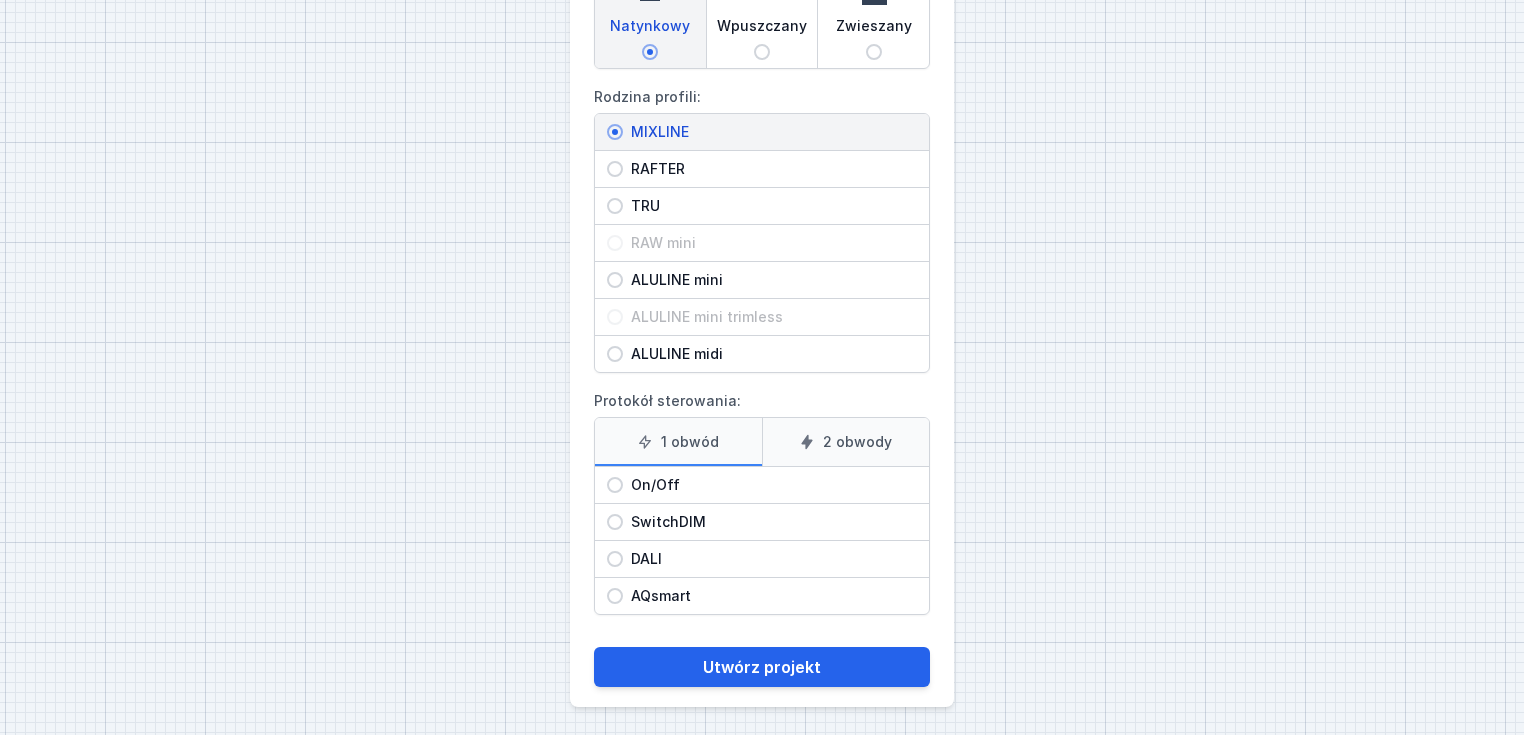click on "On/Off" at bounding box center (762, 132) 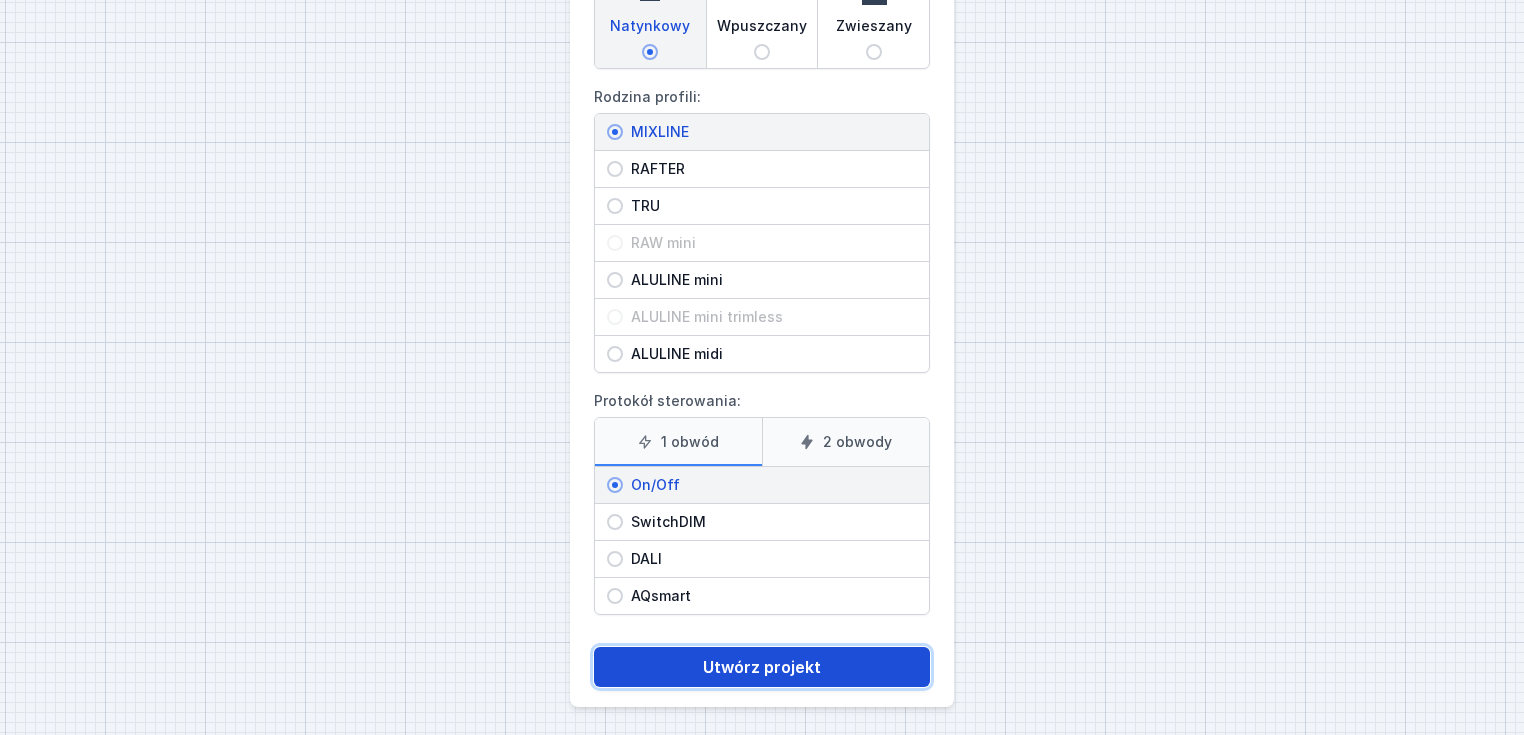 click on "Utwórz projekt" at bounding box center (762, 667) 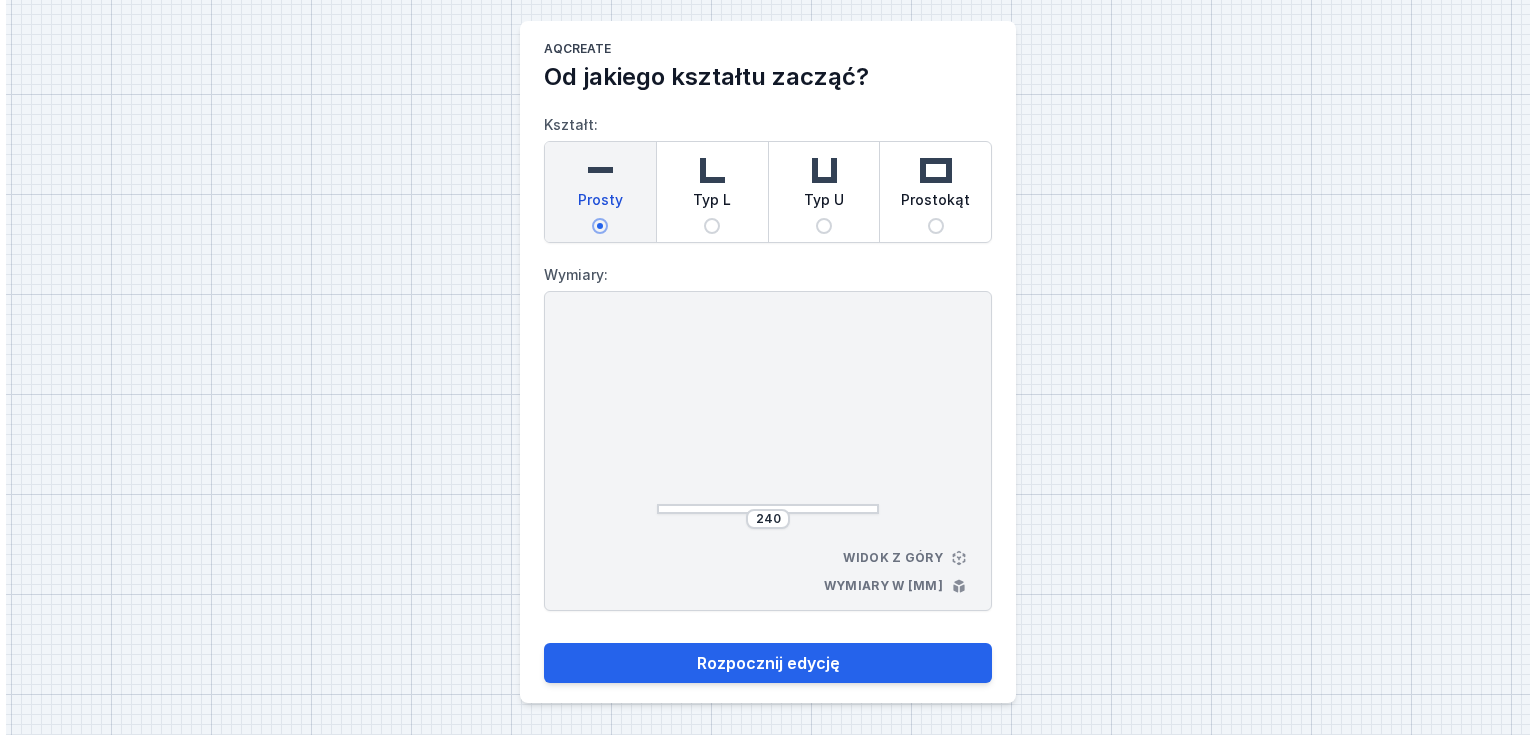 scroll, scrollTop: 0, scrollLeft: 0, axis: both 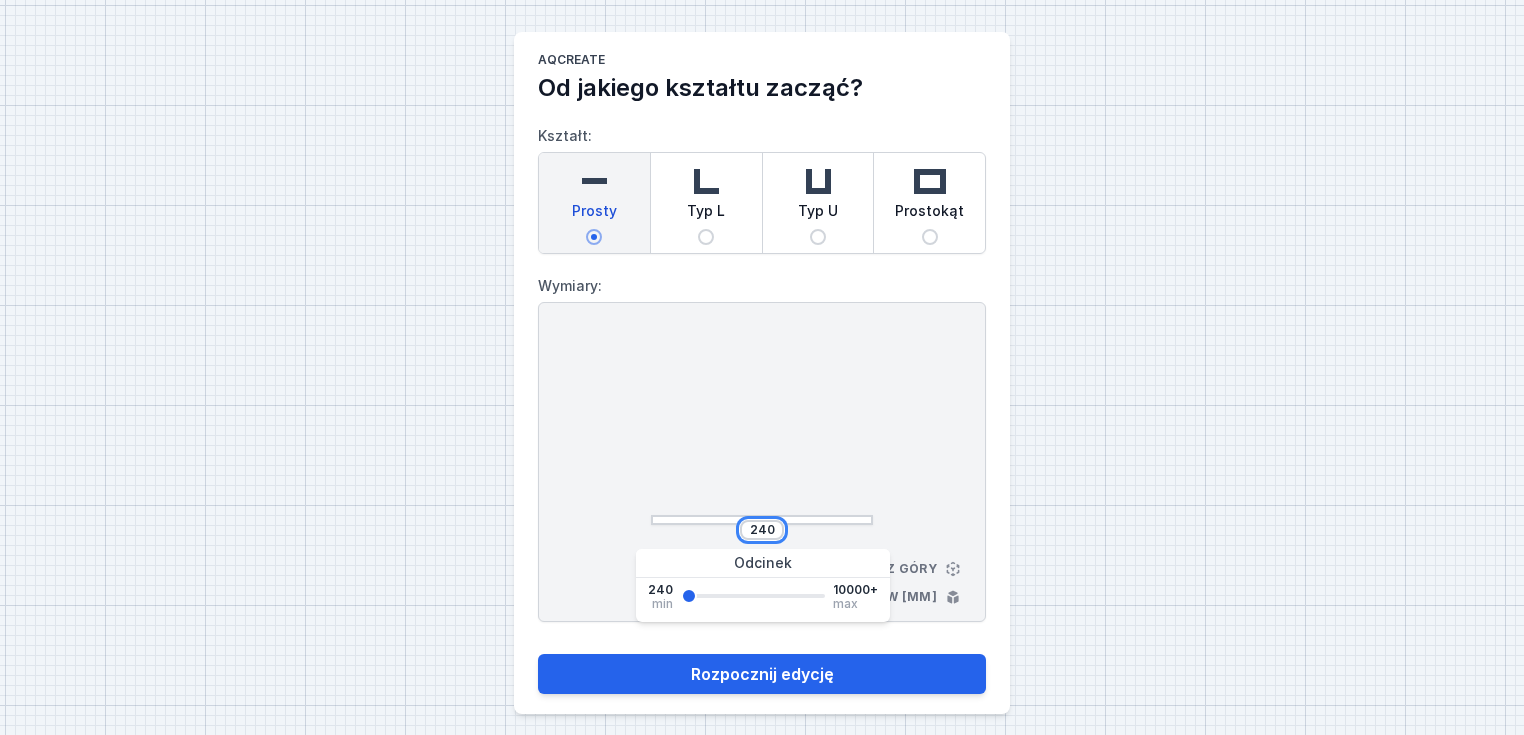click on "240" at bounding box center [762, 530] 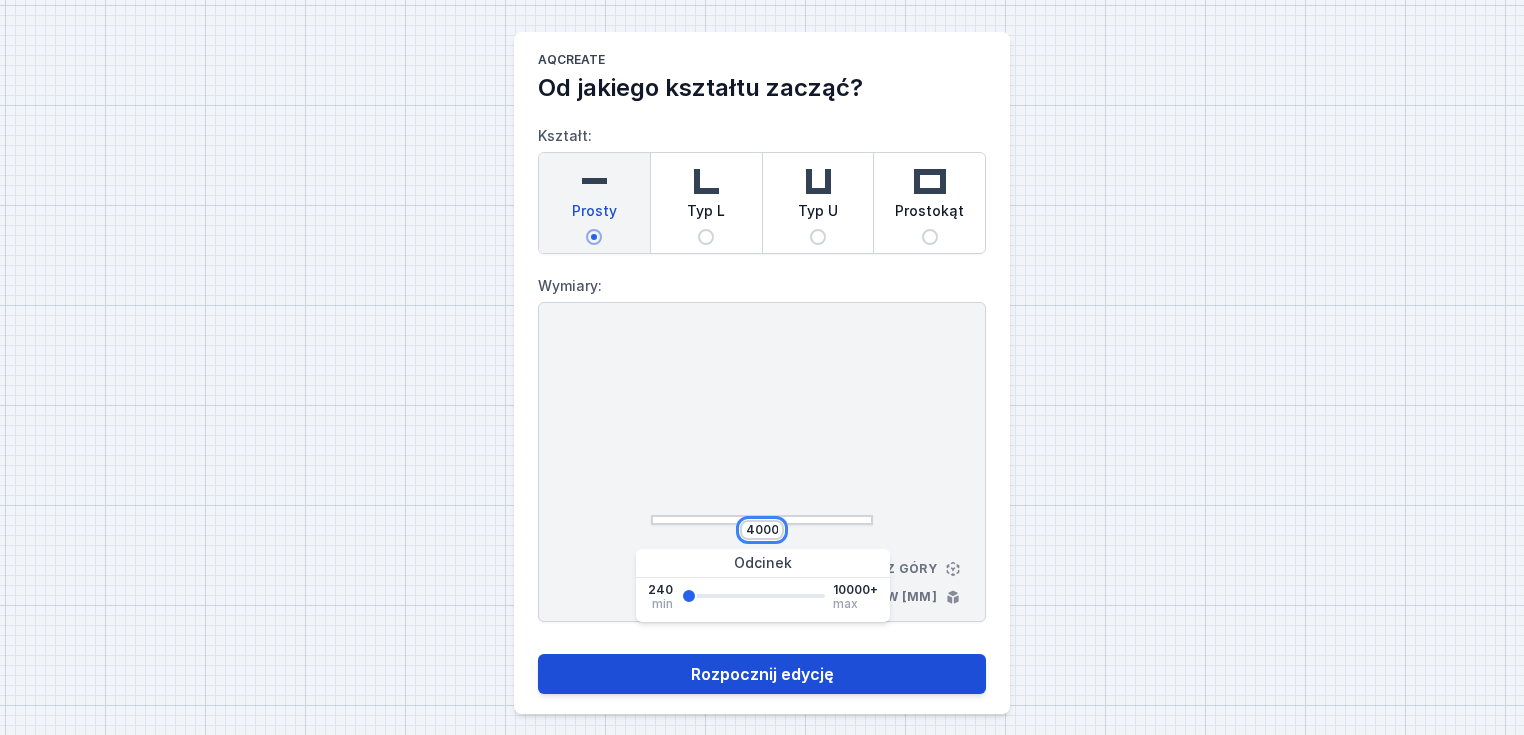 type on "4000" 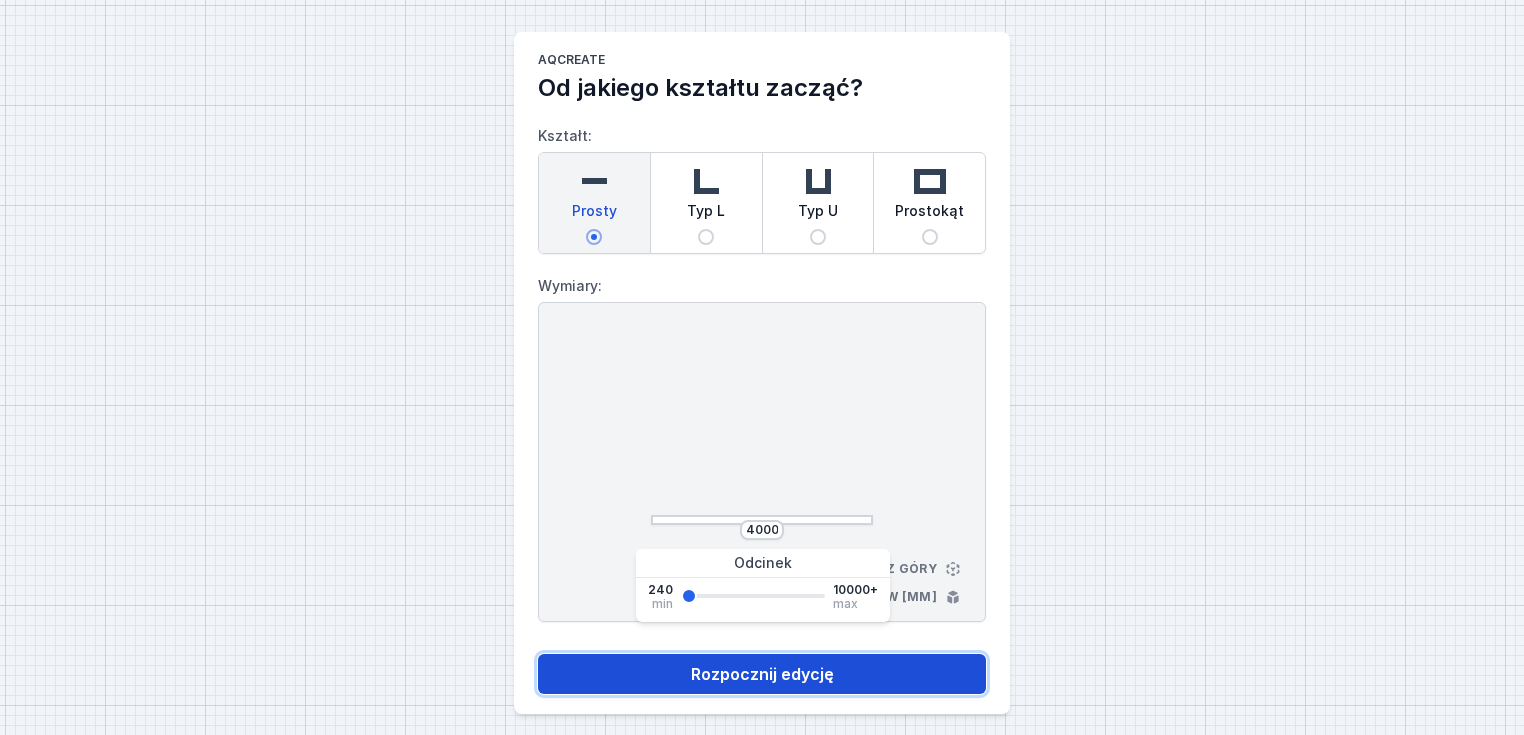 click on "Rozpocznij edycję" at bounding box center [762, 674] 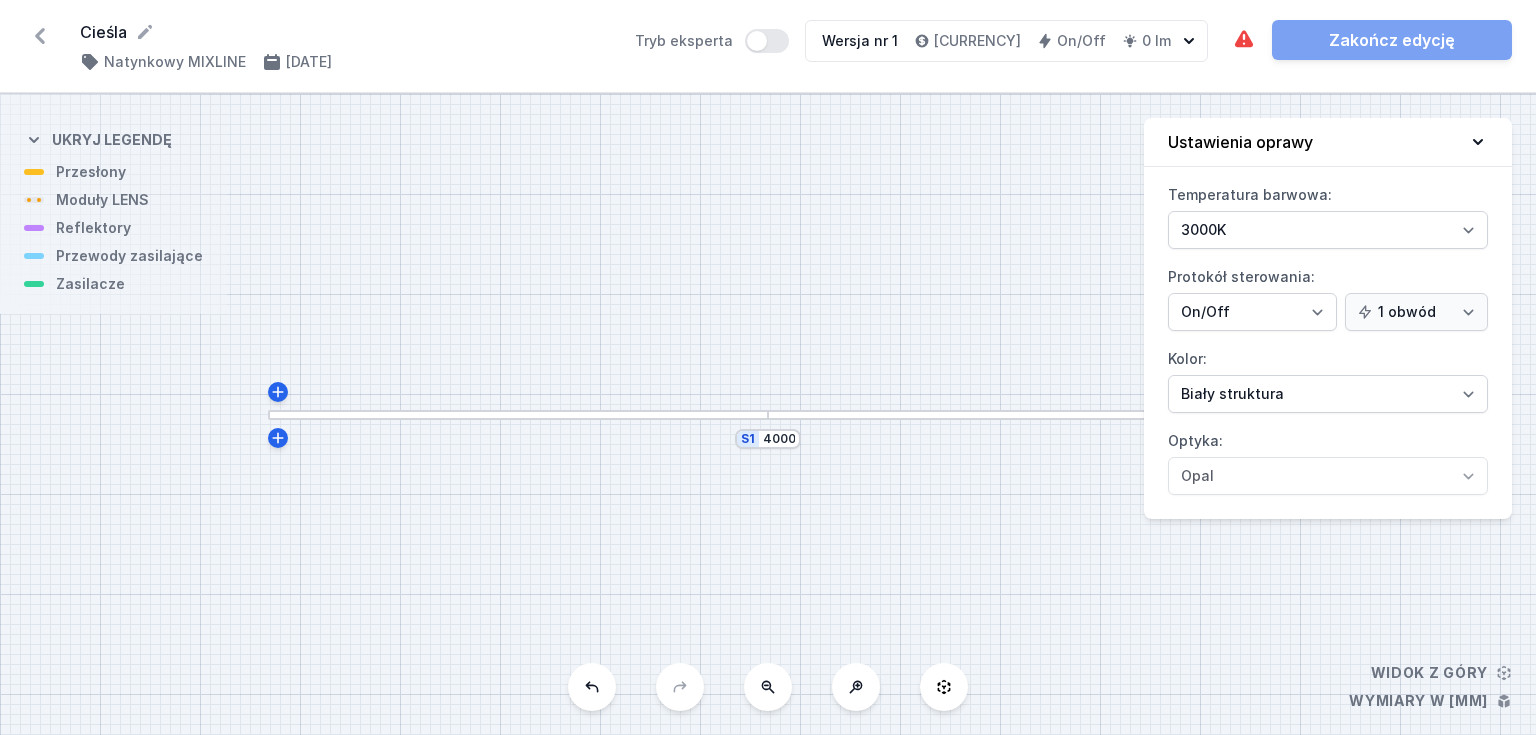 click on "S1 4000" at bounding box center (768, 414) 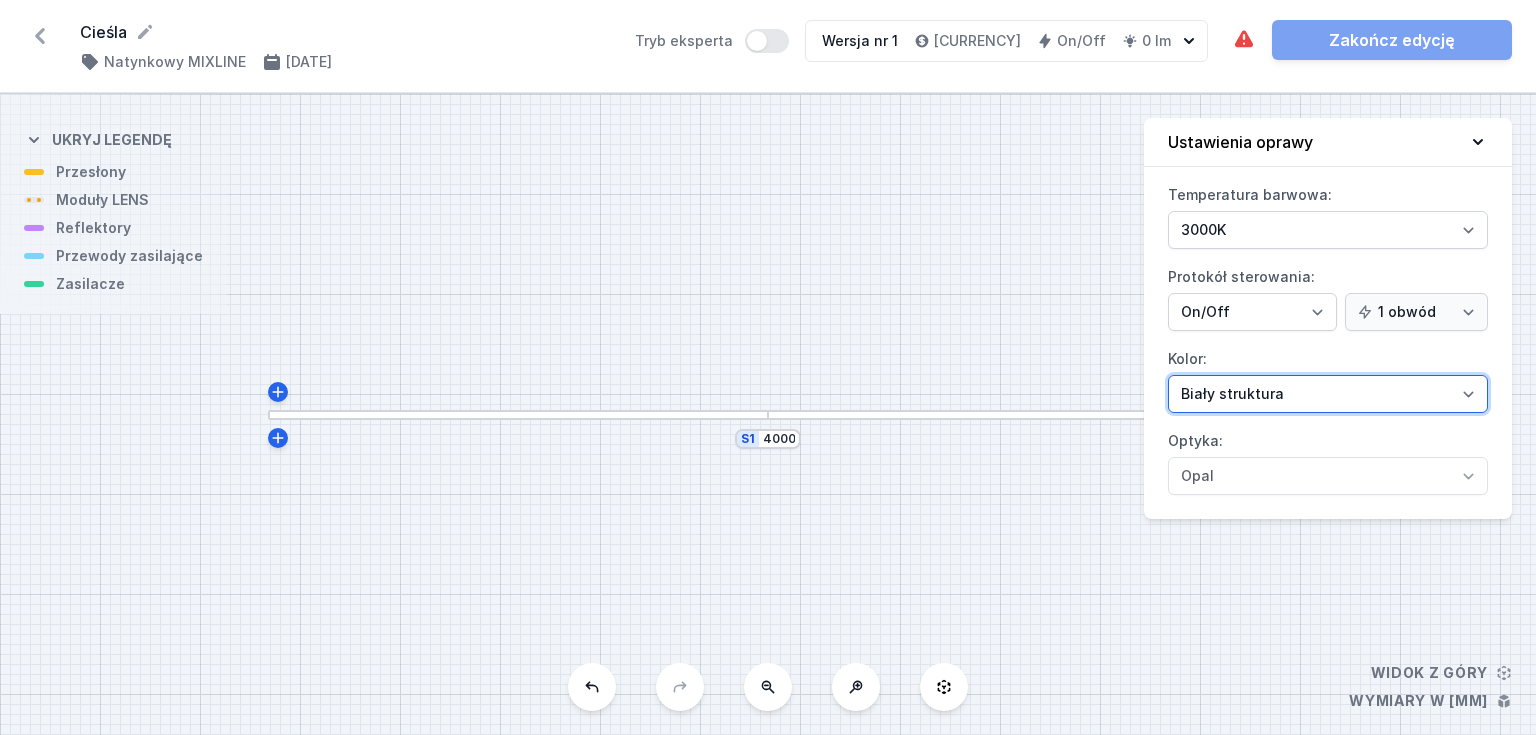 click on "Biały struktura Czarny struktura Złoty struktura Miedziany Szary Inny (z palety RAL)" at bounding box center (1328, 230) 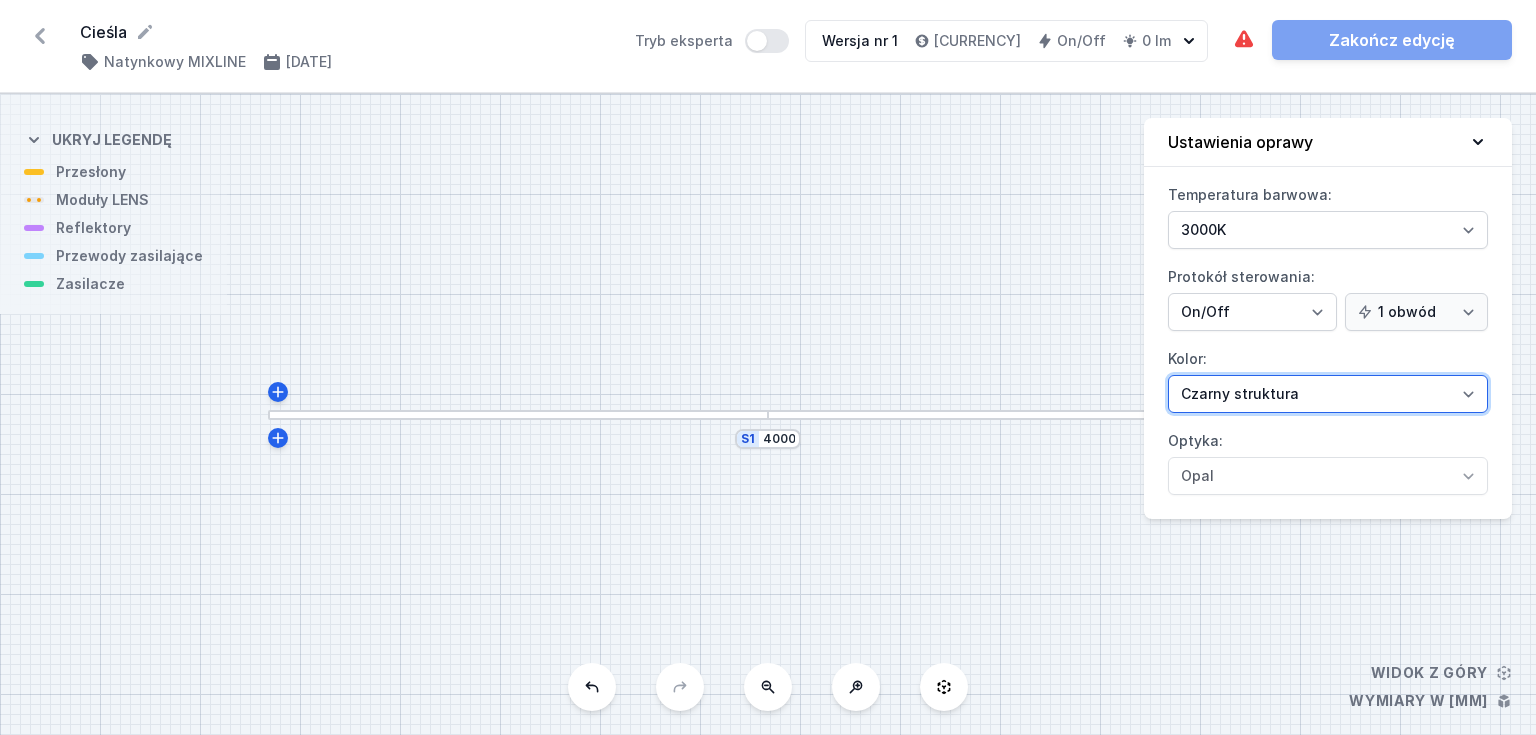 click on "Biały struktura Czarny struktura Złoty struktura Miedziany Szary Inny (z palety RAL)" at bounding box center [1328, 230] 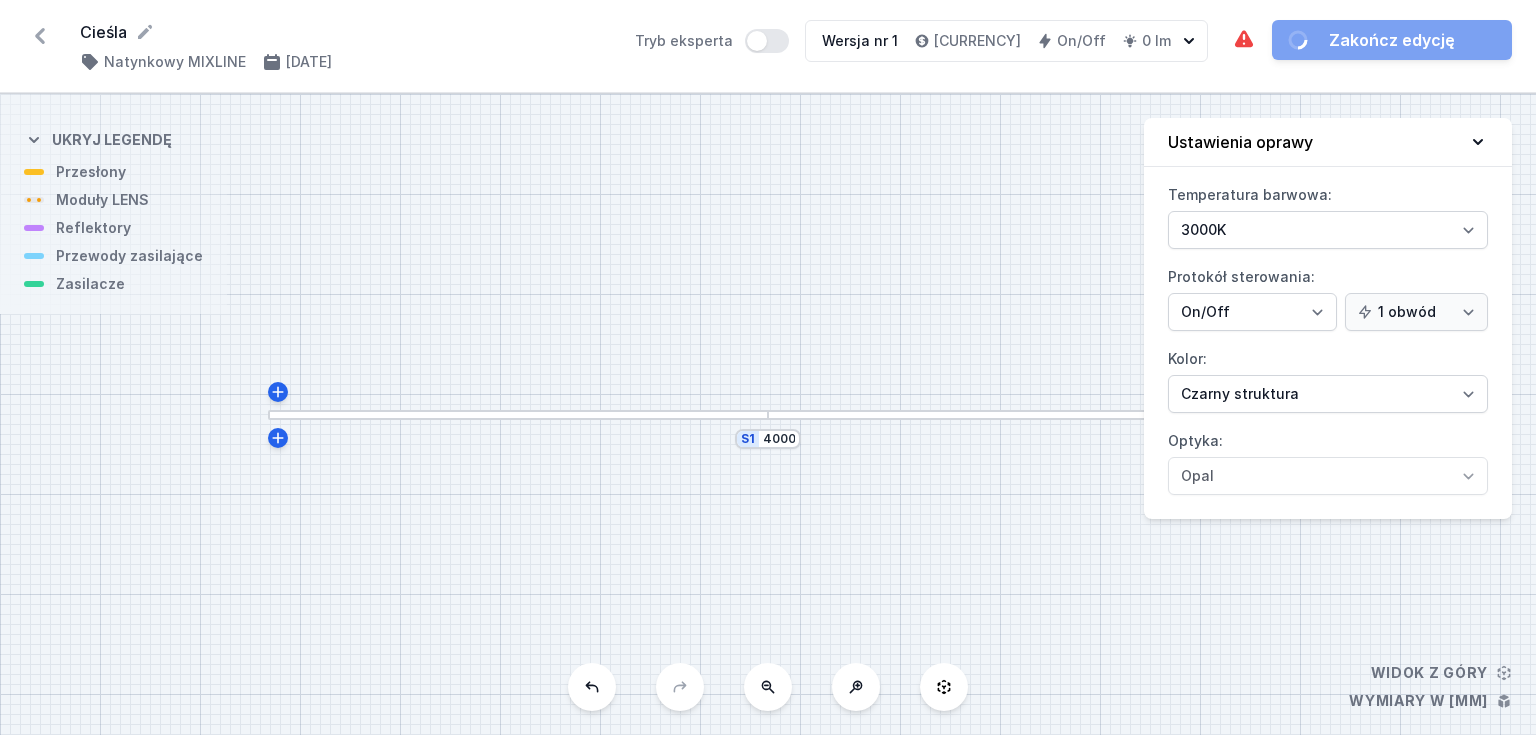 click on "S1 4000" at bounding box center [768, 414] 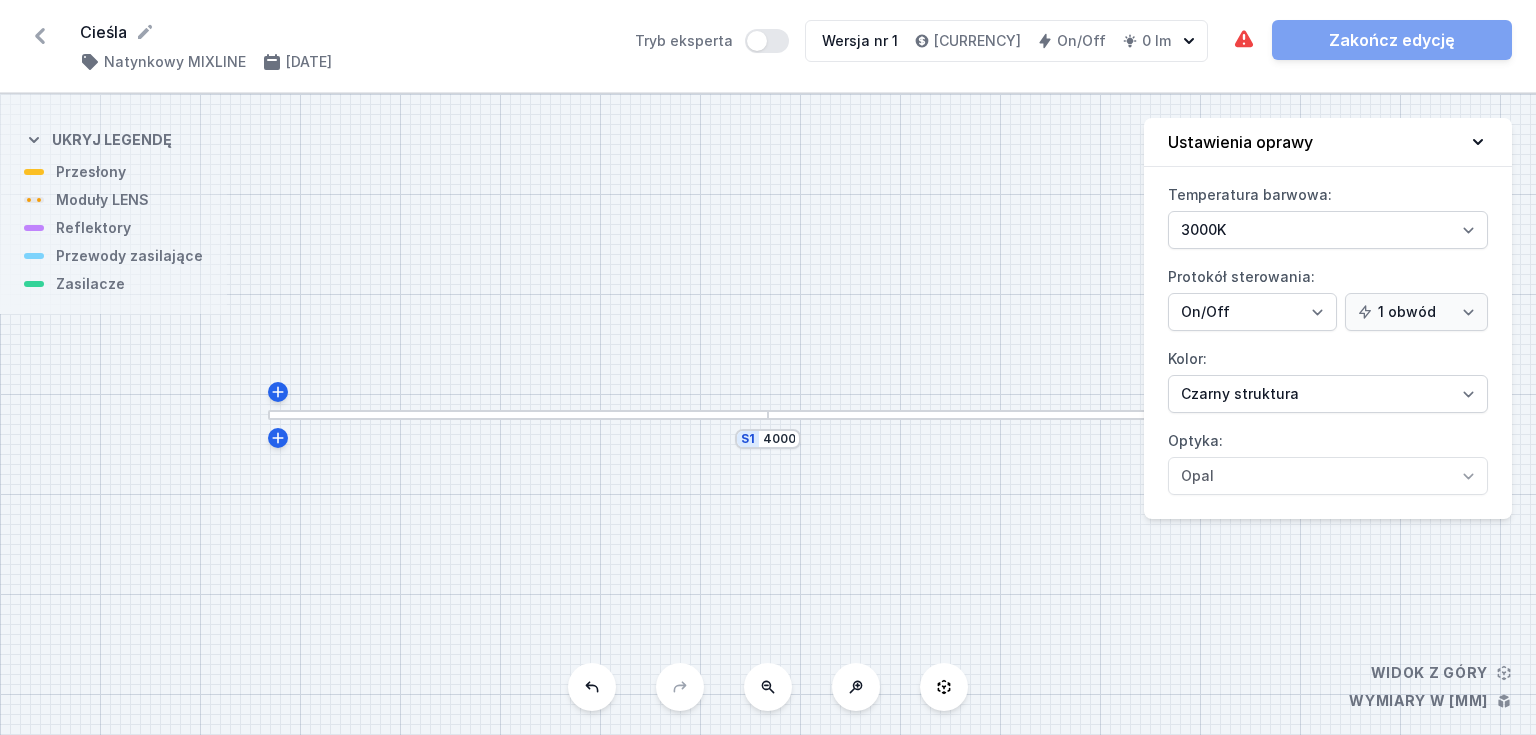 click on "S1 4000" at bounding box center [768, 414] 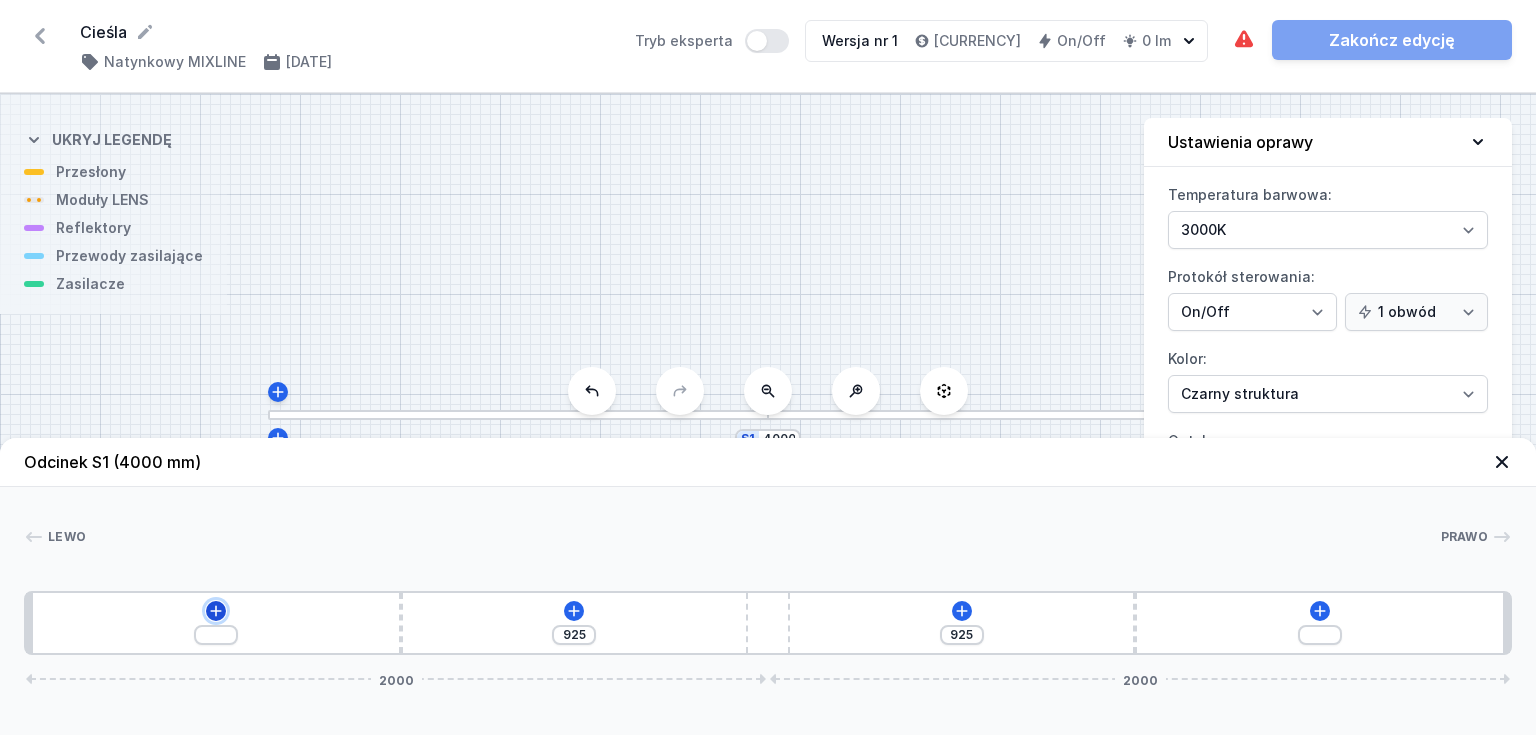 click at bounding box center [216, 611] 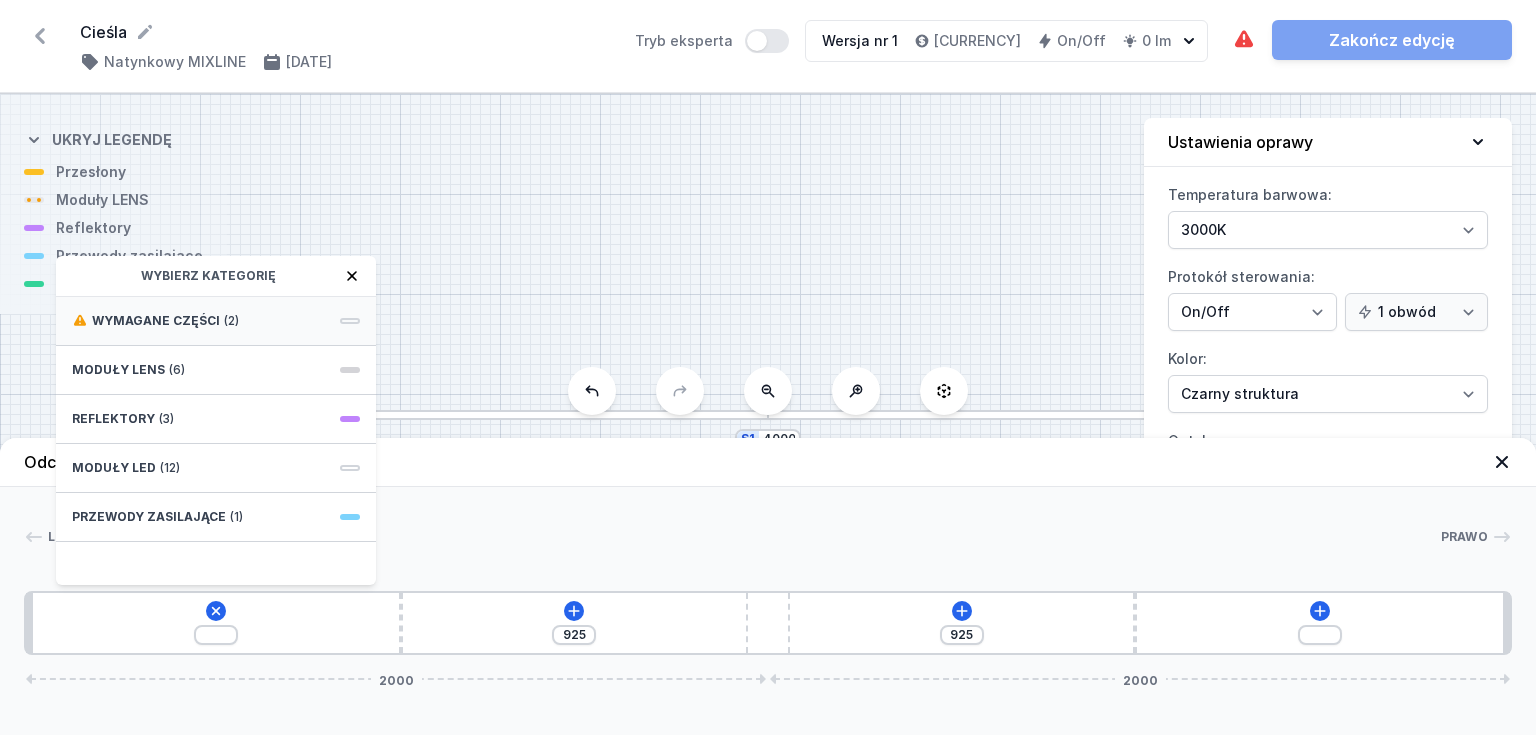 click on "Wymagane części" at bounding box center (156, 321) 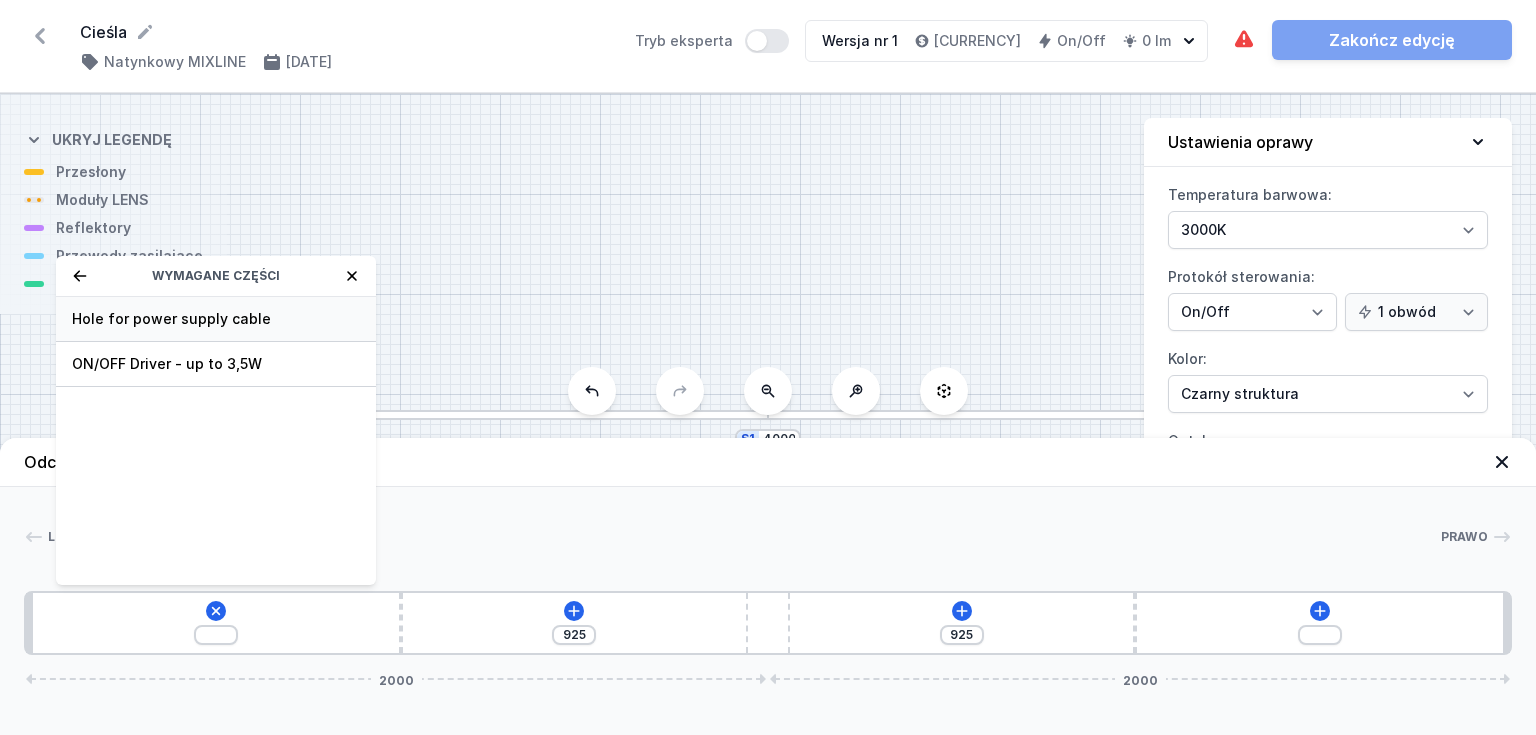 click on "Hole for power supply cable" at bounding box center [216, 319] 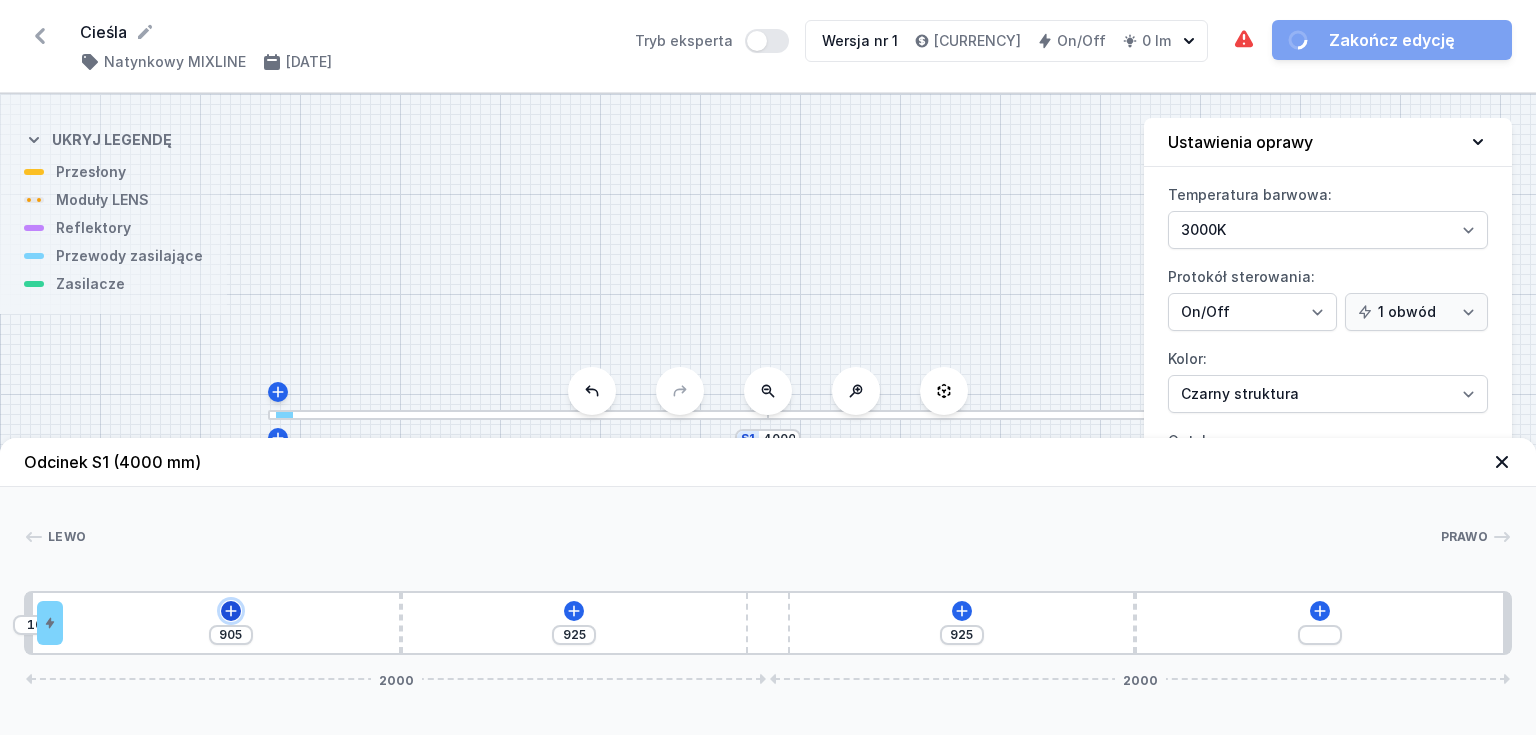 click at bounding box center [231, 611] 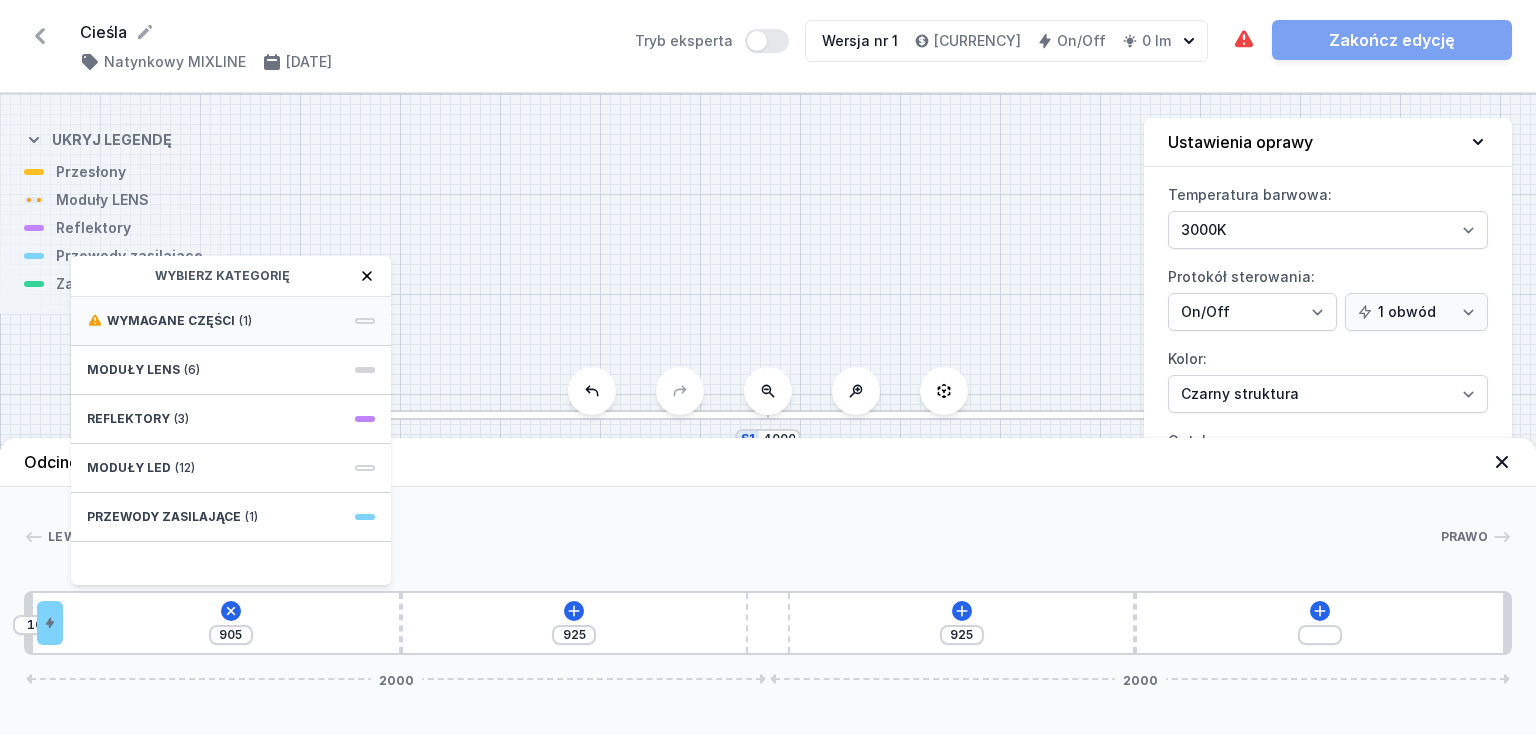 click on "Wymagane części" at bounding box center (171, 321) 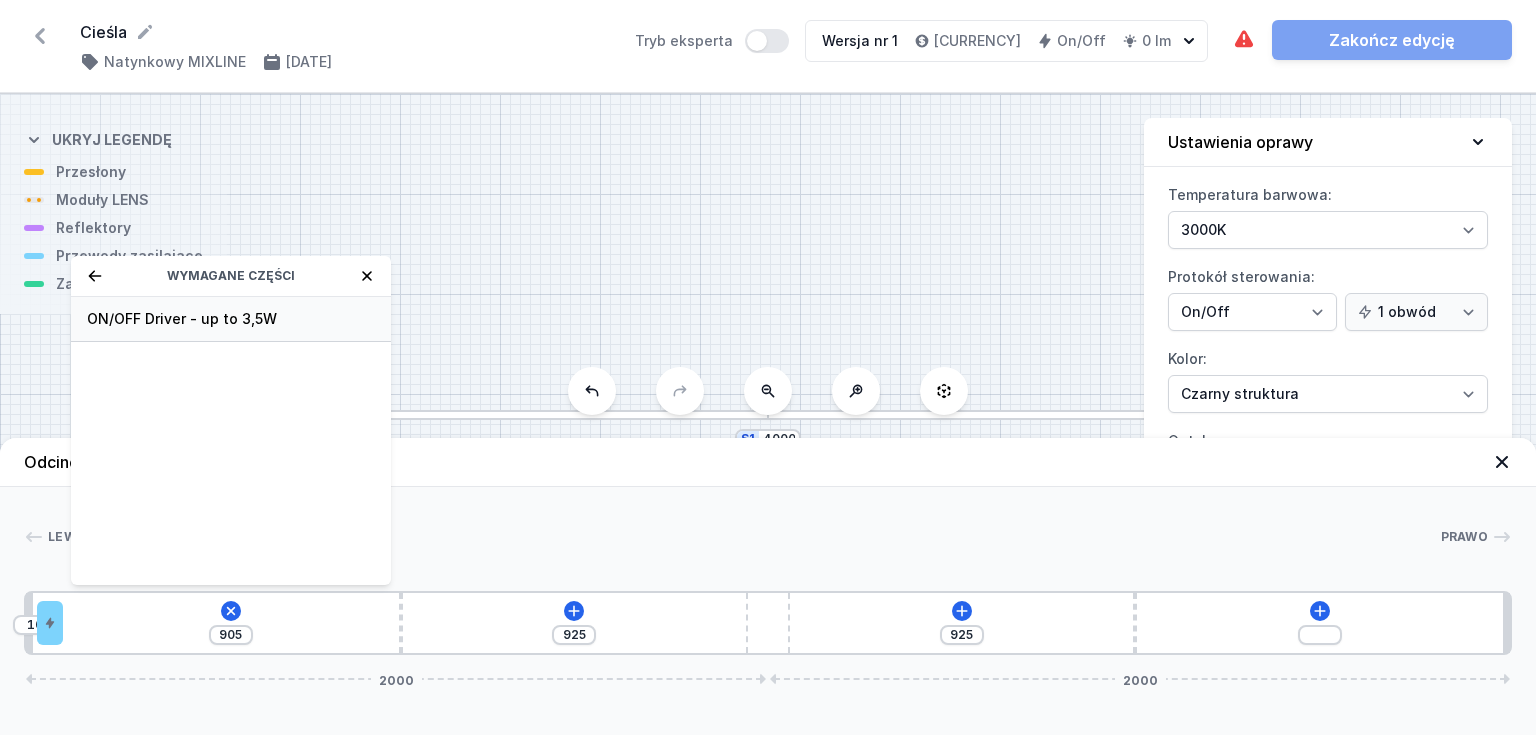 click on "ON/OFF Driver - up to 3,5W" at bounding box center [231, 319] 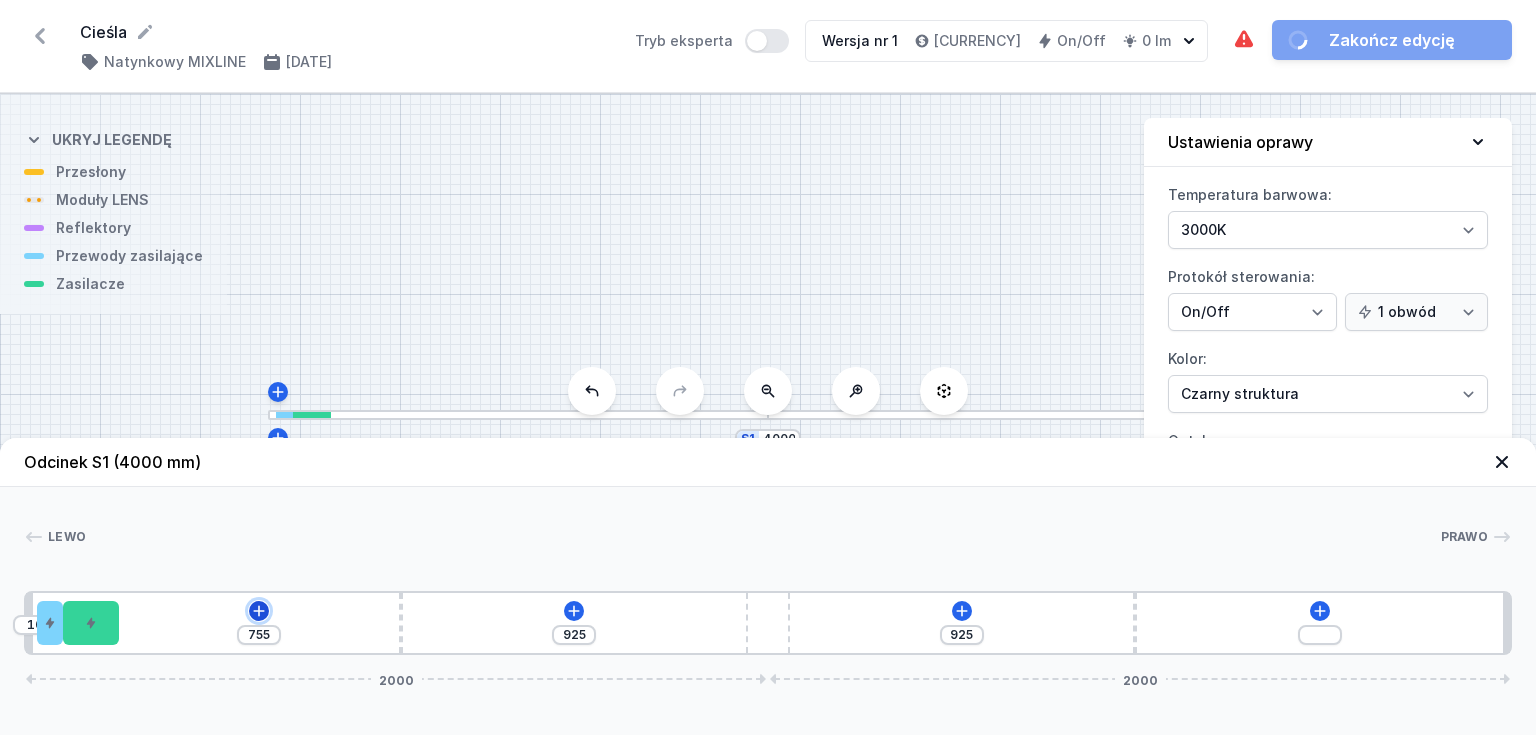 click at bounding box center (258, 610) 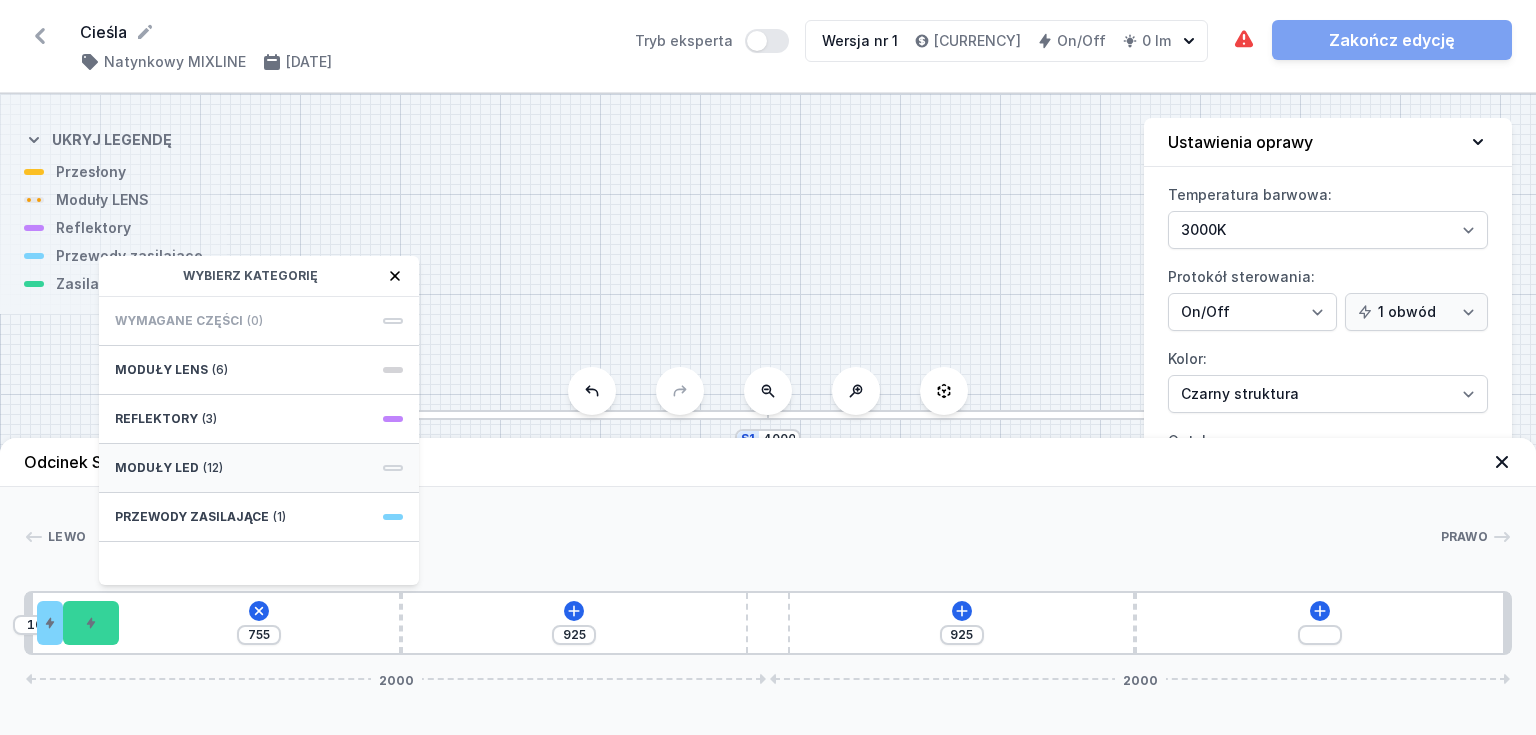 click on "(12)" at bounding box center [220, 370] 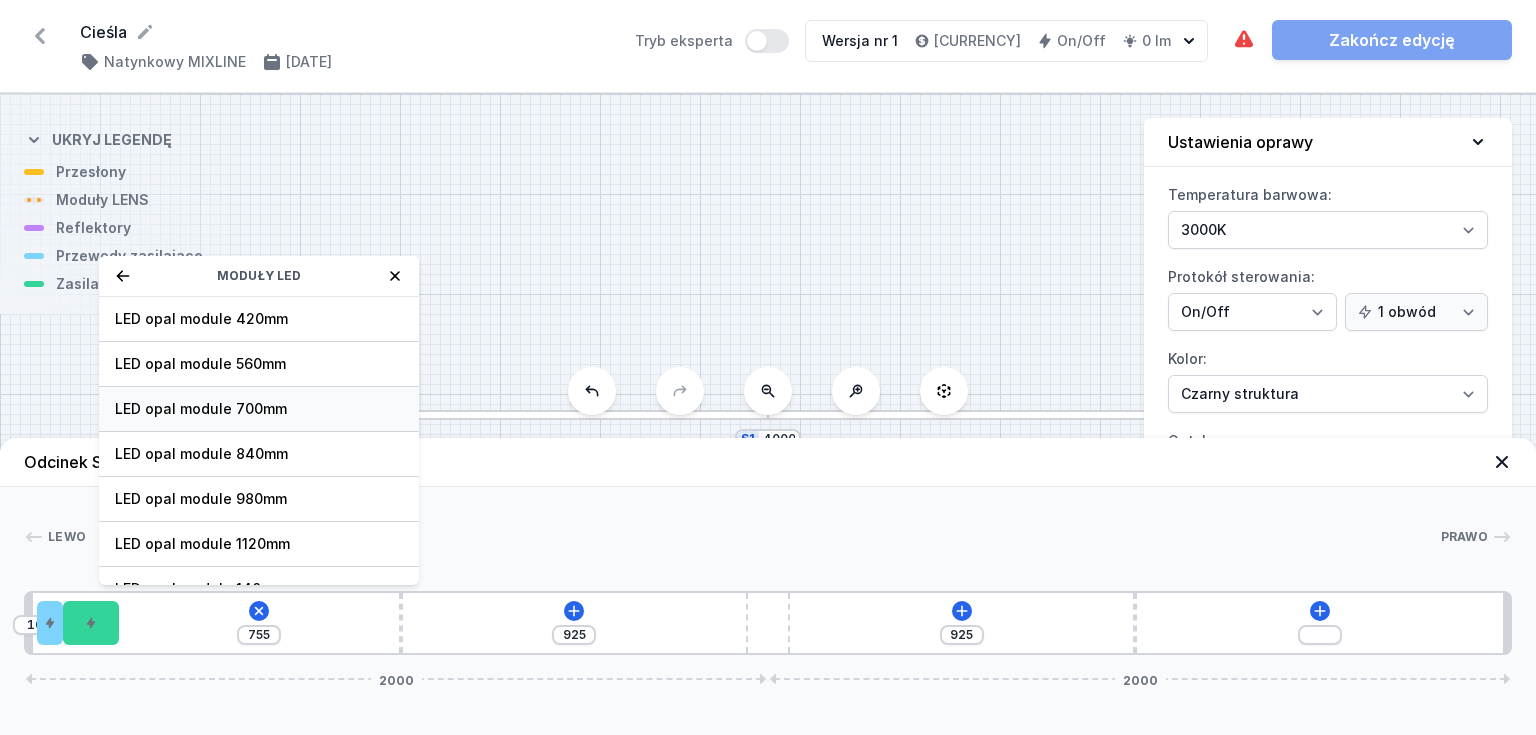 click on "LED opal module 700mm" at bounding box center [259, 319] 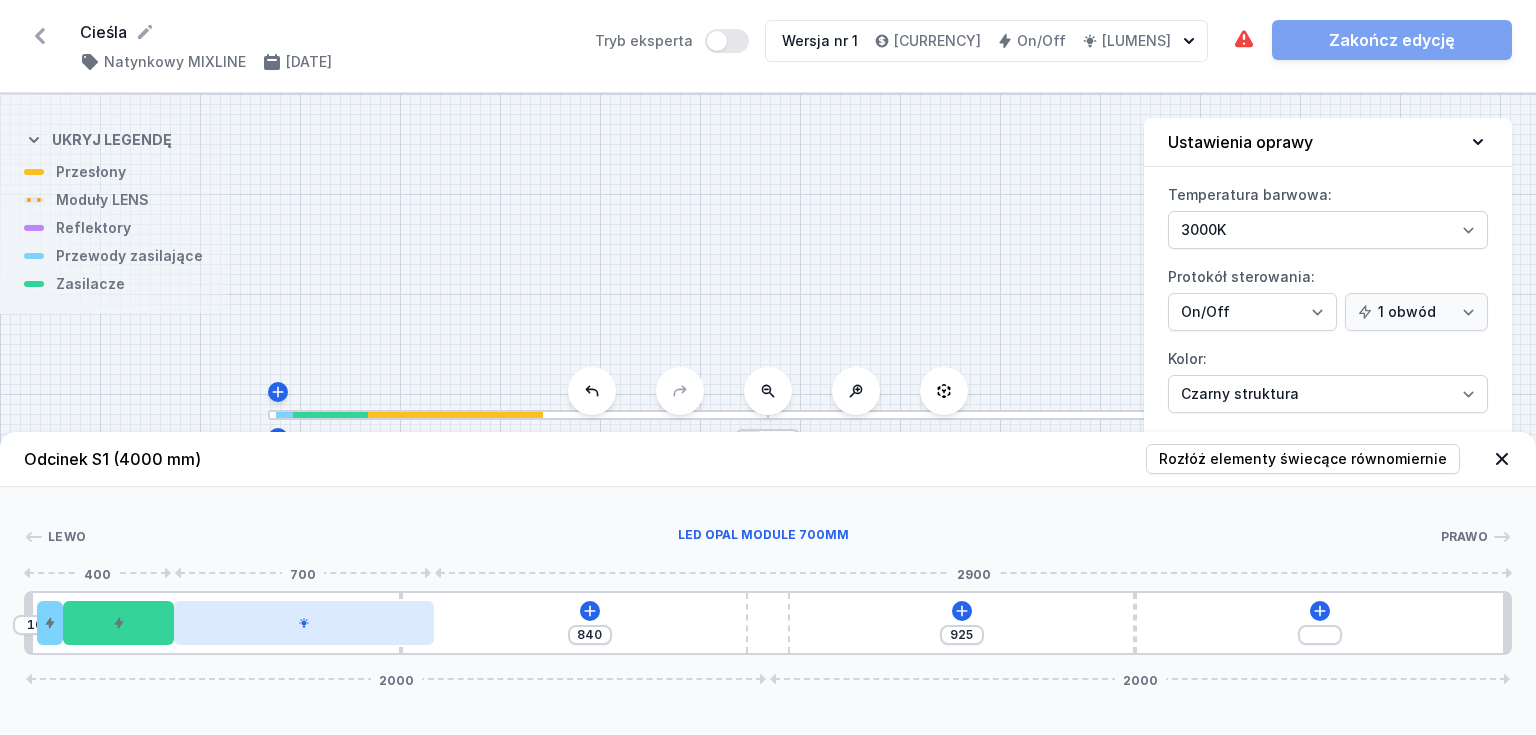 drag, startPoint x: 261, startPoint y: 621, endPoint x: 319, endPoint y: 621, distance: 58 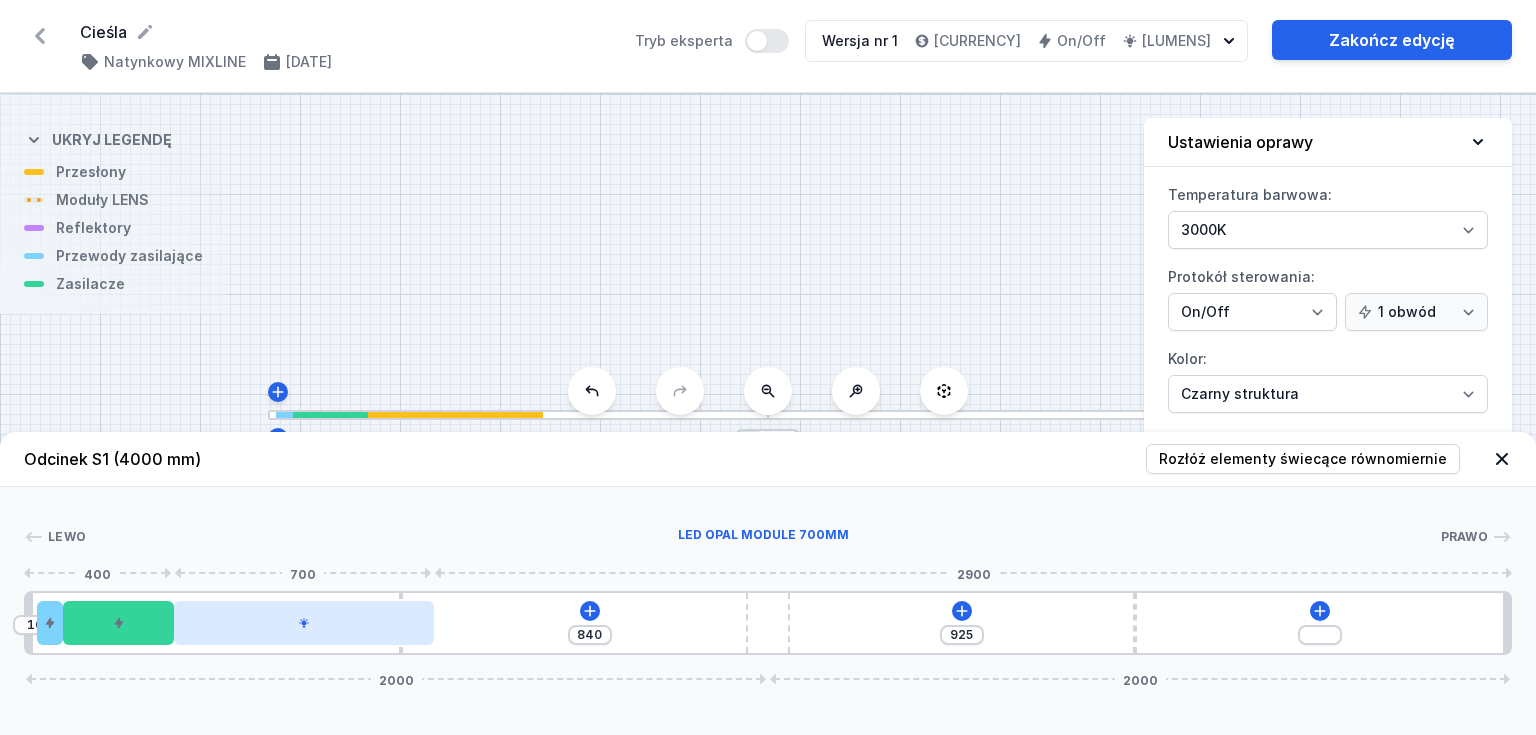 drag, startPoint x: 399, startPoint y: 603, endPoint x: 417, endPoint y: 606, distance: 18.248287 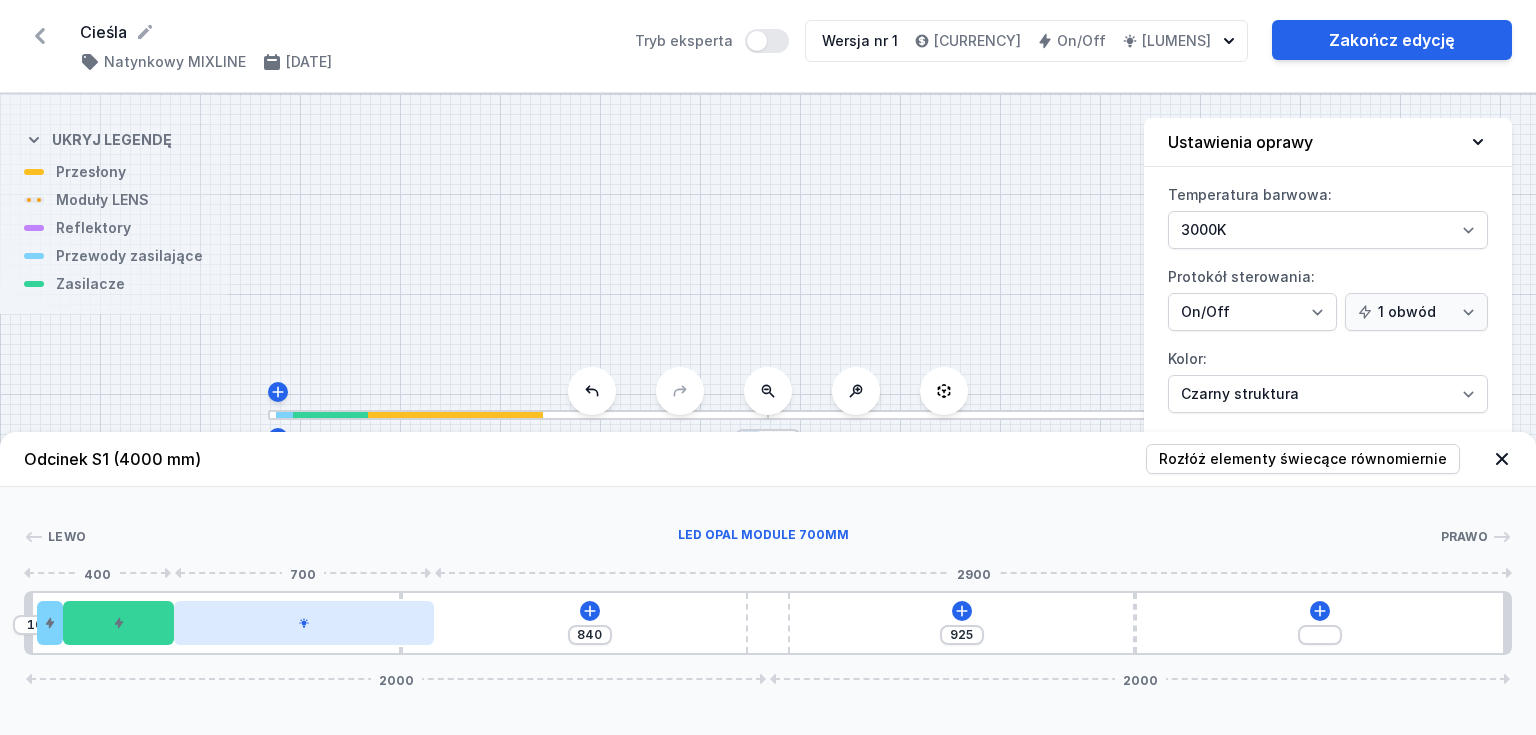 click at bounding box center [304, 623] 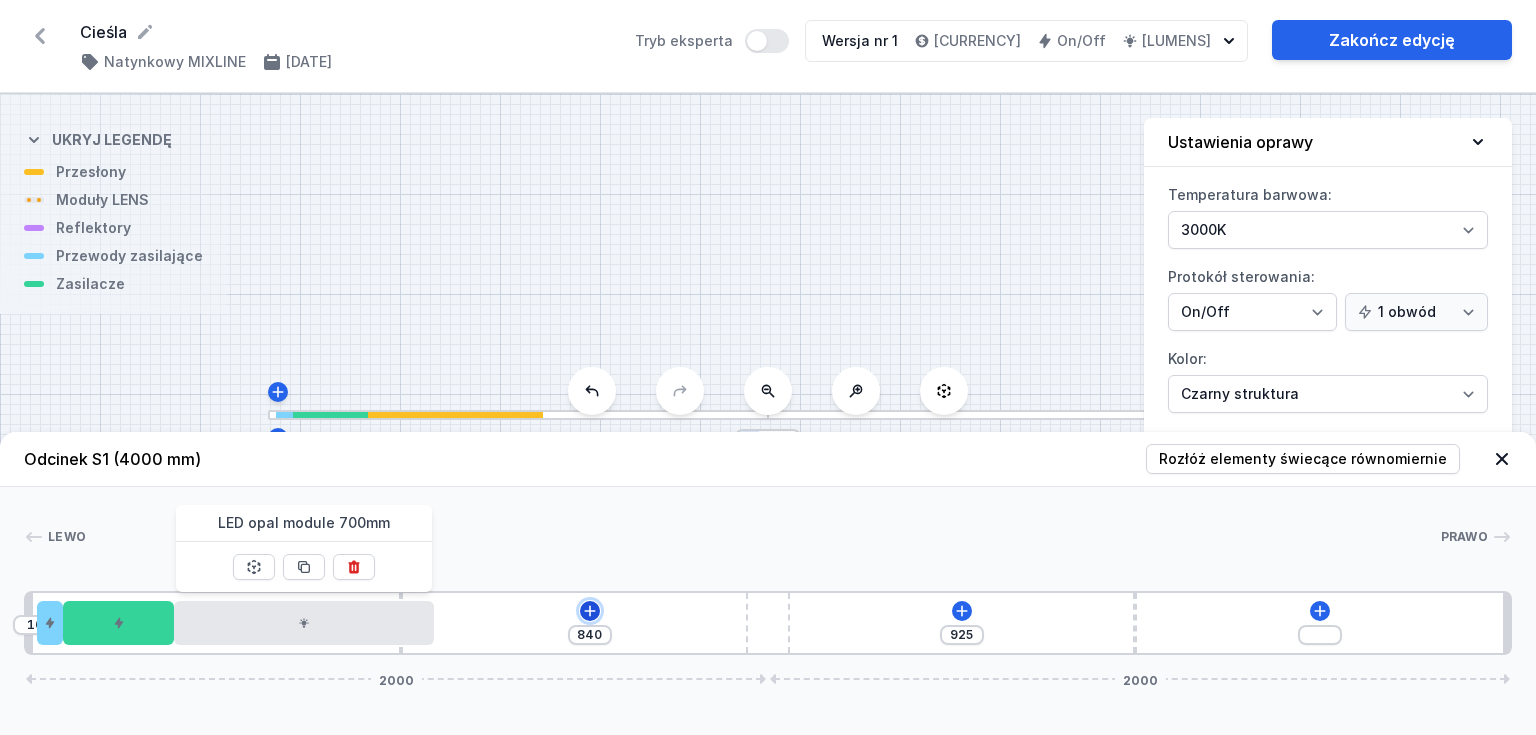 click at bounding box center [589, 610] 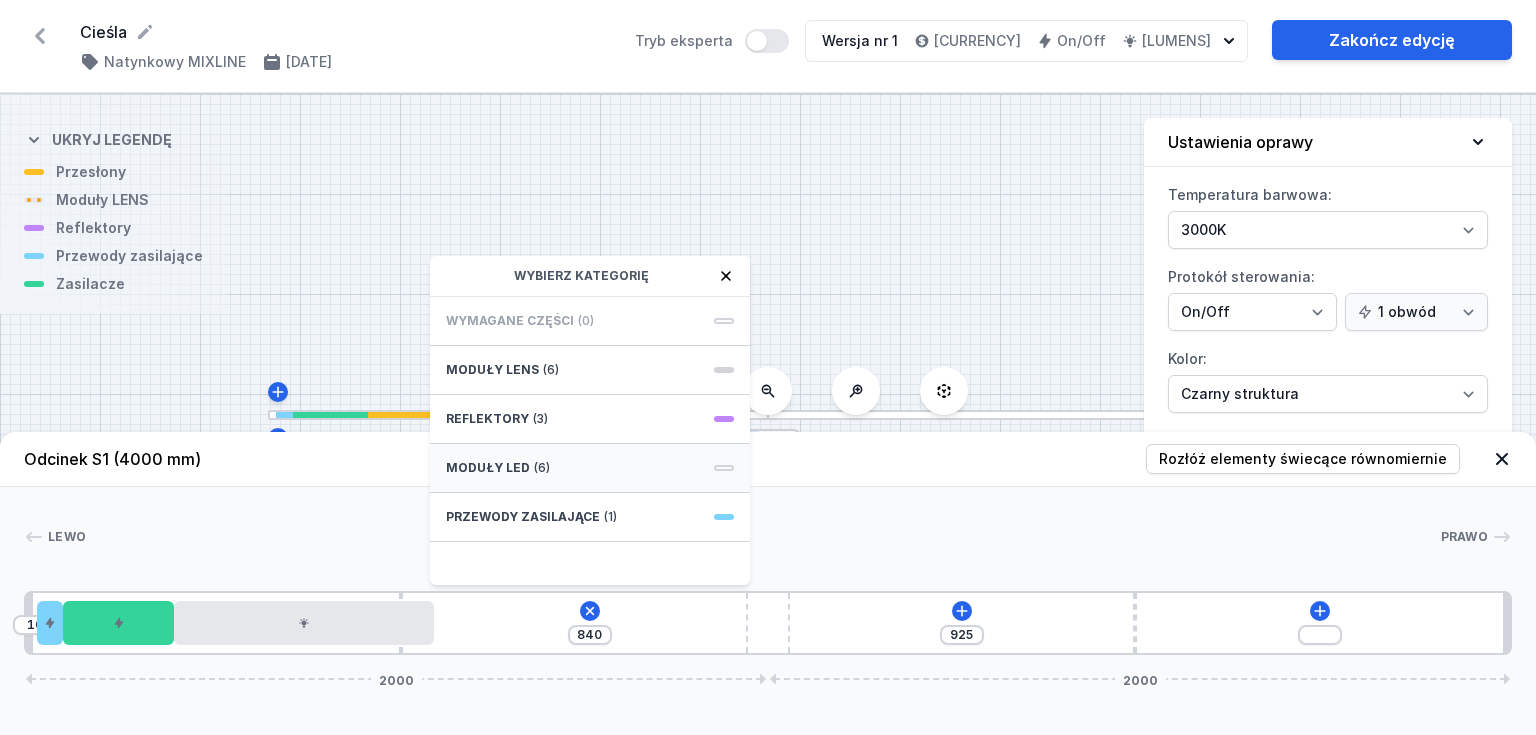 click on "Moduły LED (6)" at bounding box center (590, 468) 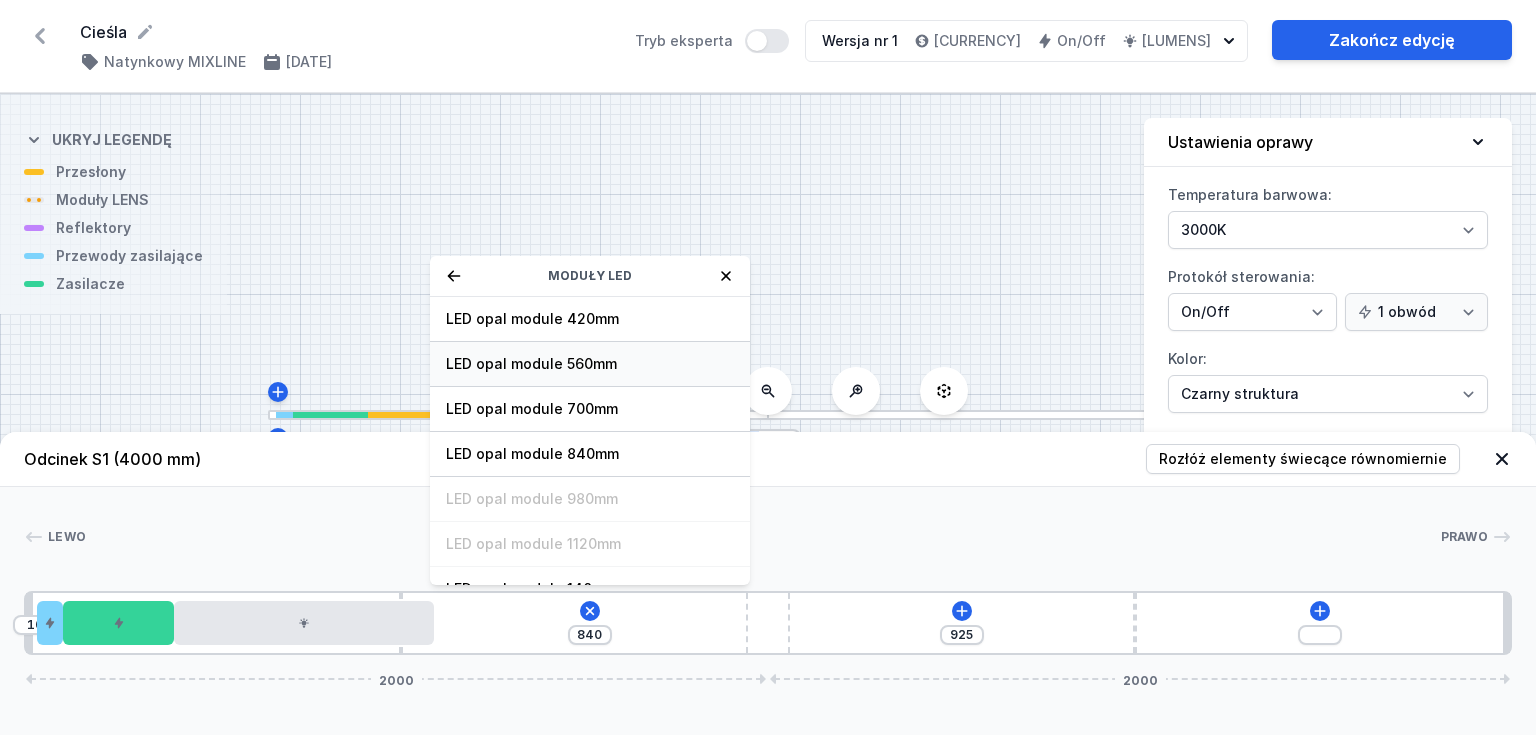 click on "LED opal module 560mm" at bounding box center [590, 319] 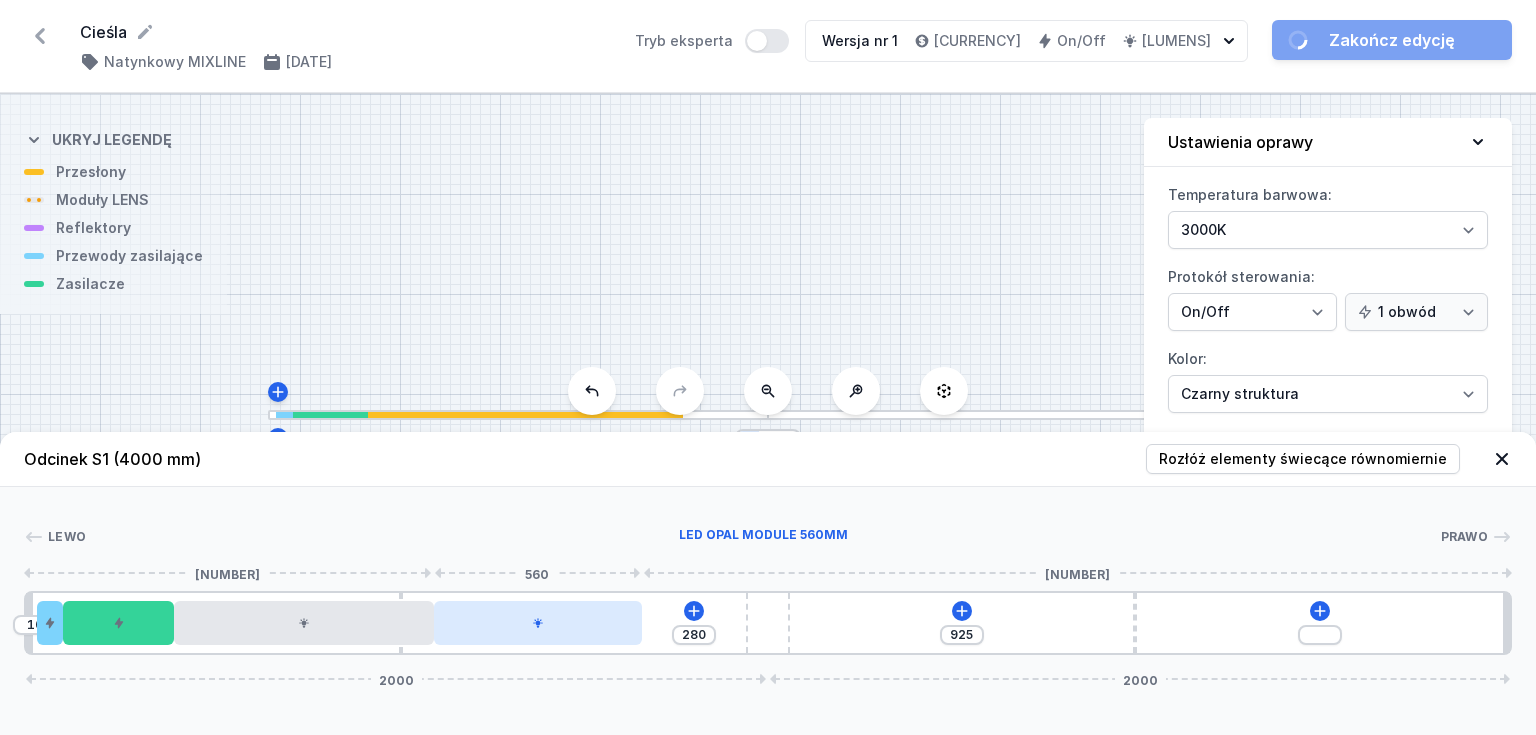 drag, startPoint x: 540, startPoint y: 627, endPoint x: 555, endPoint y: 623, distance: 15.524175 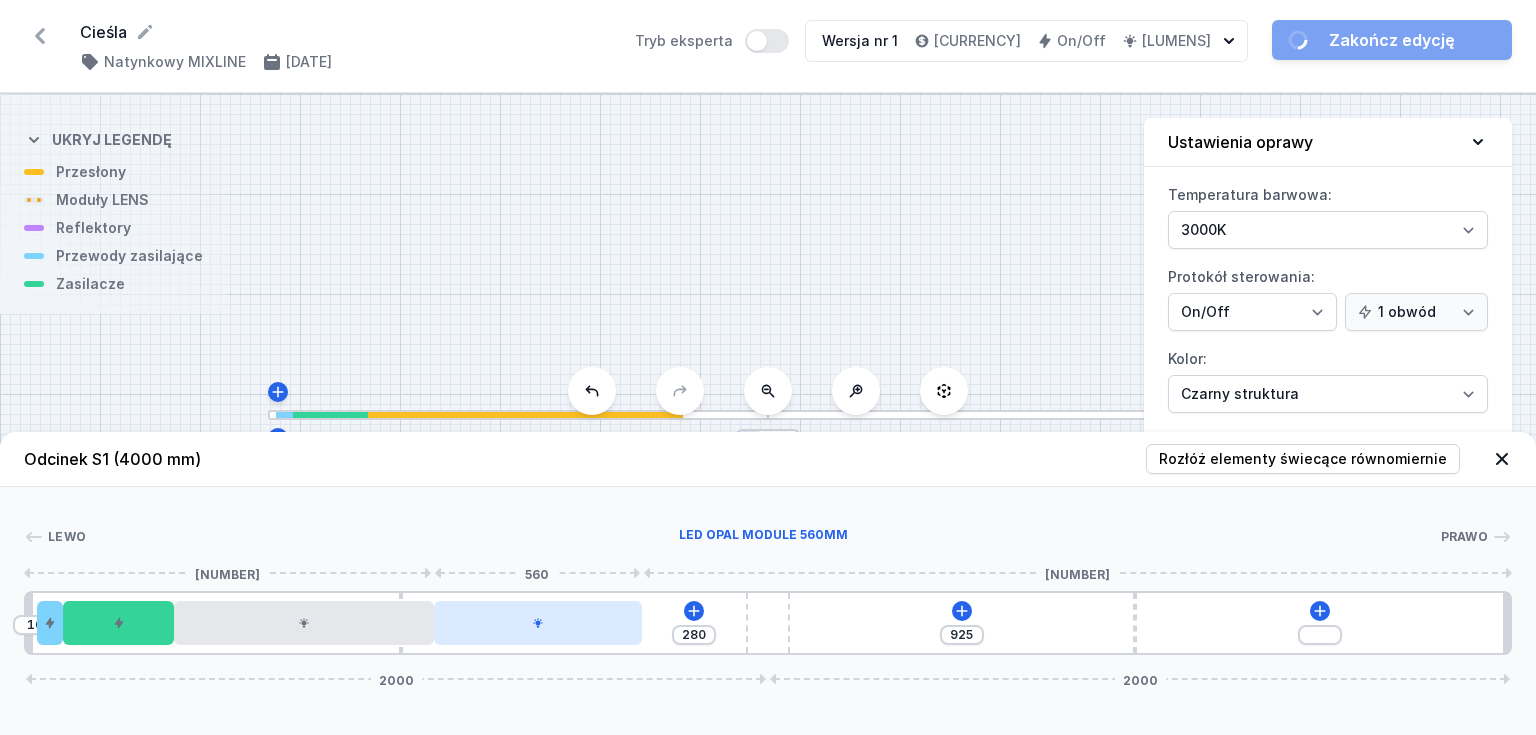 click at bounding box center [304, 623] 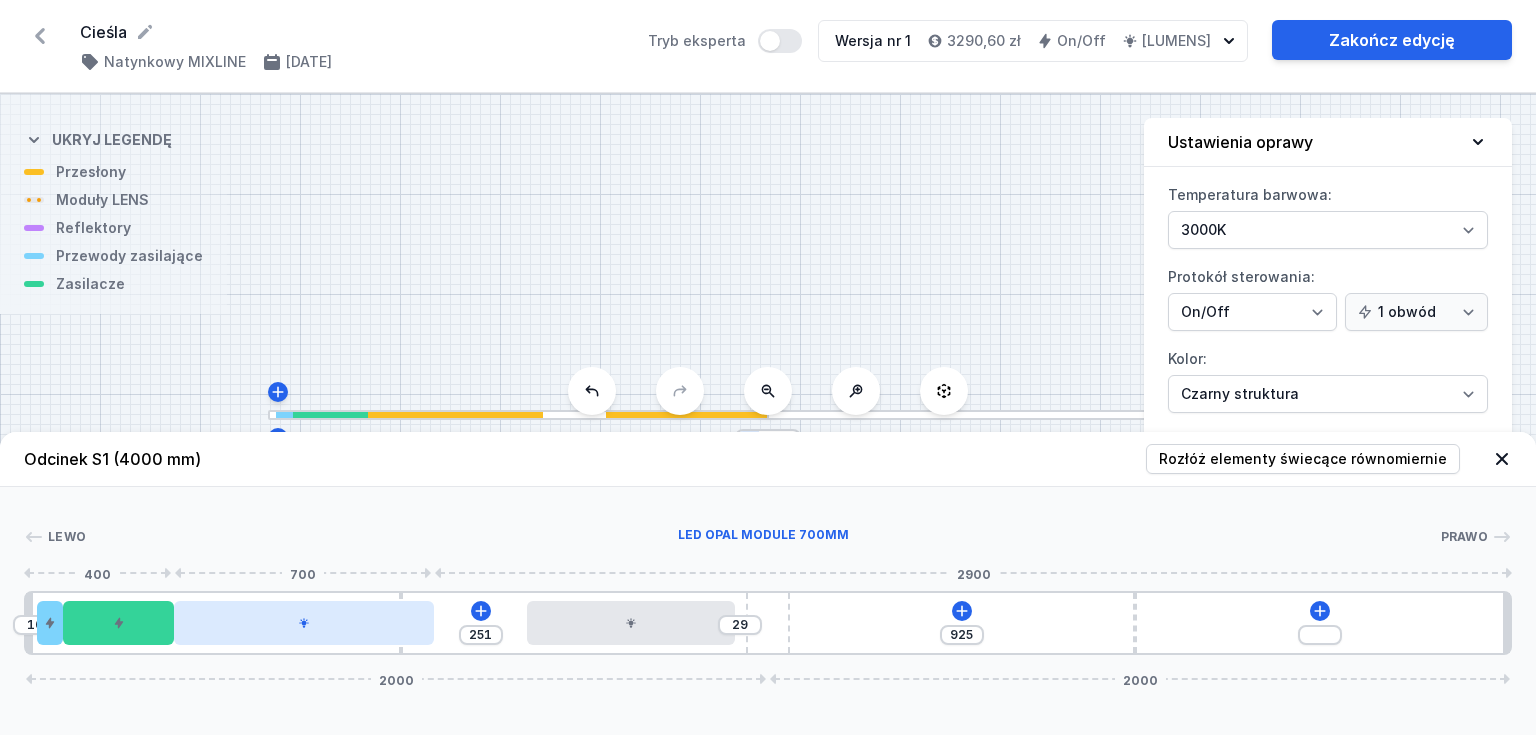 click at bounding box center [304, 623] 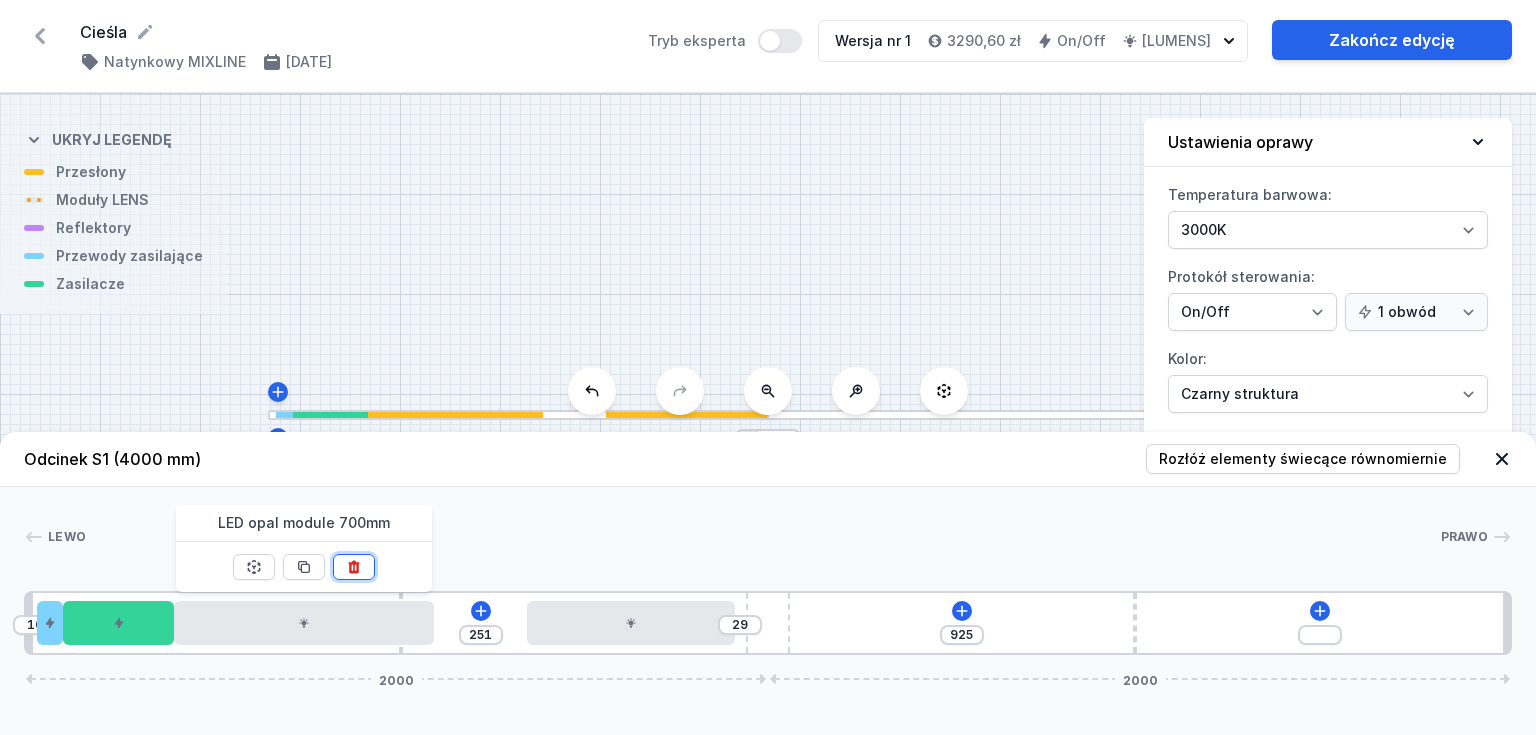 click at bounding box center [354, 567] 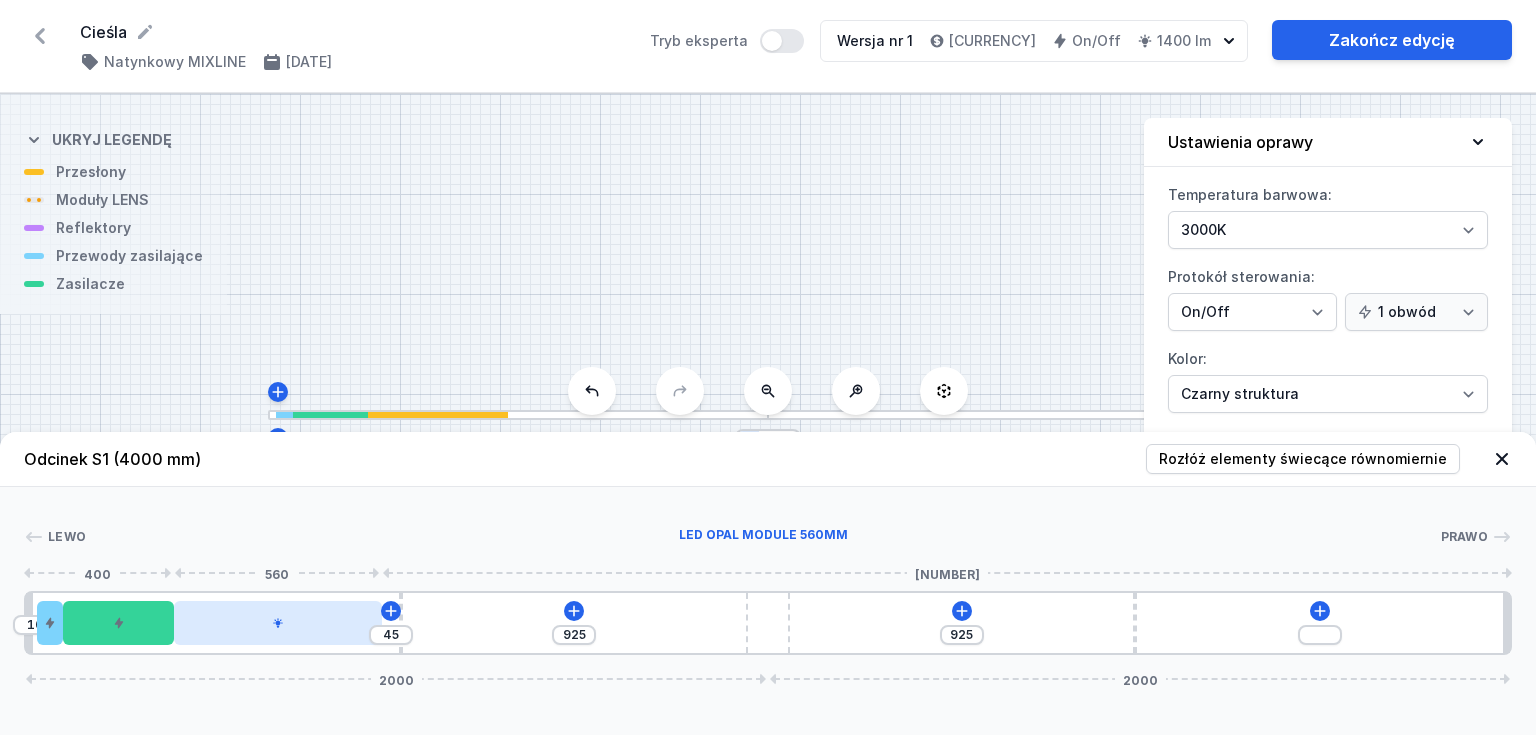 drag, startPoint x: 382, startPoint y: 620, endPoint x: 259, endPoint y: 619, distance: 123.00407 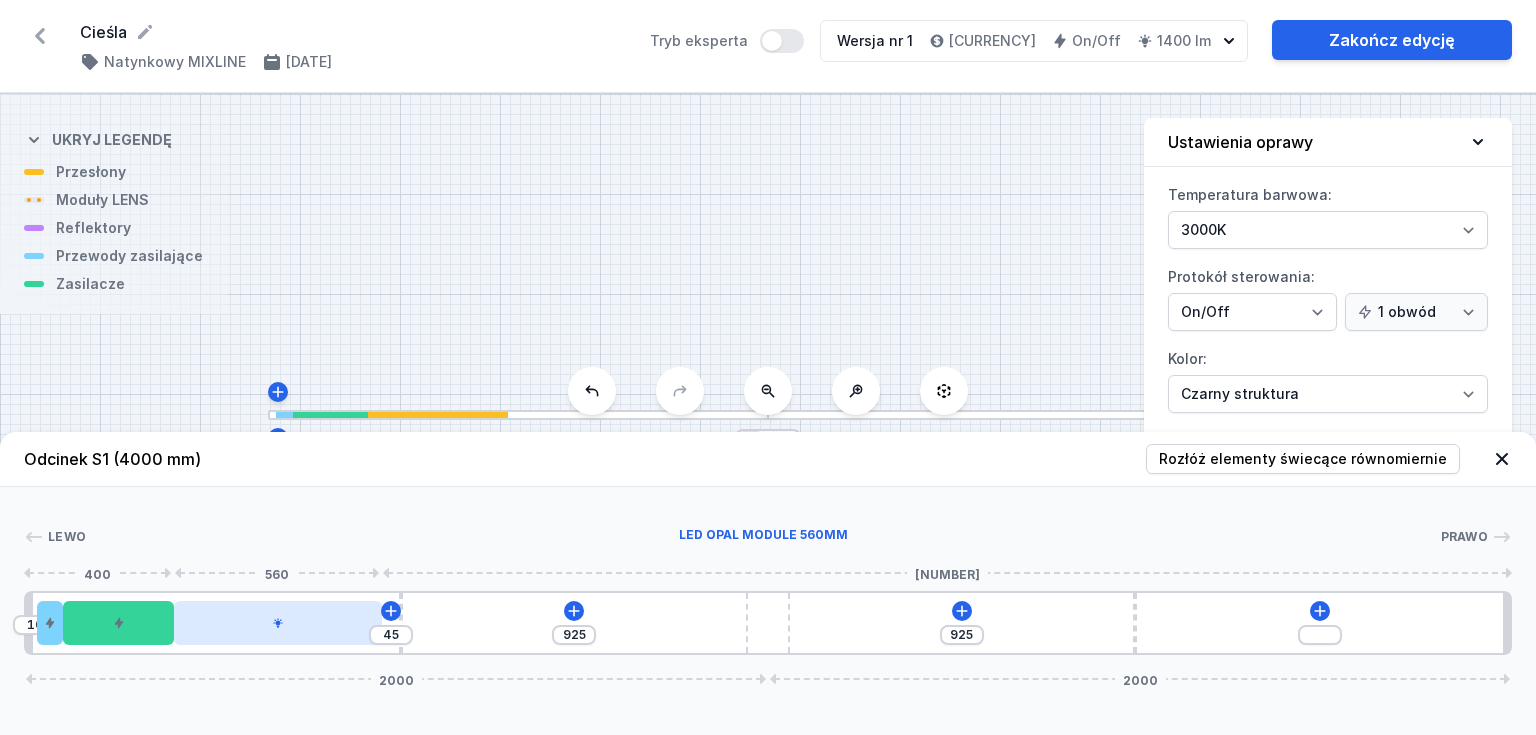 click at bounding box center [278, 623] 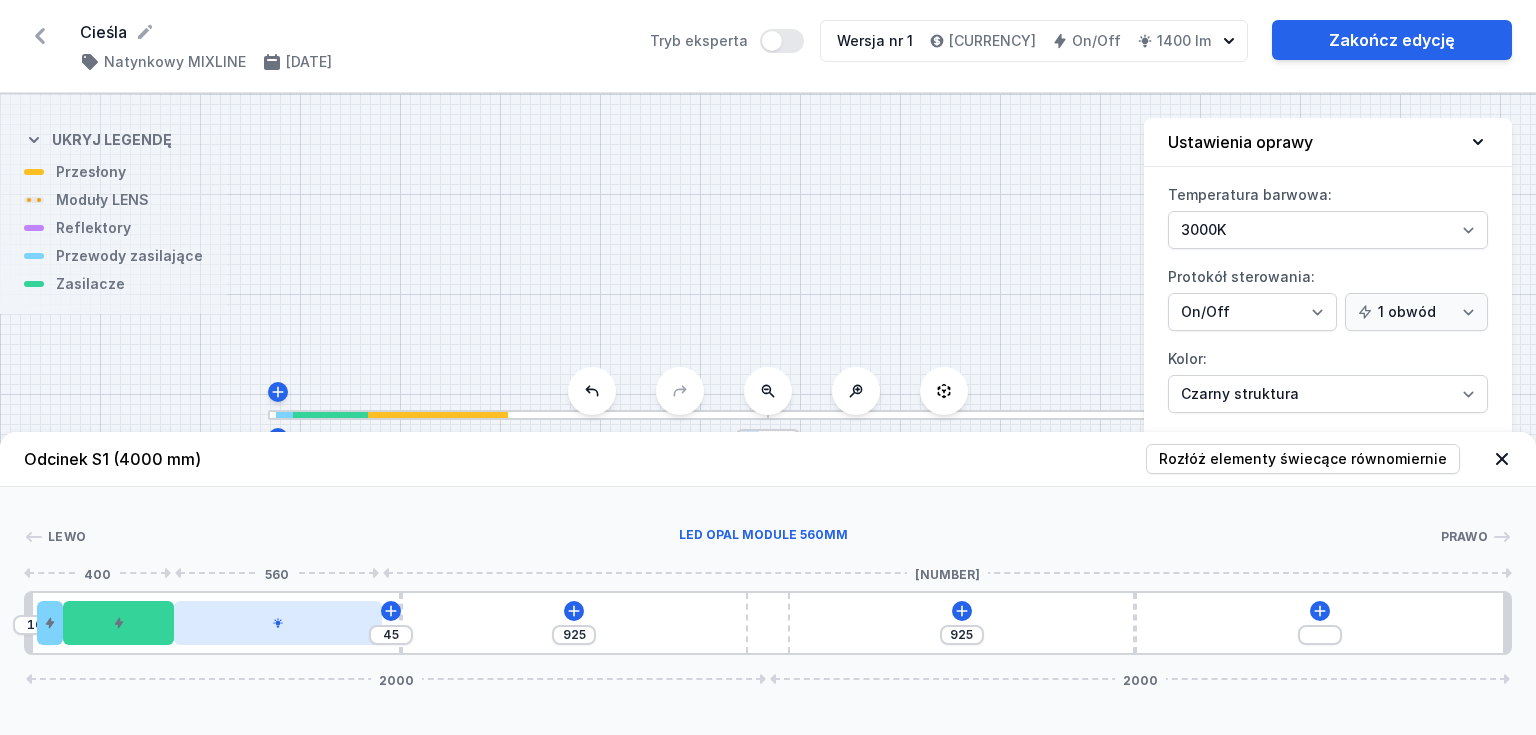 click at bounding box center [278, 623] 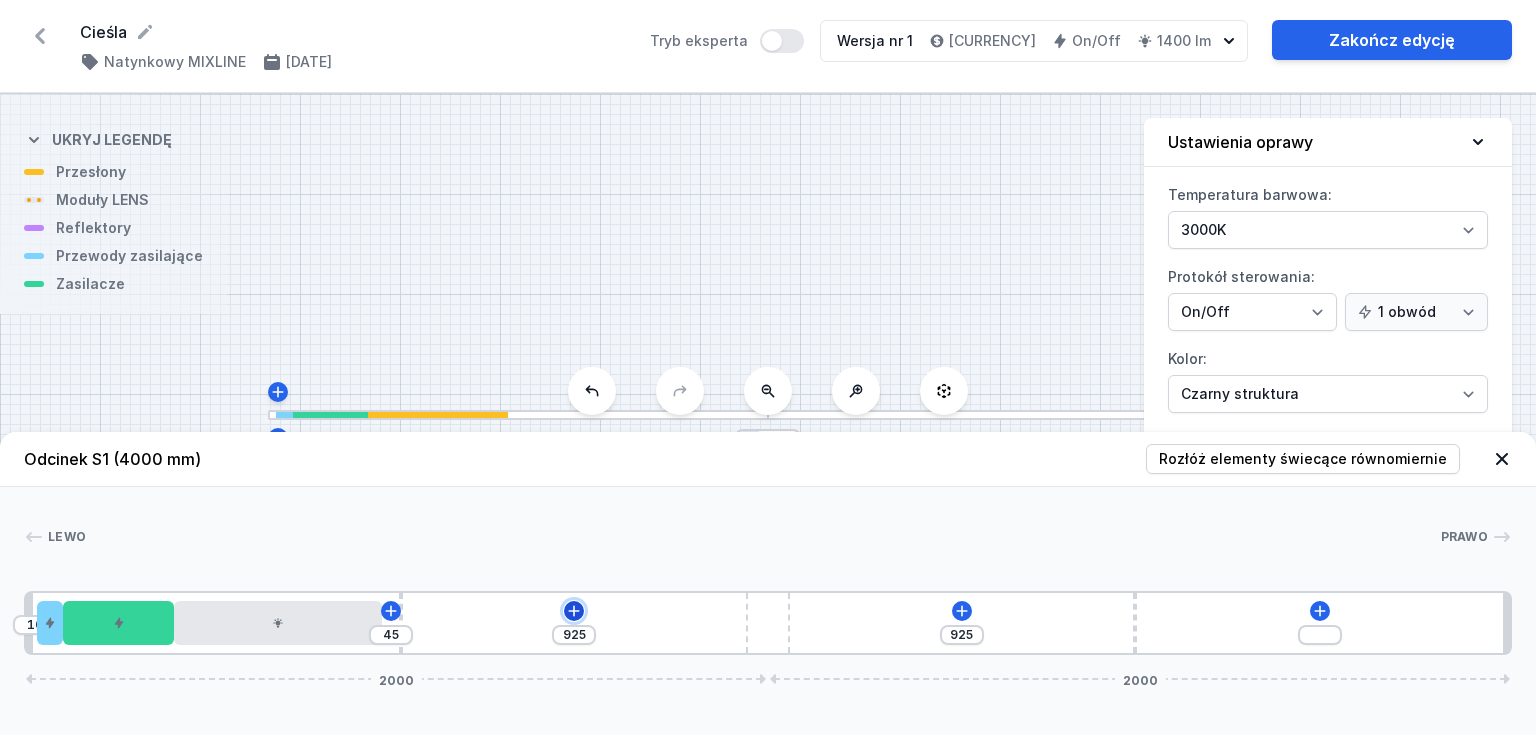 click at bounding box center [390, 610] 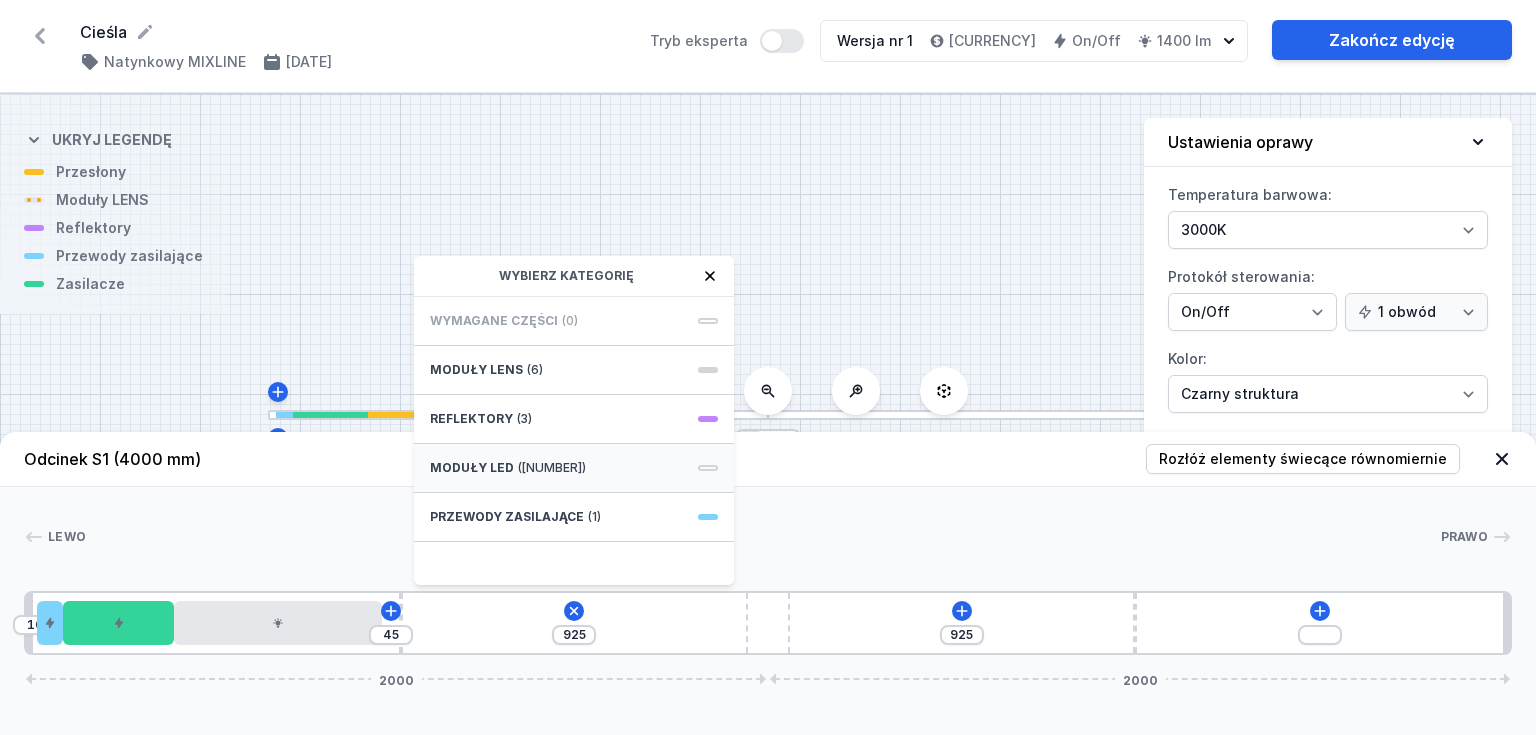click on "([NUMBER])" at bounding box center (535, 370) 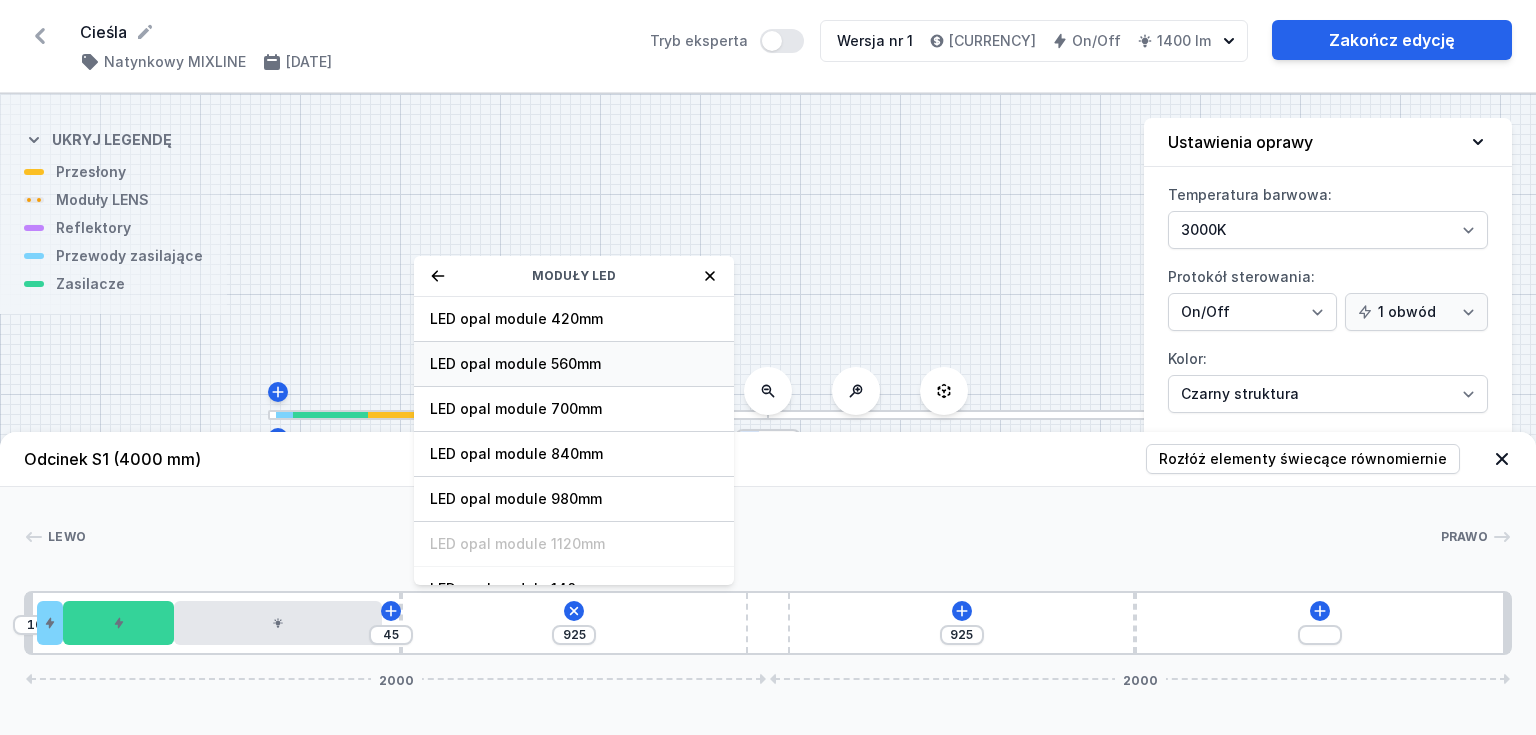 click on "LED opal module 560mm" at bounding box center [574, 319] 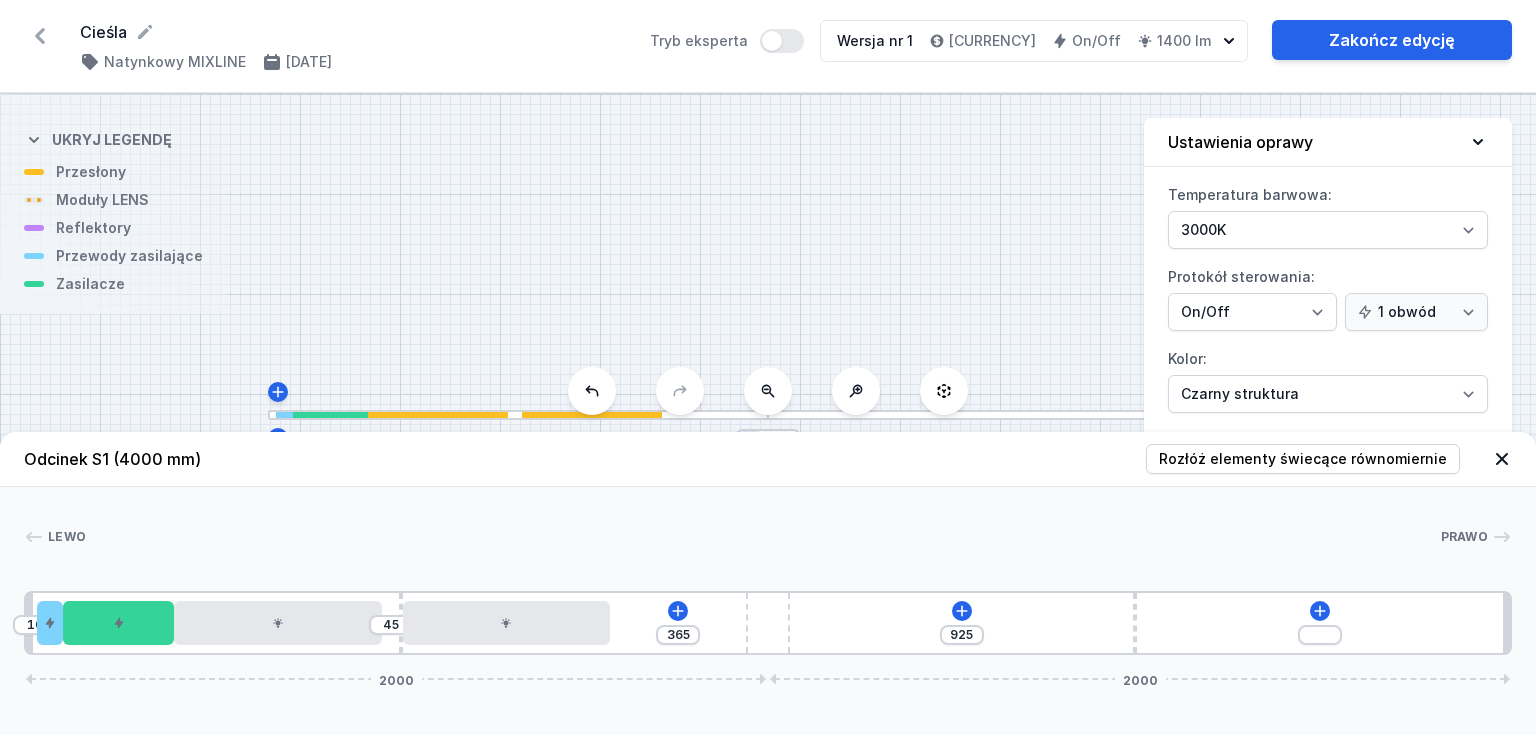 click on "10 [NUMBER] [NUMBER] [NUMBER] [NUMBER] [NUMBER] [NUMBER]" at bounding box center (768, 623) 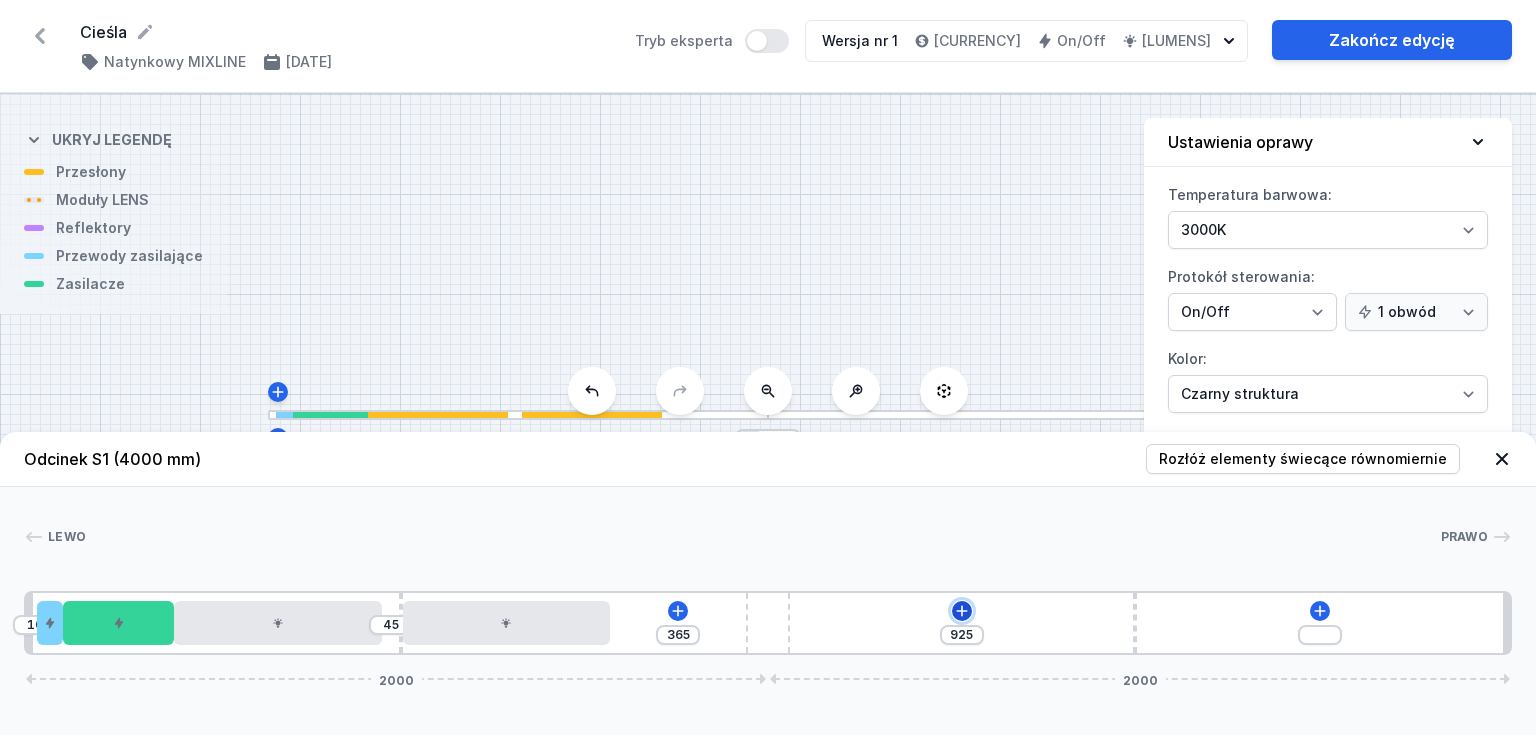 click at bounding box center (678, 611) 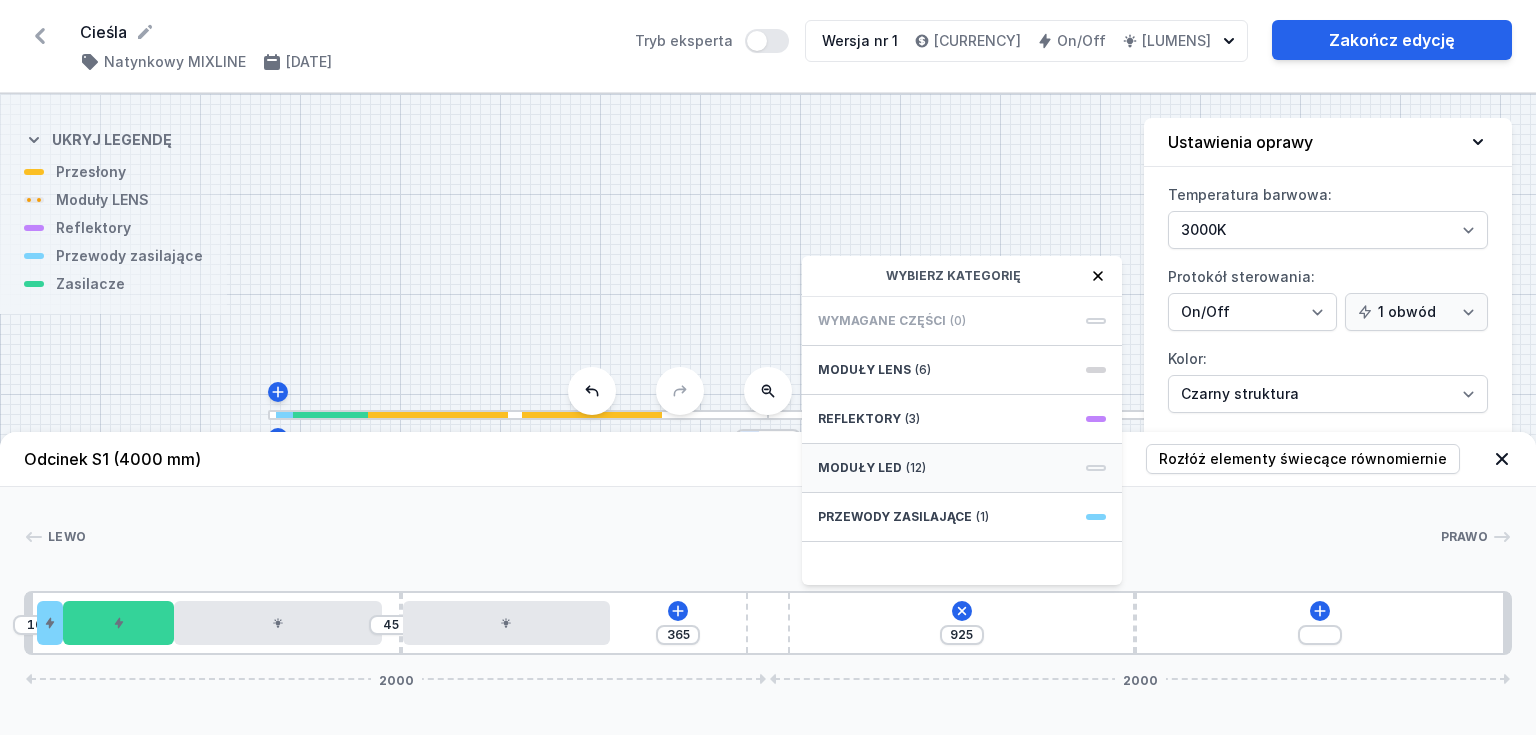 click on "(12)" at bounding box center [923, 370] 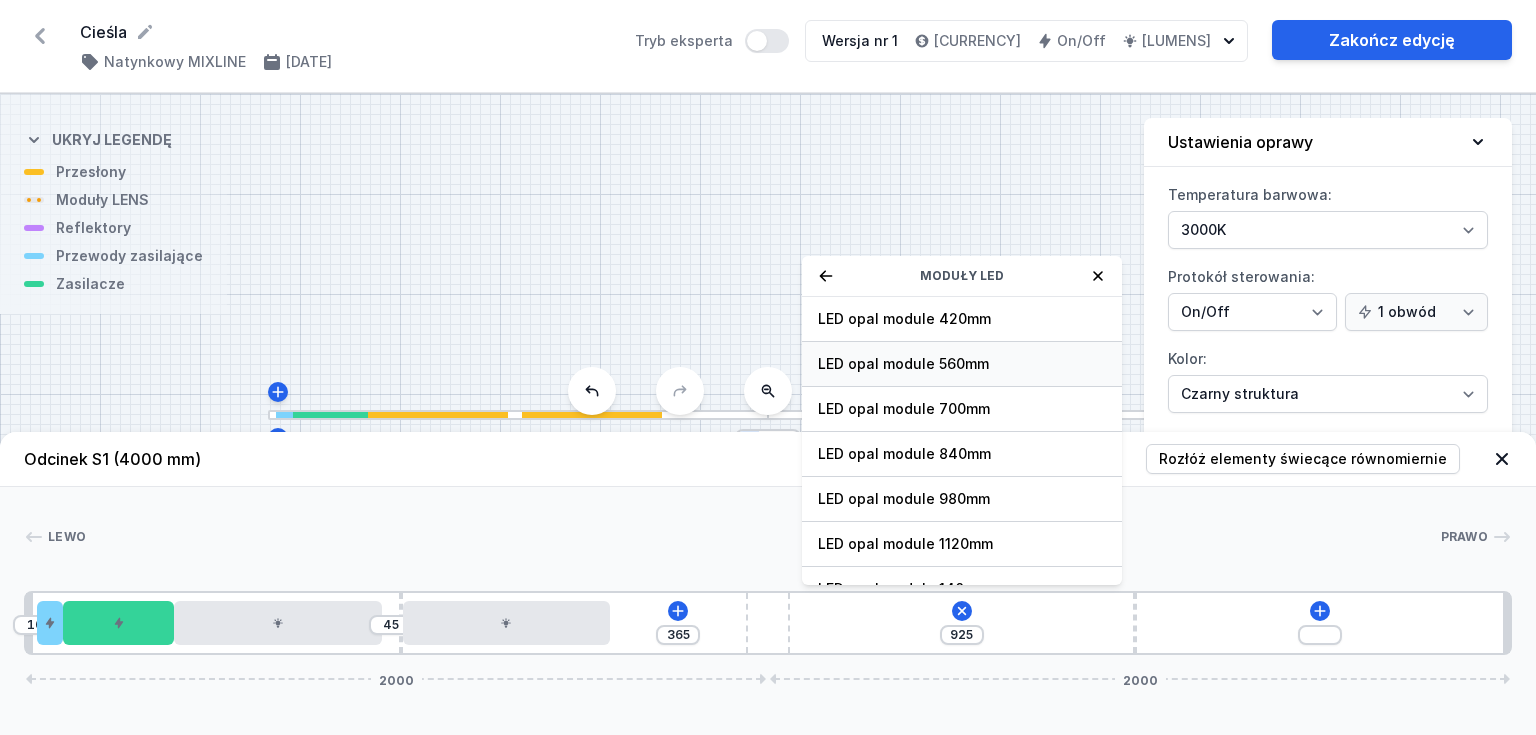 click on "LED opal module 560mm" at bounding box center (962, 364) 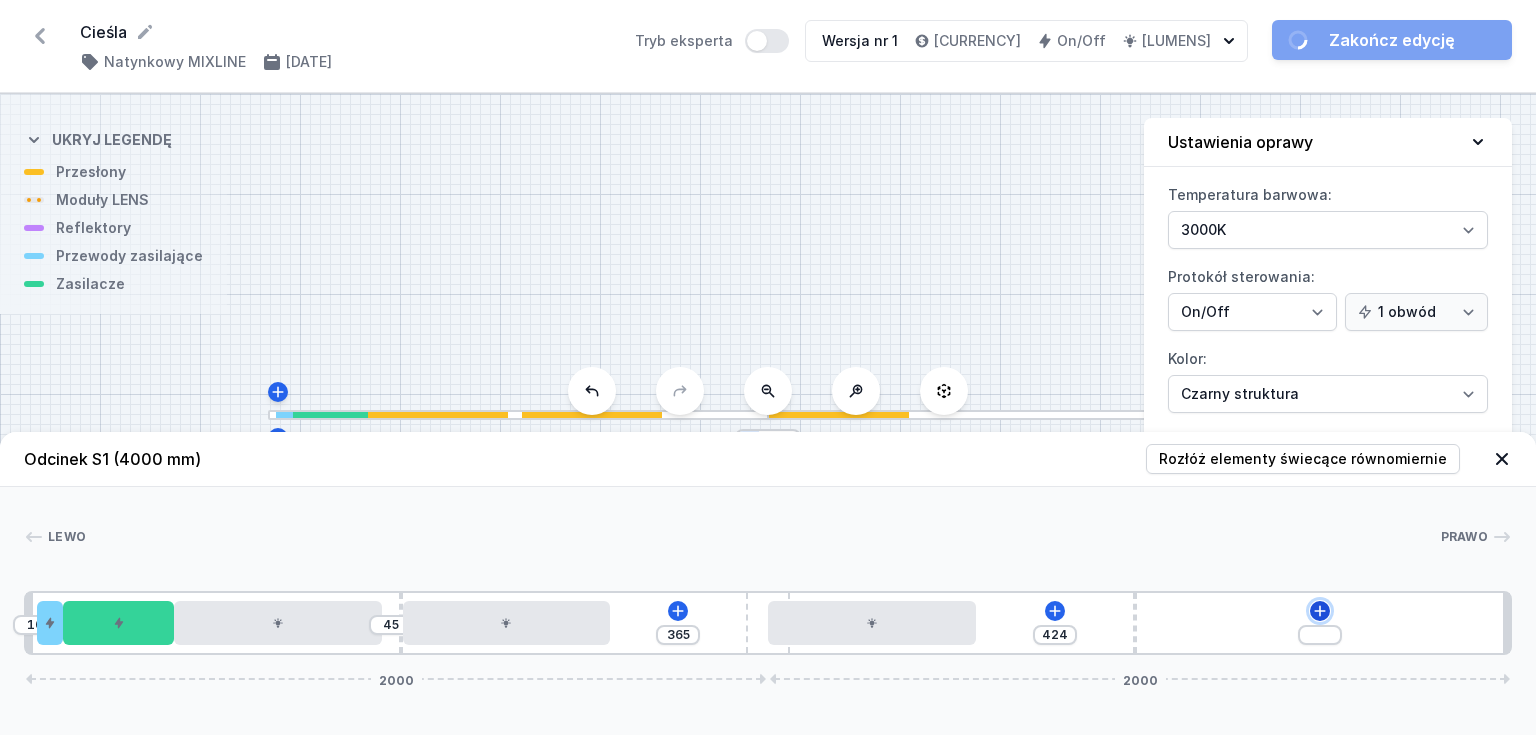click at bounding box center [678, 611] 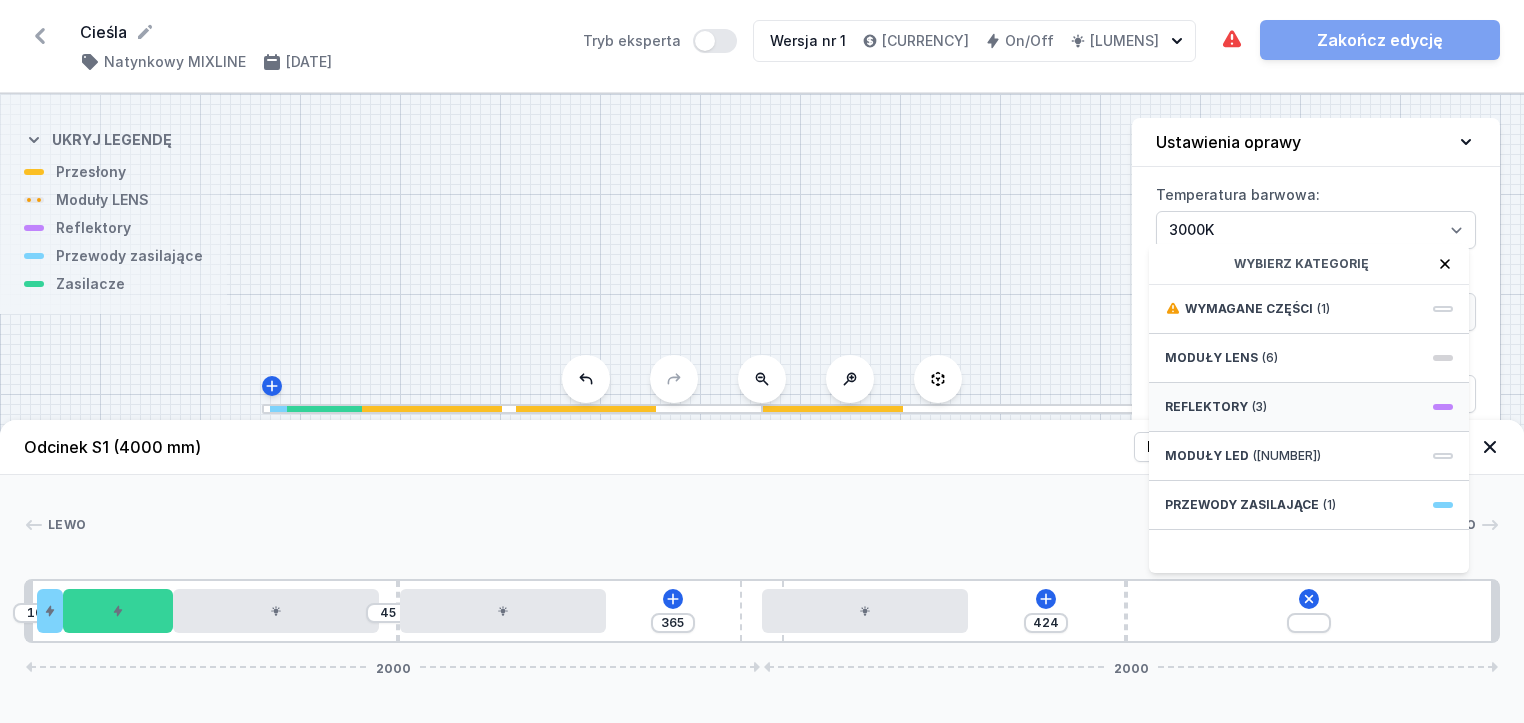 click on "Reflektory ([NUMBER])" at bounding box center (1309, 407) 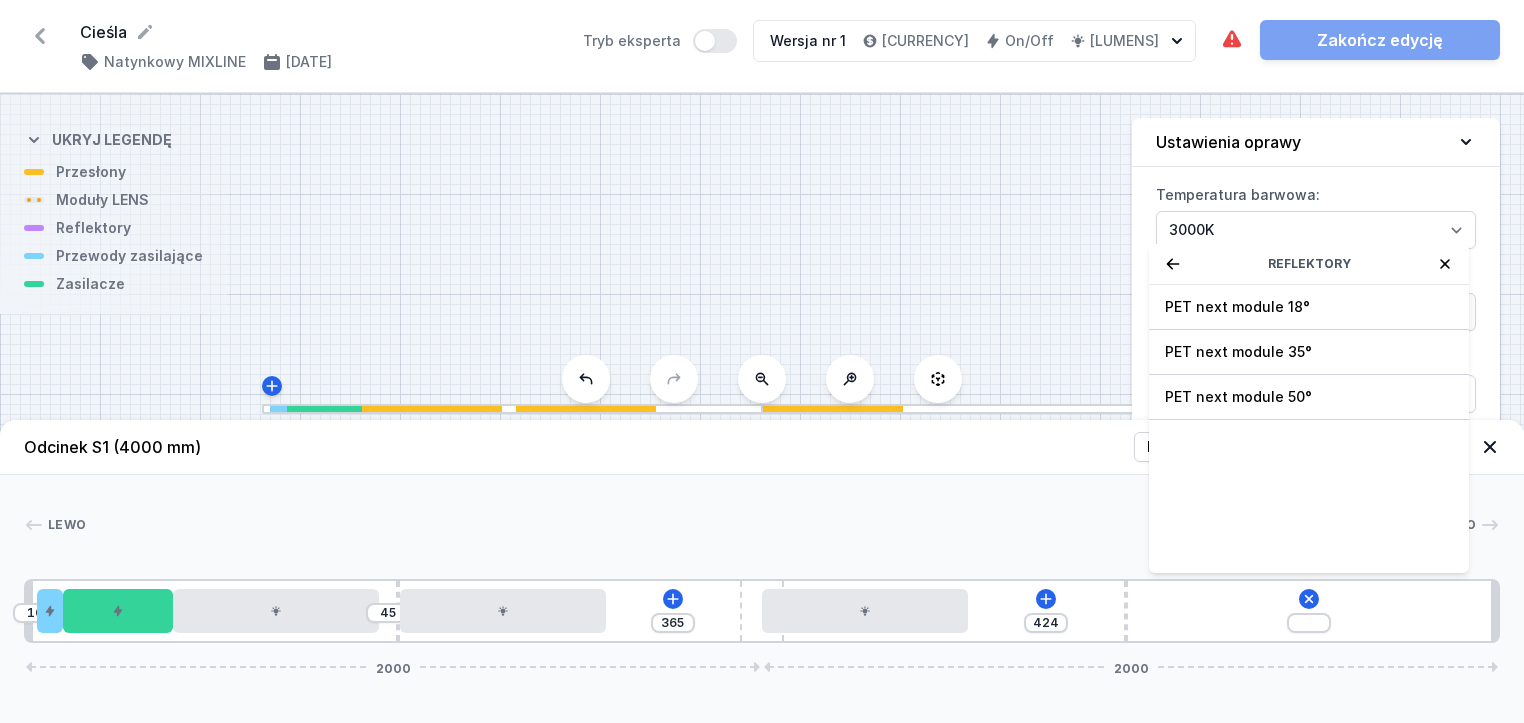 click at bounding box center (1173, 264) 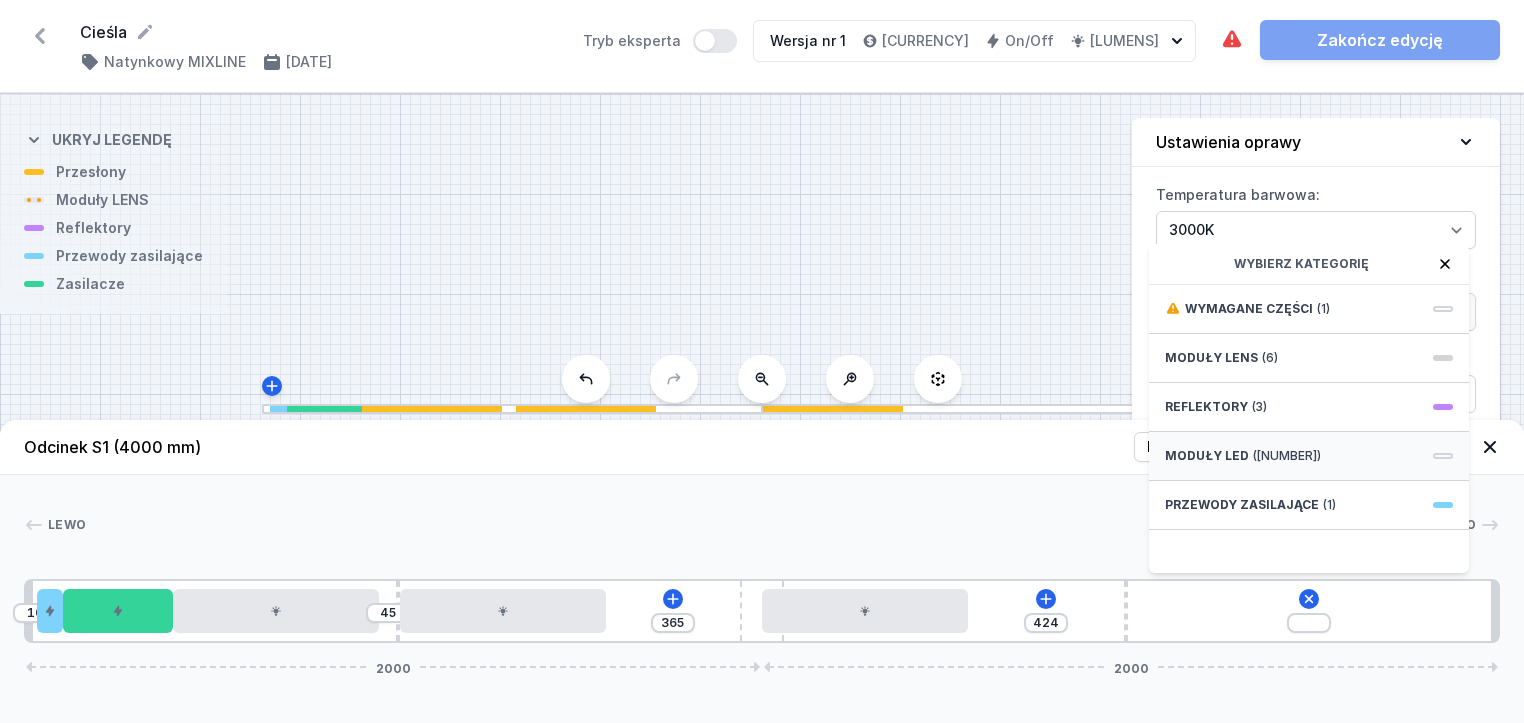 click on "([NUMBER])" at bounding box center [1270, 358] 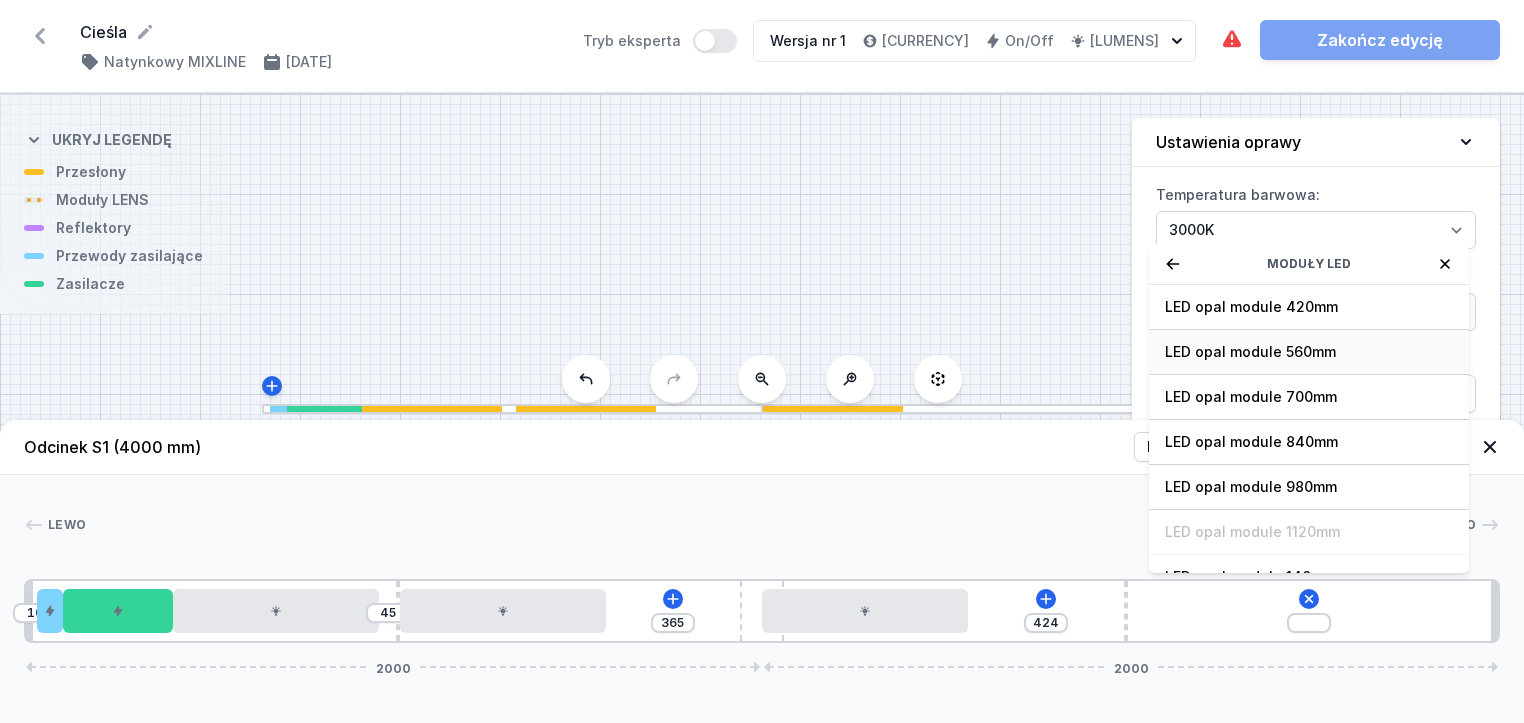 click on "LED opal module 560mm" at bounding box center (1309, 307) 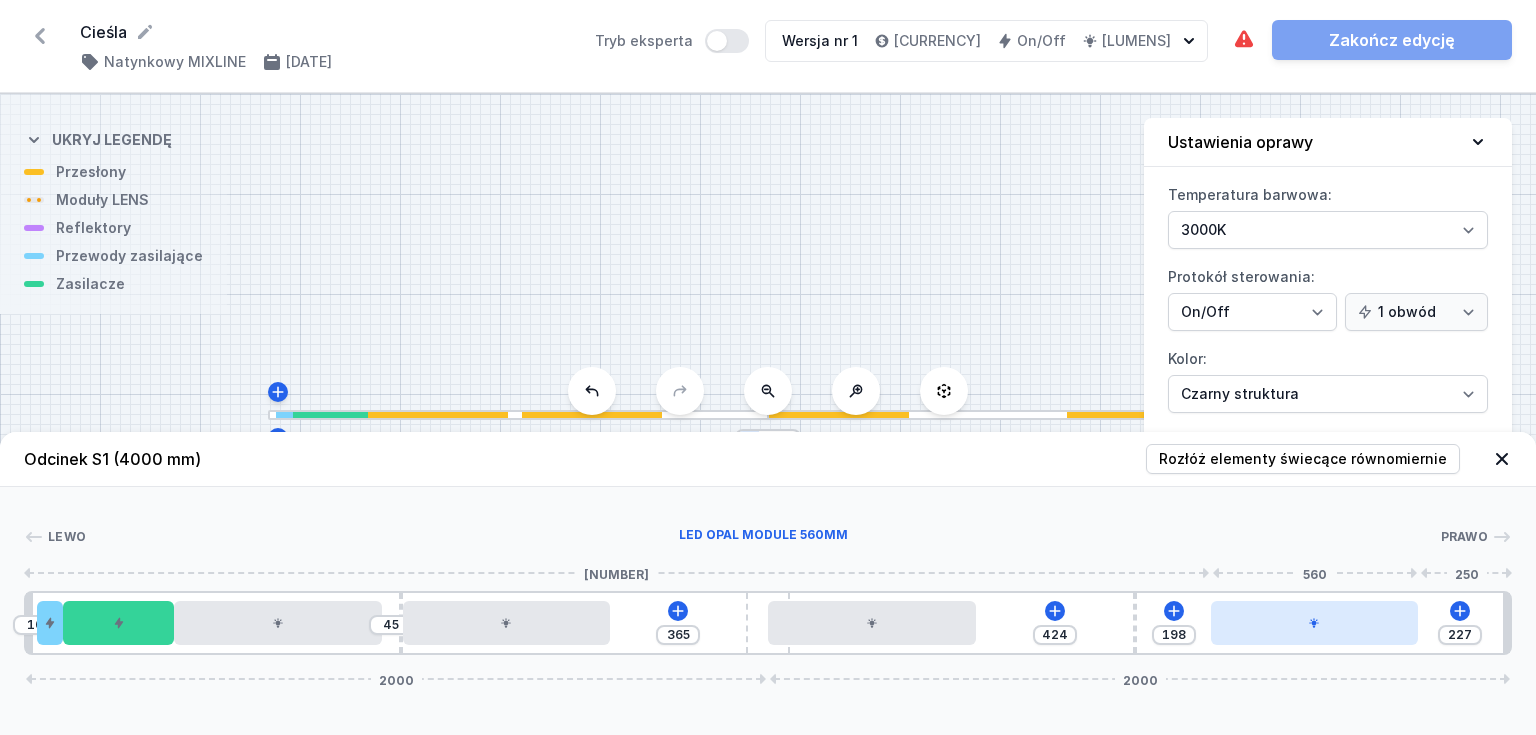 drag, startPoint x: 1258, startPoint y: 623, endPoint x: 1346, endPoint y: 618, distance: 88.14193 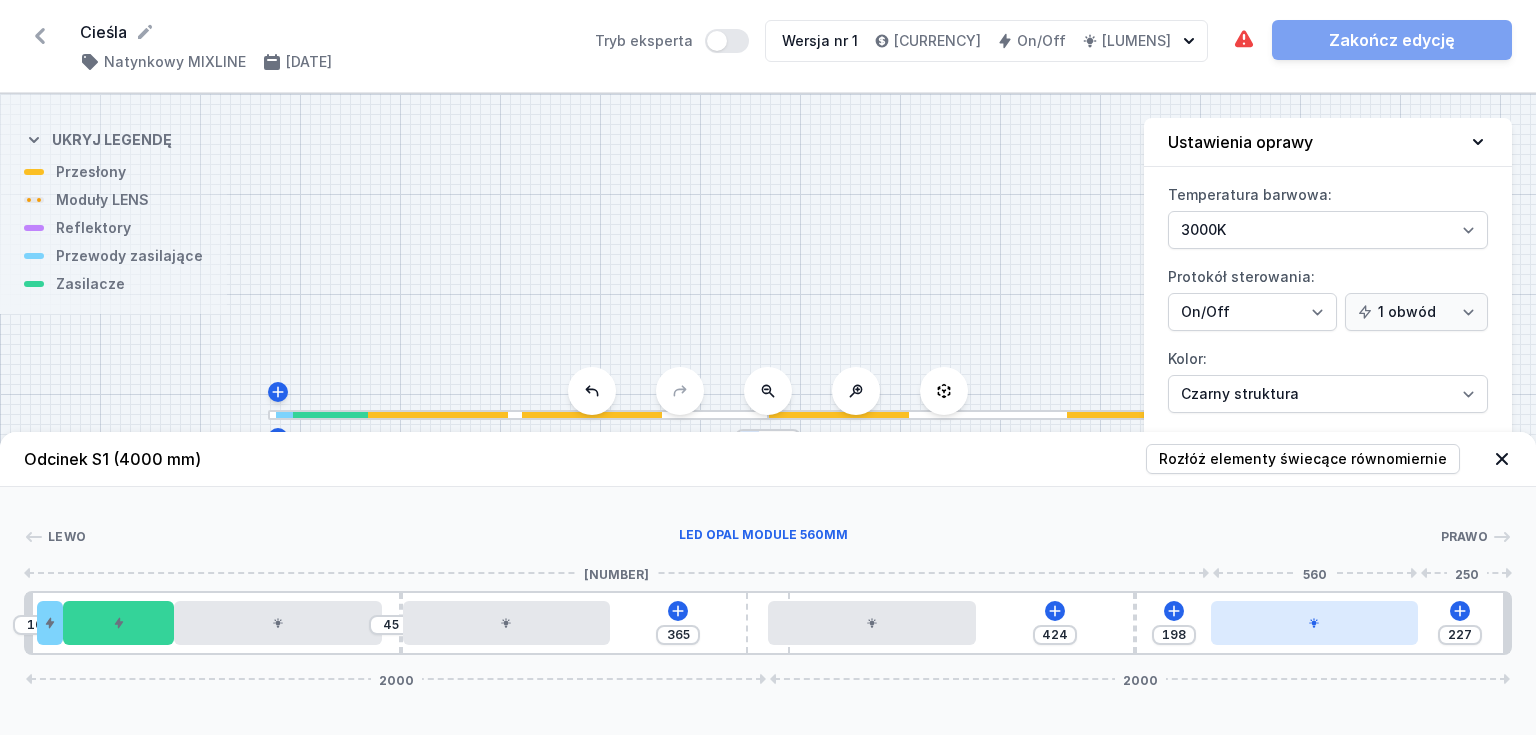 click at bounding box center [1315, 623] 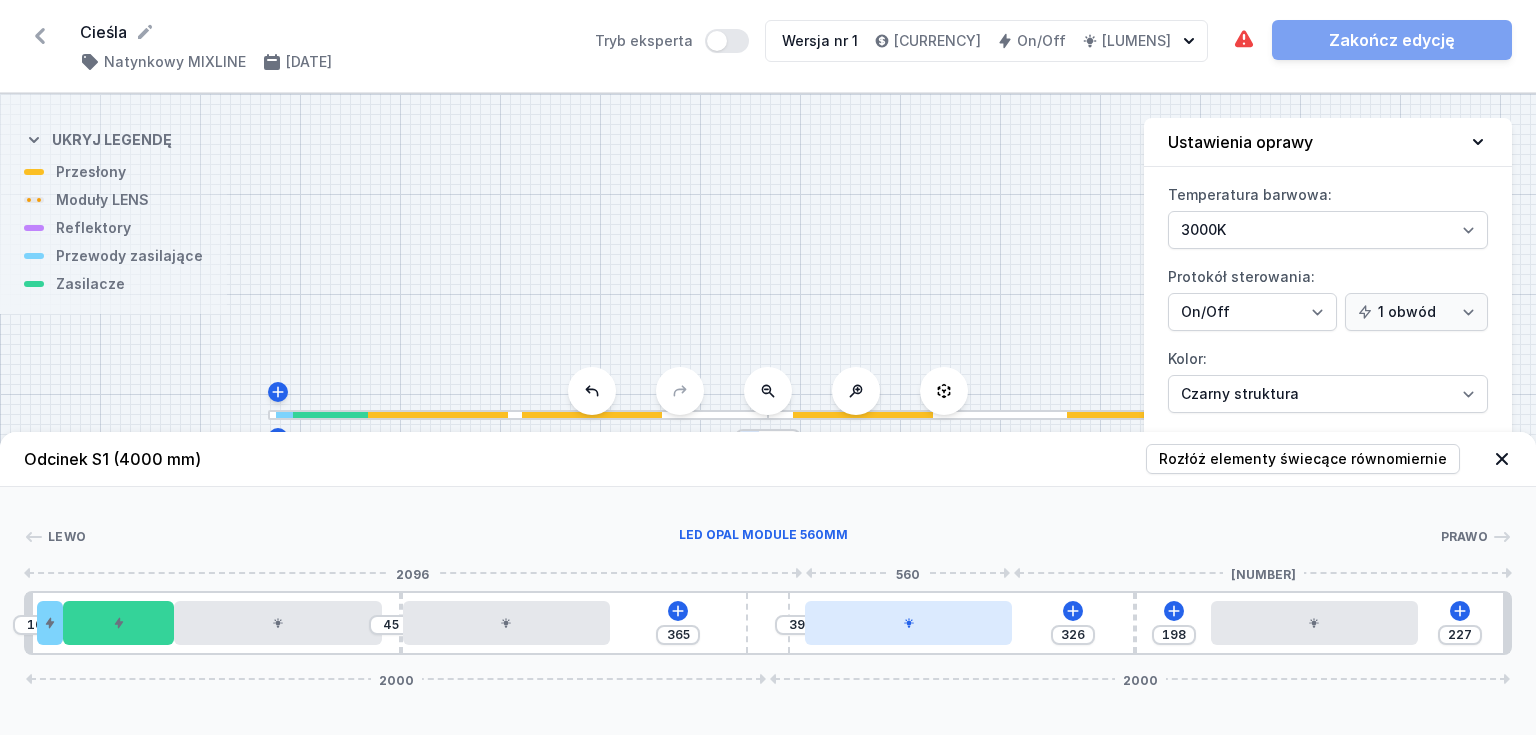 drag, startPoint x: 955, startPoint y: 624, endPoint x: 1001, endPoint y: 624, distance: 46 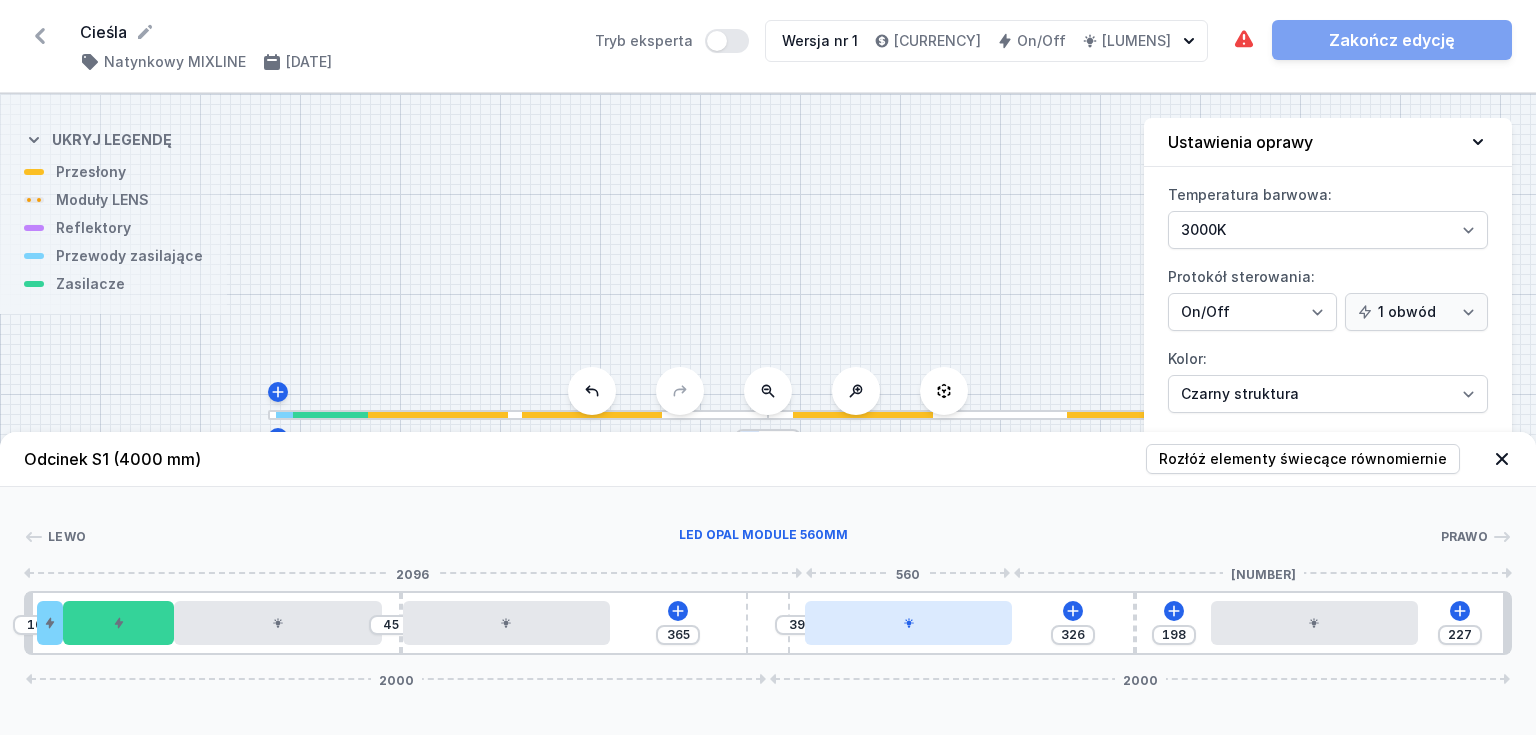 click at bounding box center (909, 623) 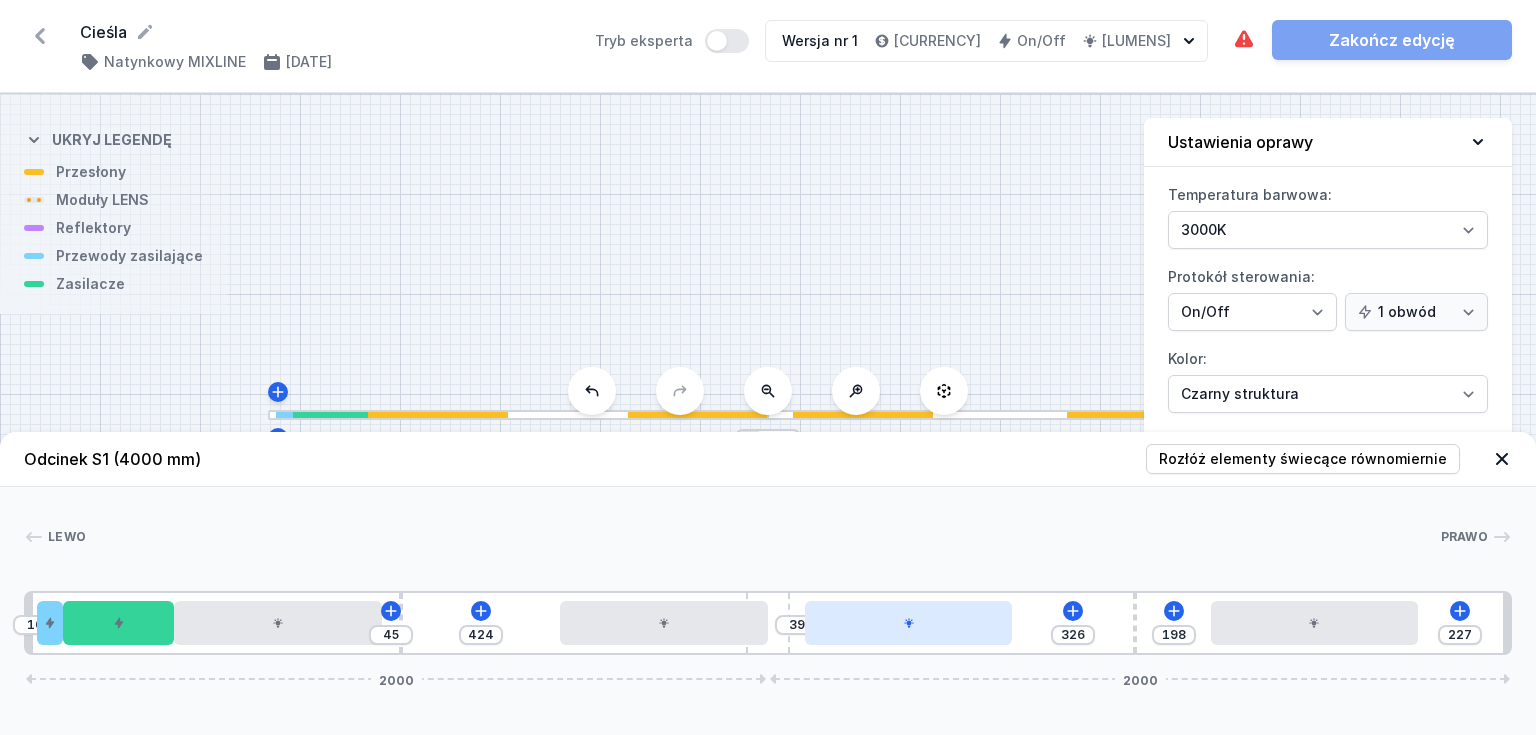 drag, startPoint x: 593, startPoint y: 629, endPoint x: 804, endPoint y: 627, distance: 211.00948 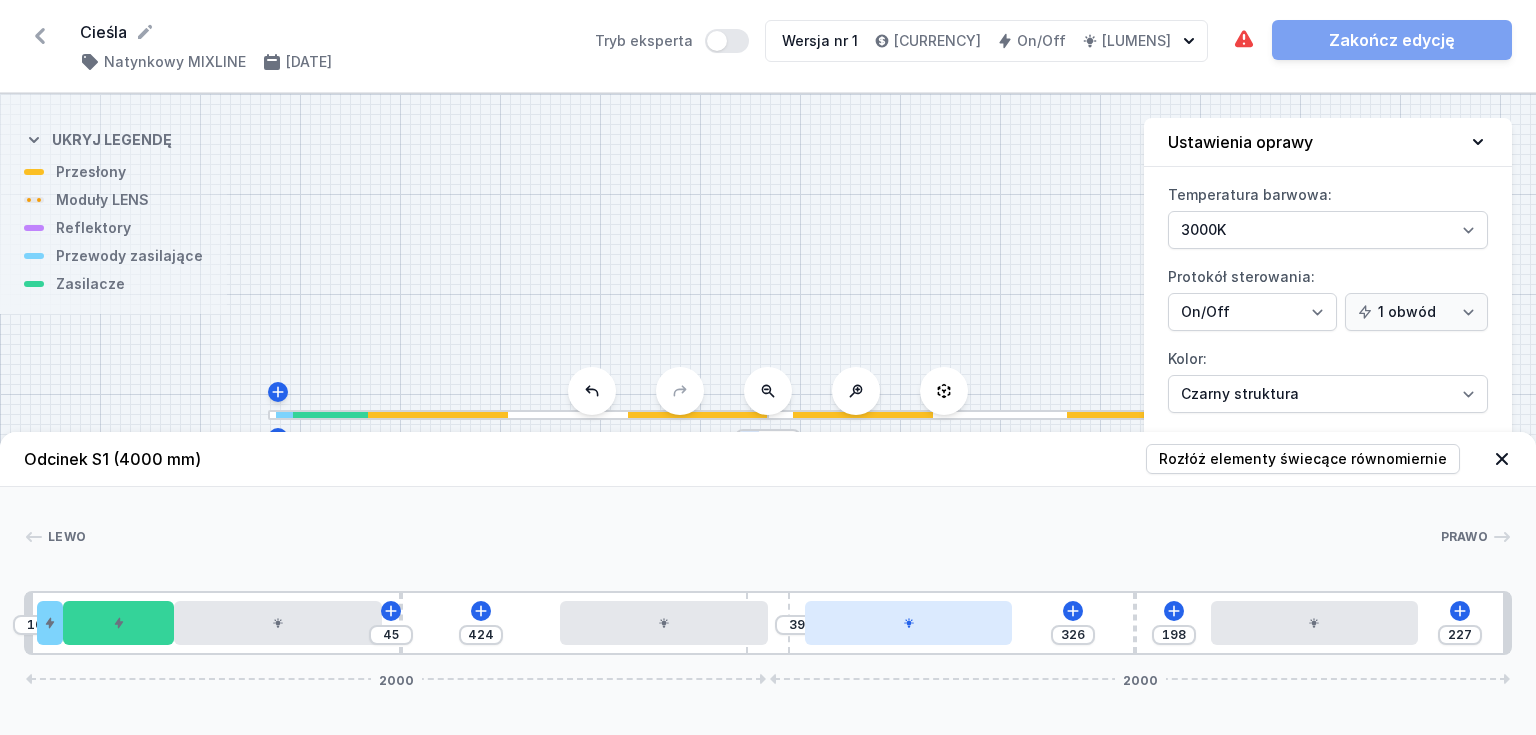 click on "10 [NUMBER] [NUMBER] [NUMBER] [NUMBER] [NUMBER] [NUMBER] [NUMBER] [NUMBER]" at bounding box center [768, 623] 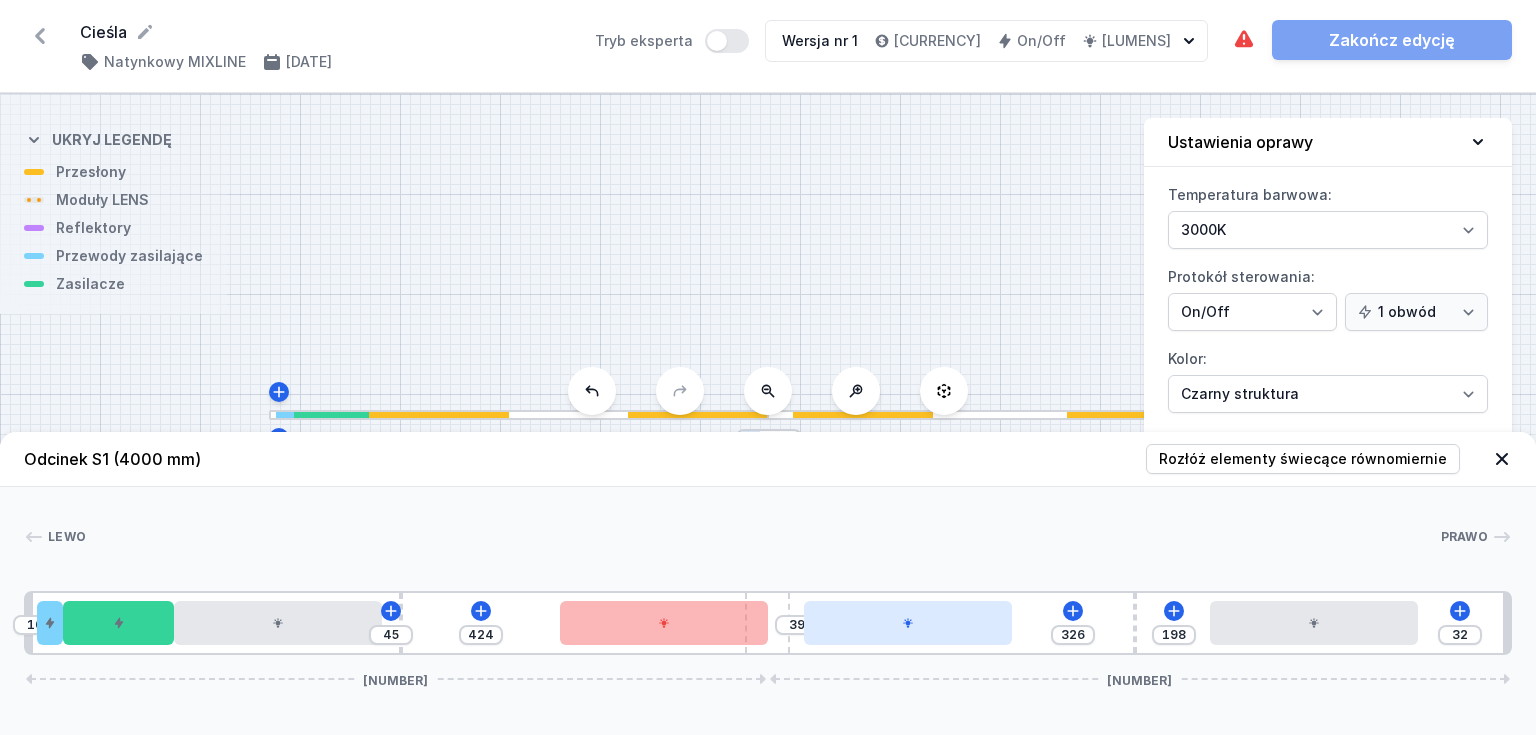 drag, startPoint x: 773, startPoint y: 604, endPoint x: 901, endPoint y: 604, distance: 128 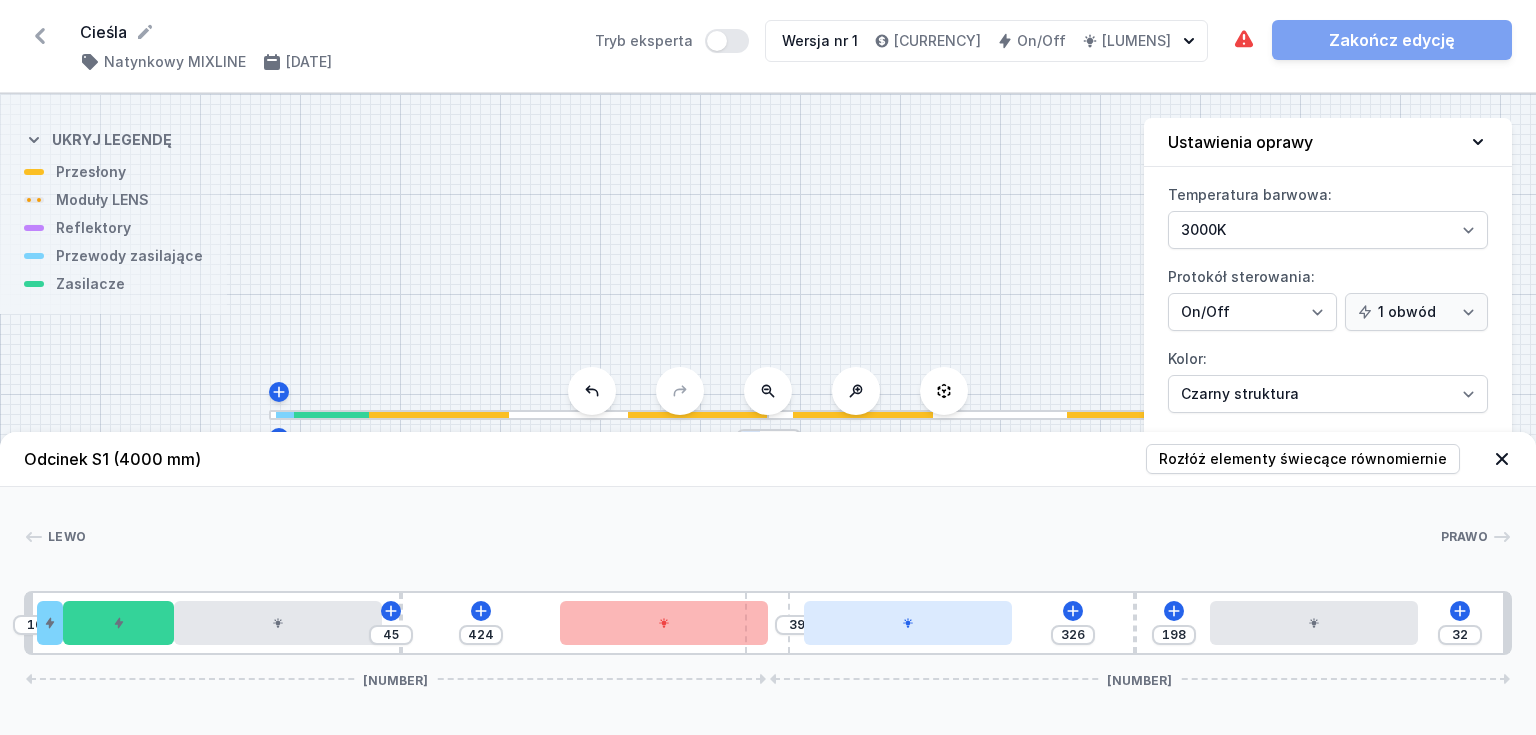 click on "10 [NUMBER] [NUMBER] [NUMBER] [NUMBER] [NUMBER] [NUMBER] [NUMBER] [NUMBER]" at bounding box center (768, 623) 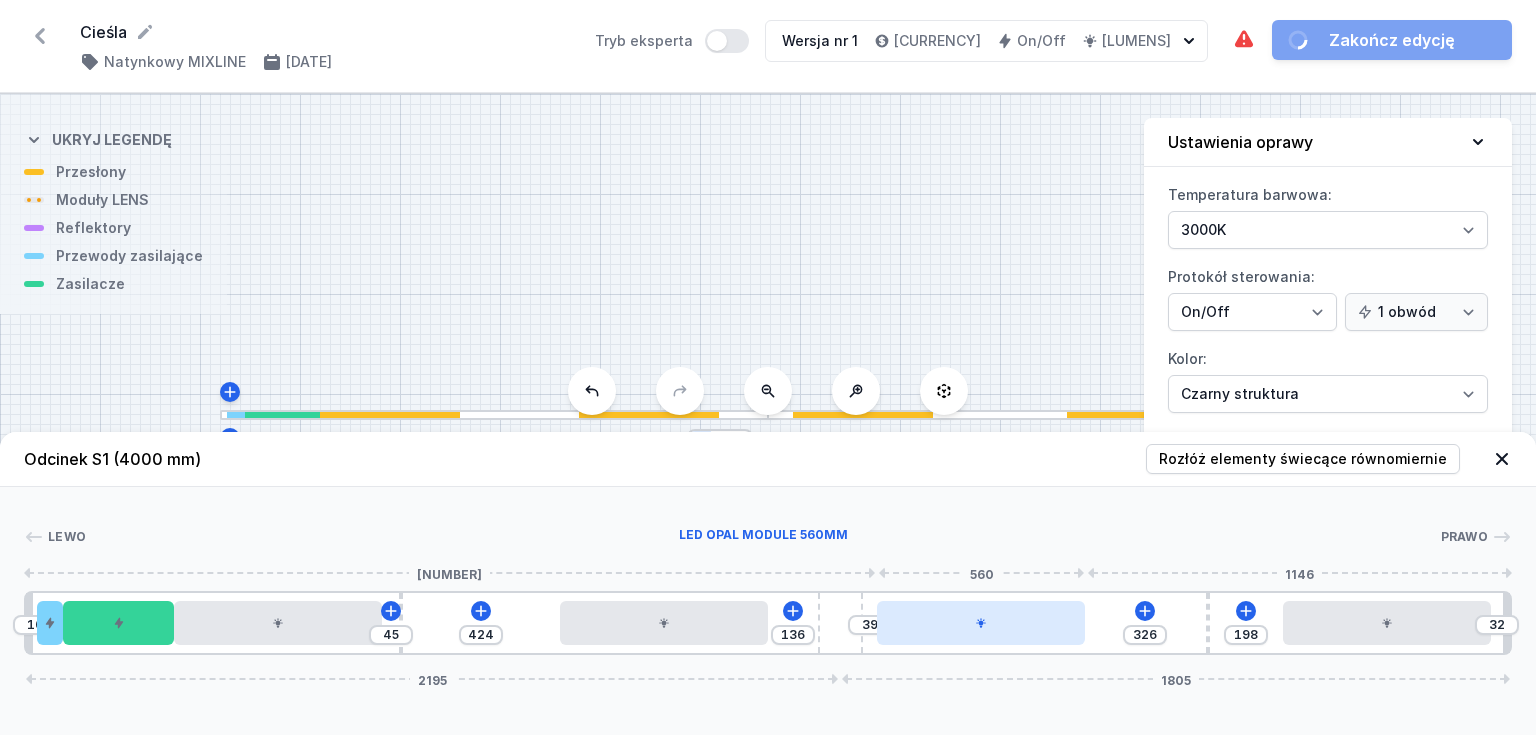 click at bounding box center (278, 623) 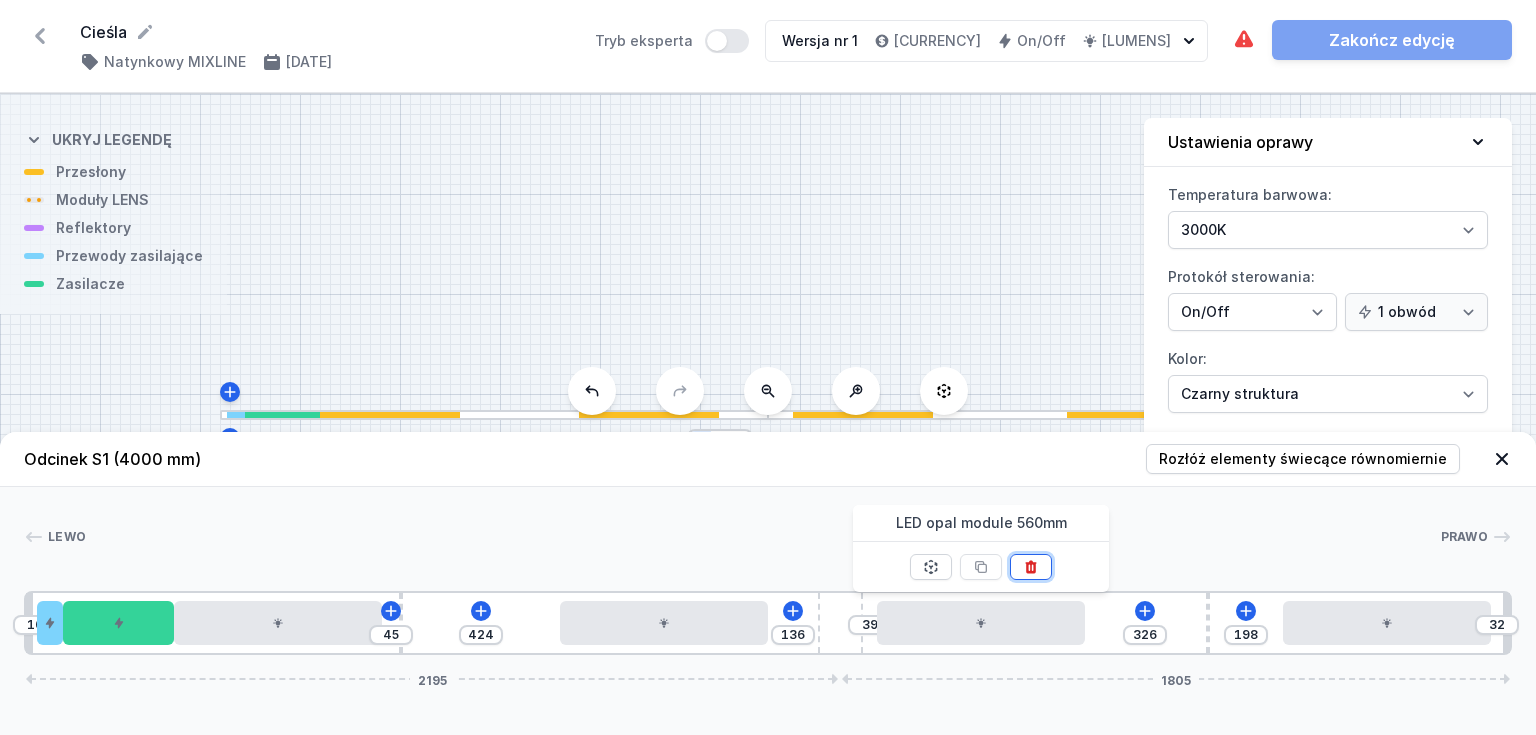 click at bounding box center [1030, 566] 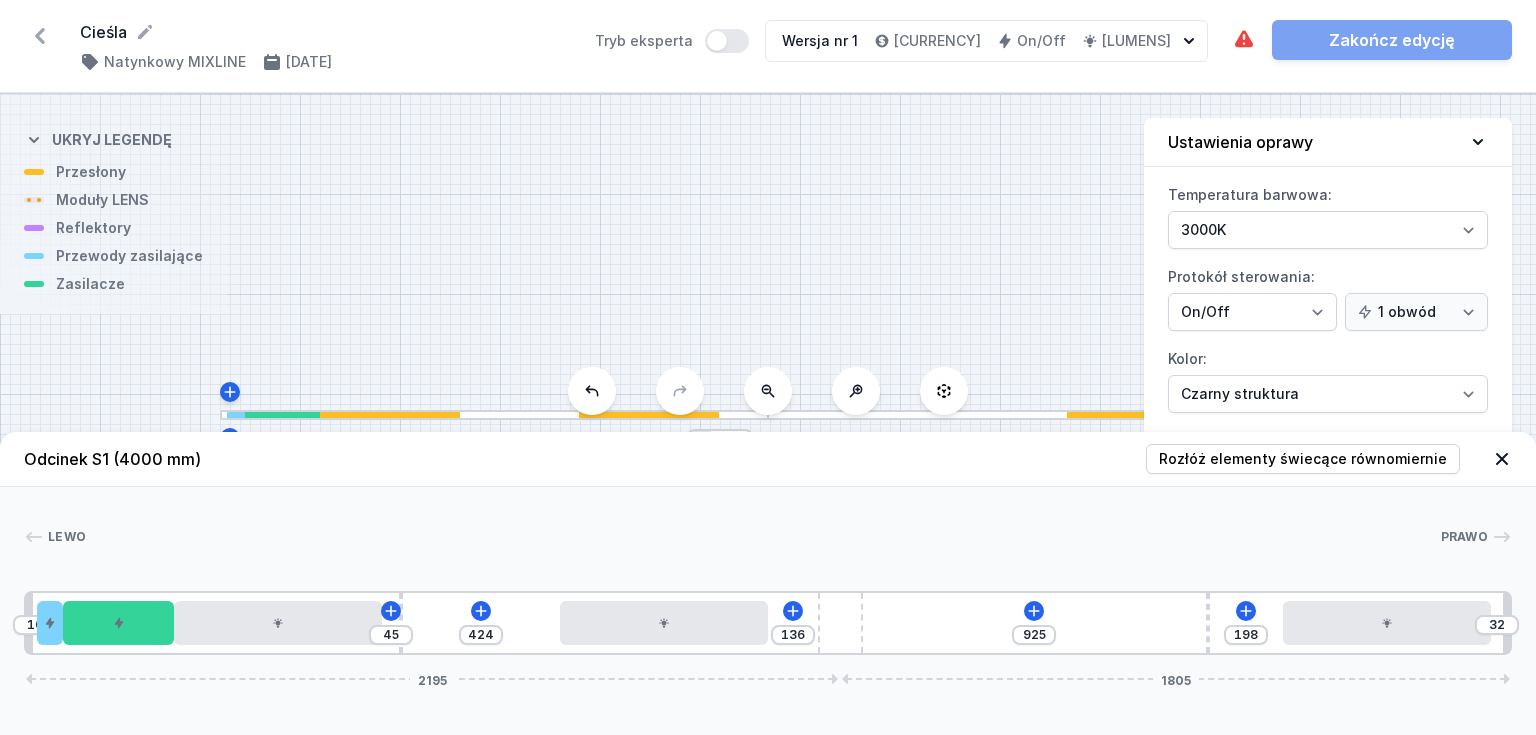 drag, startPoint x: 848, startPoint y: 616, endPoint x: 935, endPoint y: 610, distance: 87.20665 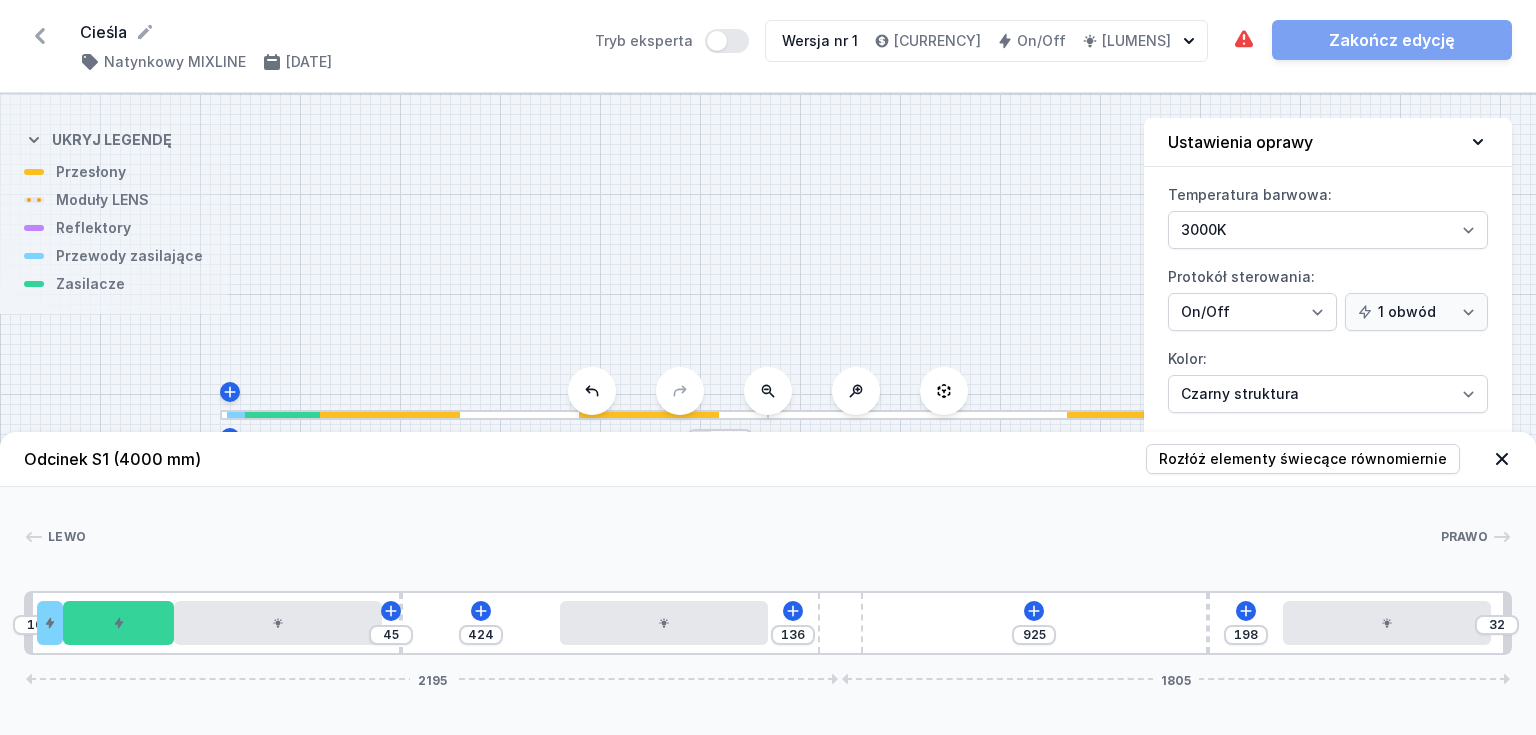 click on "10 [NUMBER] [NUMBER] [NUMBER] [NUMBER] [NUMBER] [NUMBER] [NUMBER] [NUMBER] [NUMBER] [NUMBER] [NUMBER] [NUMBER]" at bounding box center [768, 623] 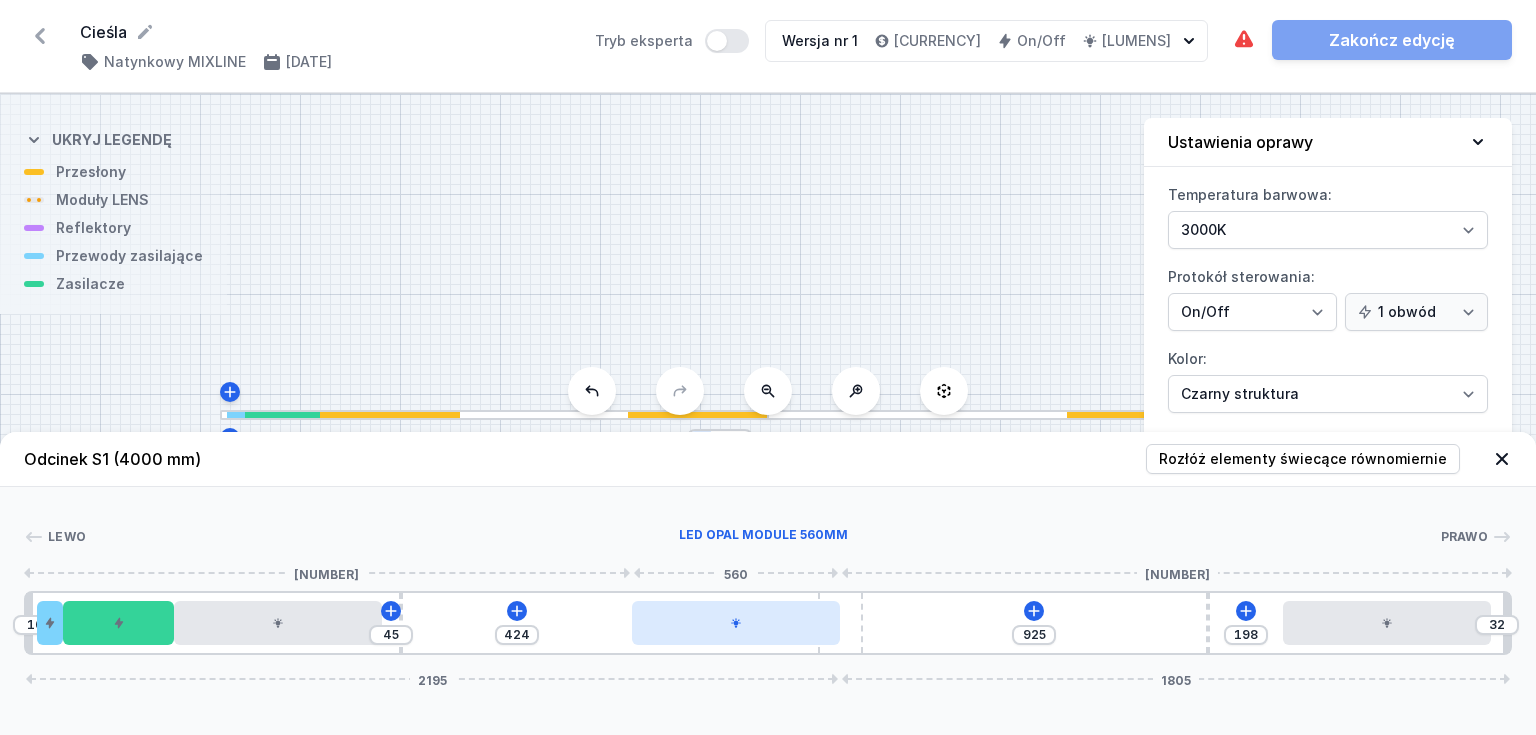 drag, startPoint x: 697, startPoint y: 620, endPoint x: 773, endPoint y: 620, distance: 76 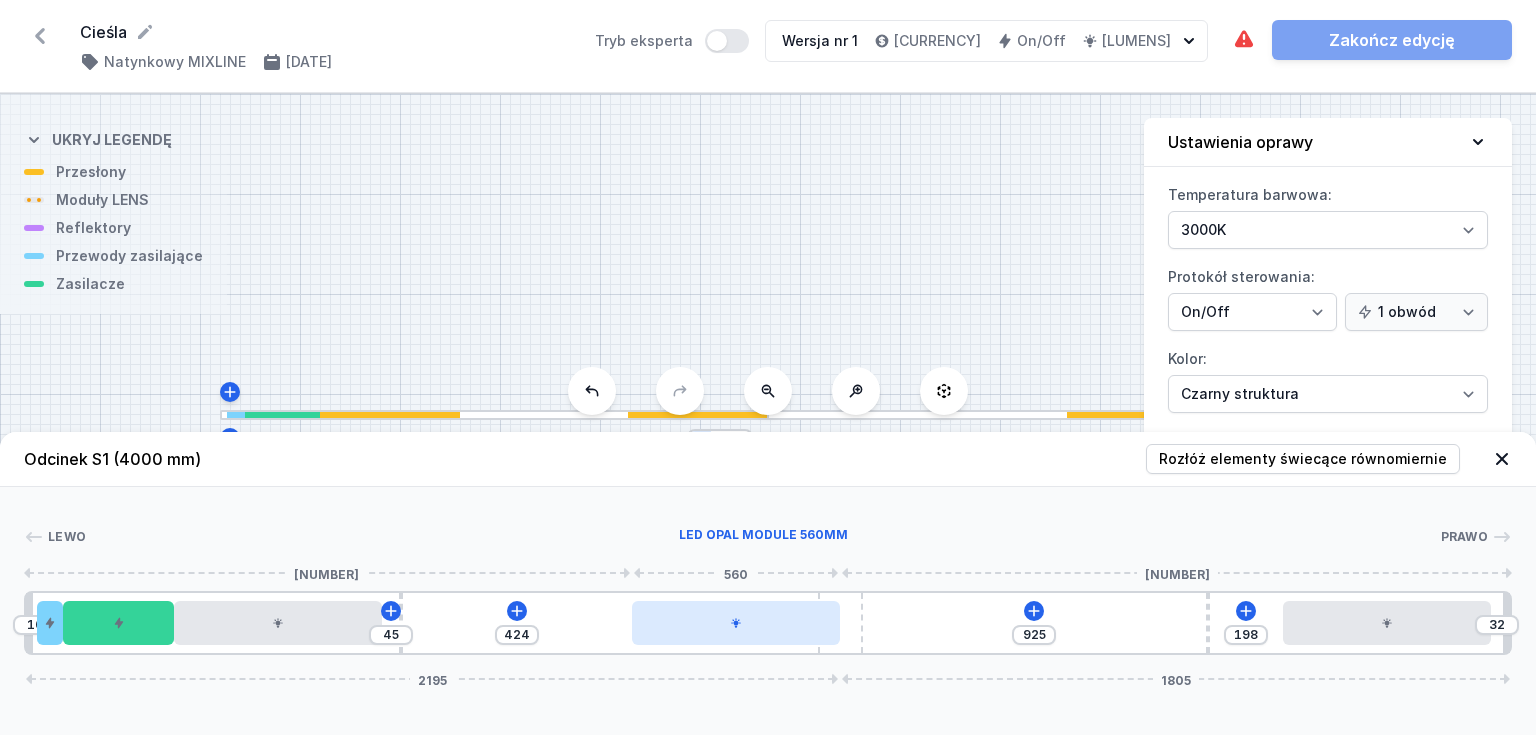 click at bounding box center (736, 623) 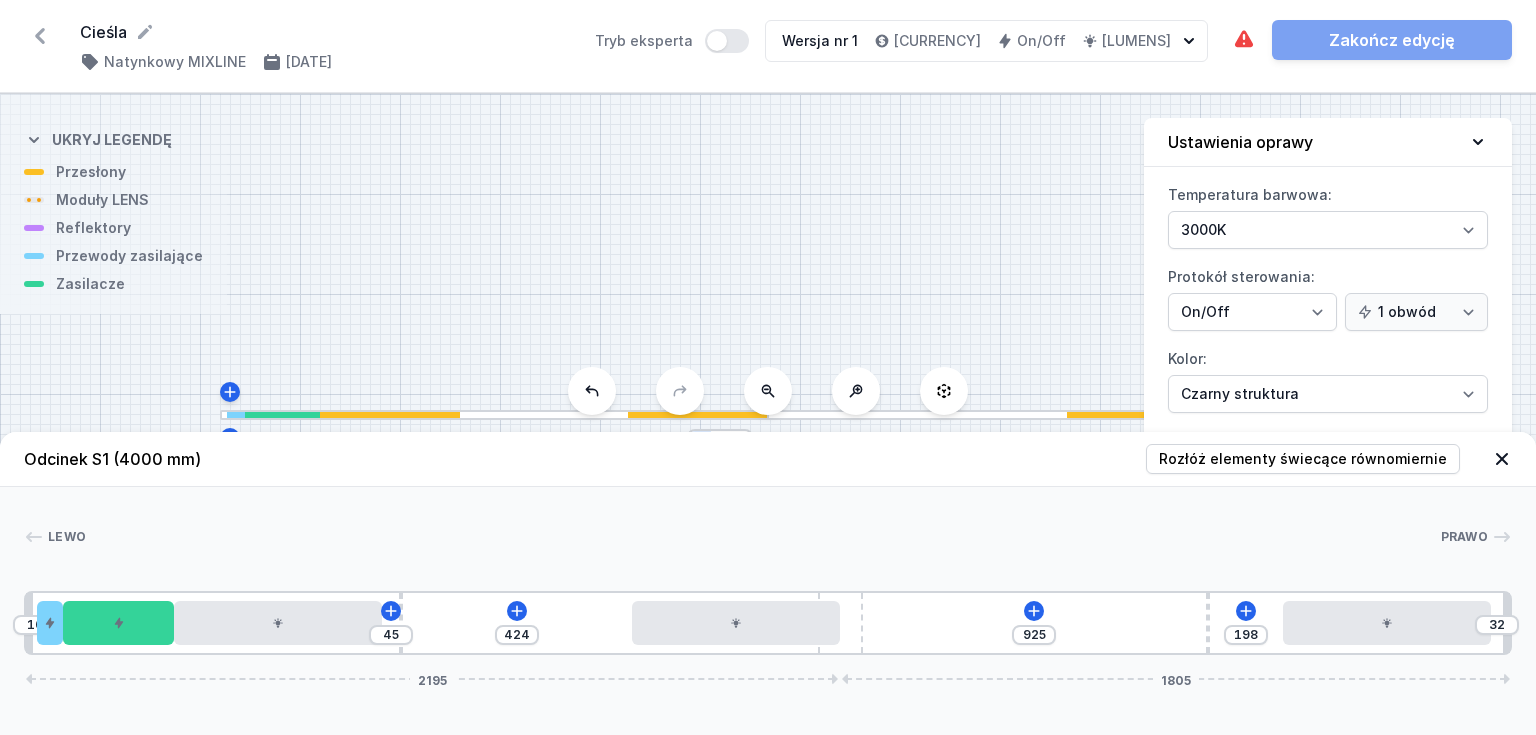 click on "10 [NUMBER] [NUMBER] [NUMBER] [NUMBER] [NUMBER] [NUMBER] [NUMBER]" at bounding box center [768, 623] 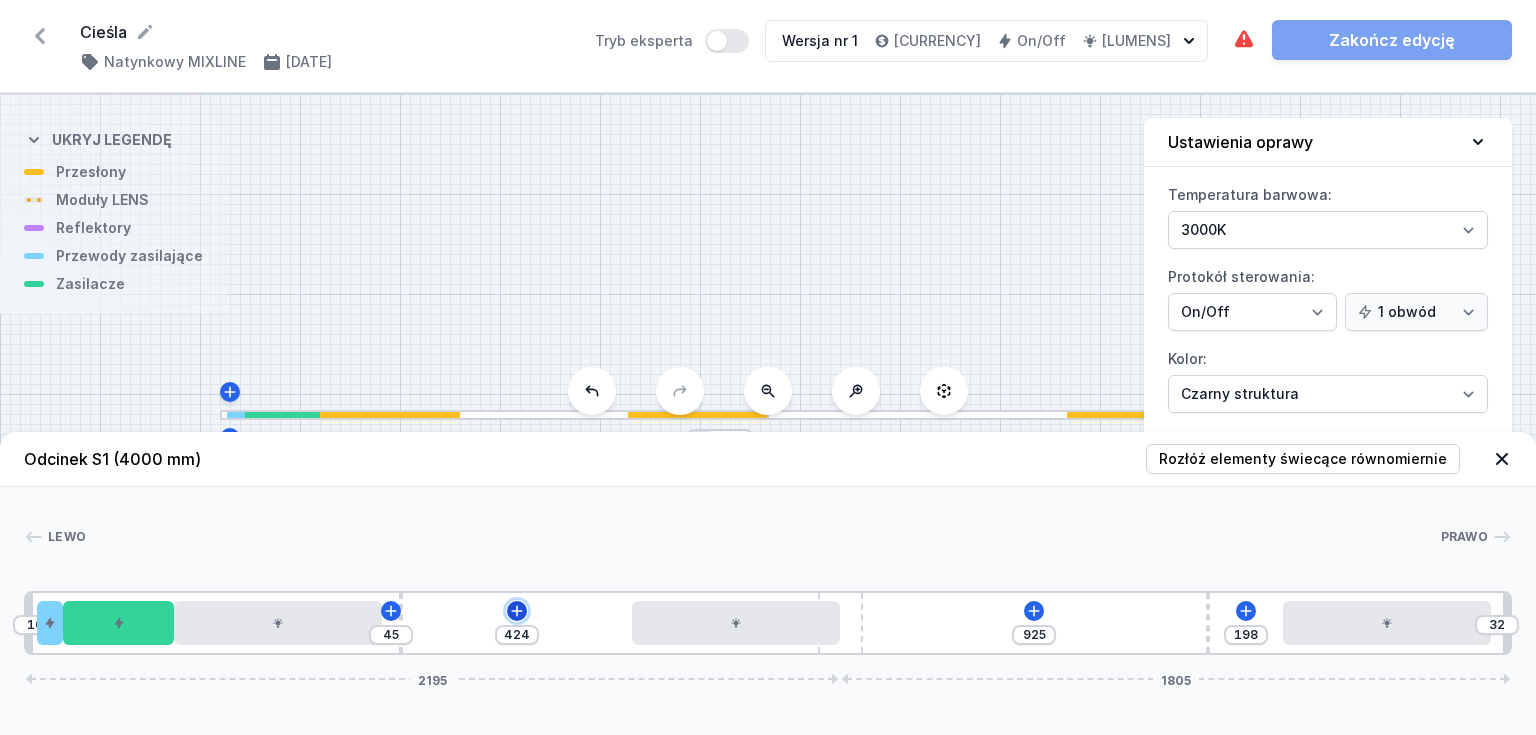 click at bounding box center [391, 611] 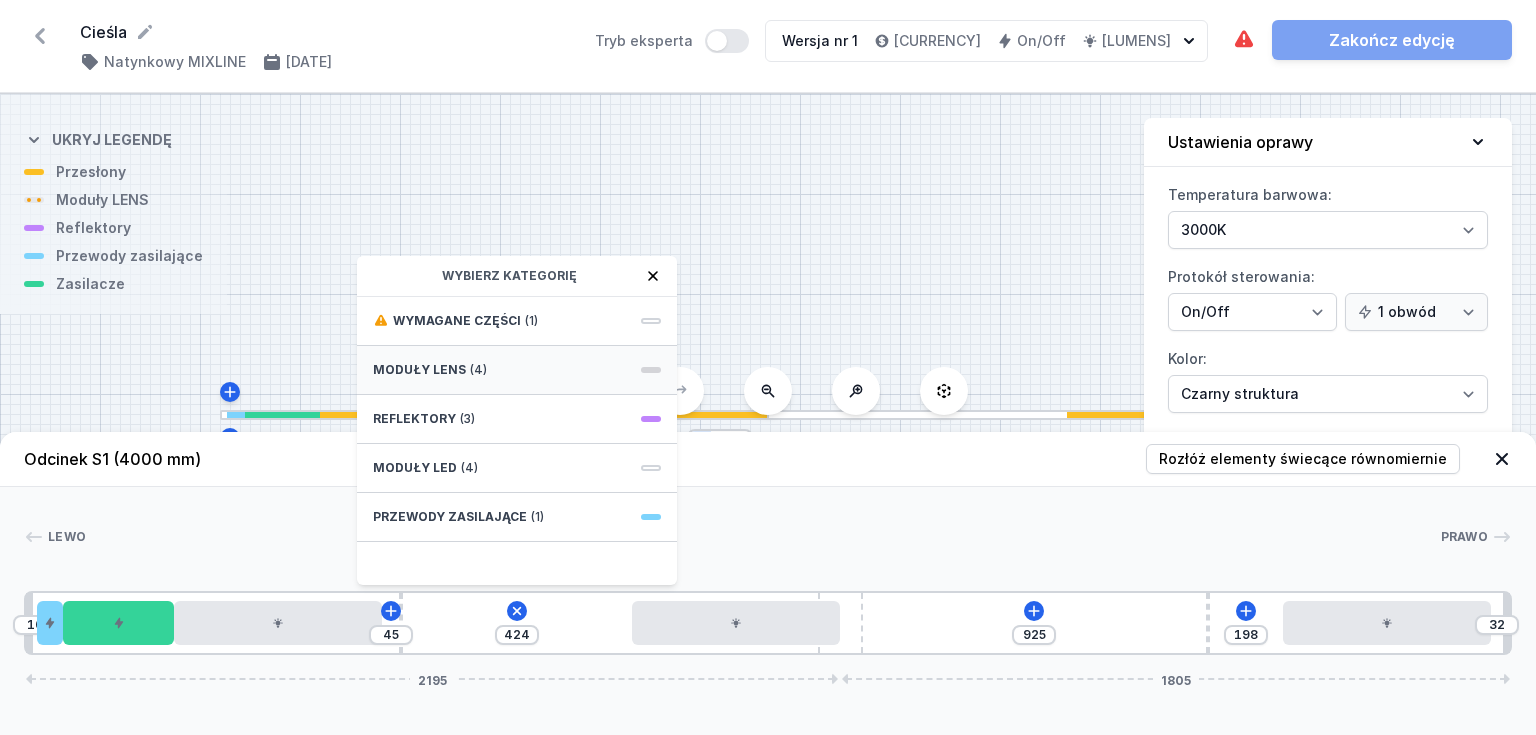 click on "Moduły LENS ([NUMBER])" at bounding box center (517, 370) 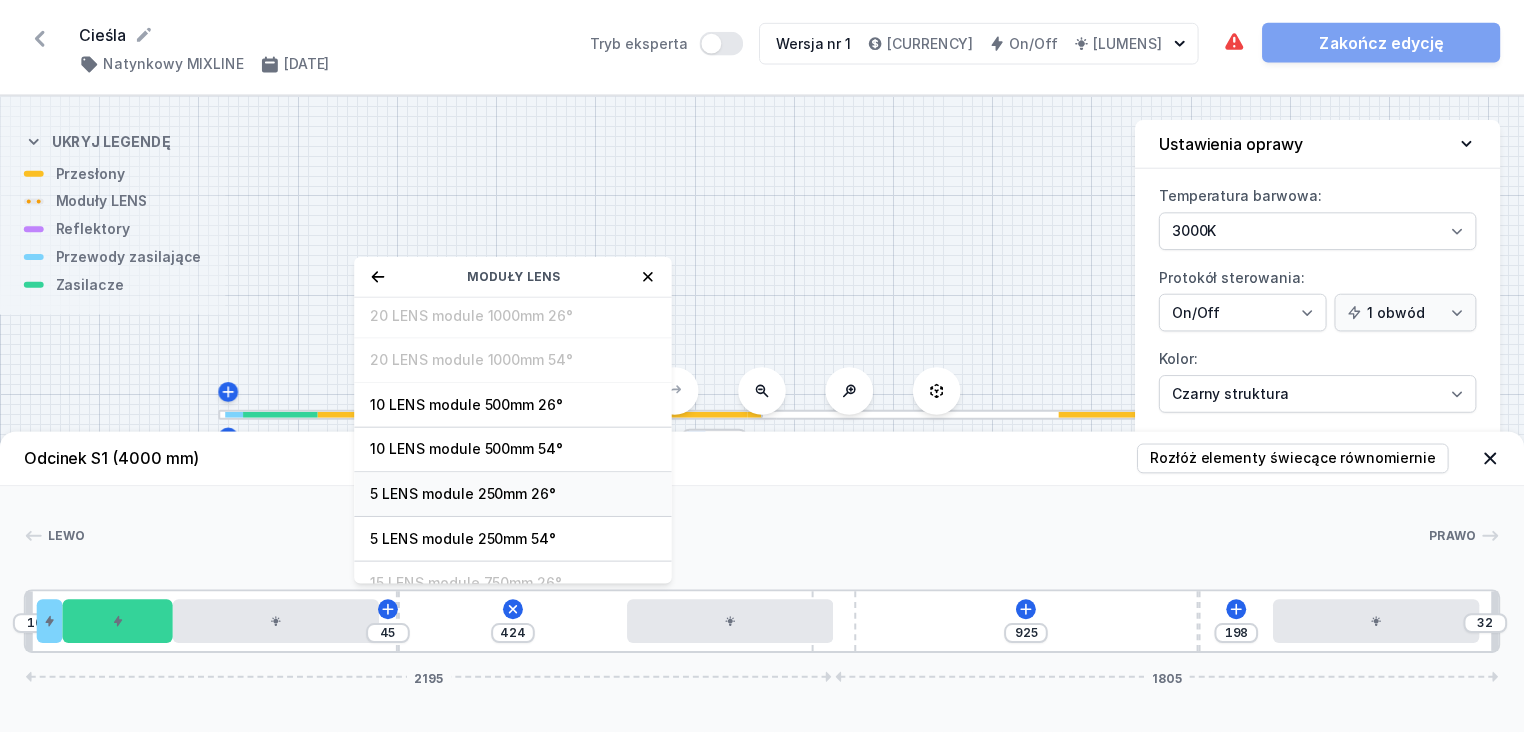 scroll, scrollTop: 70, scrollLeft: 0, axis: vertical 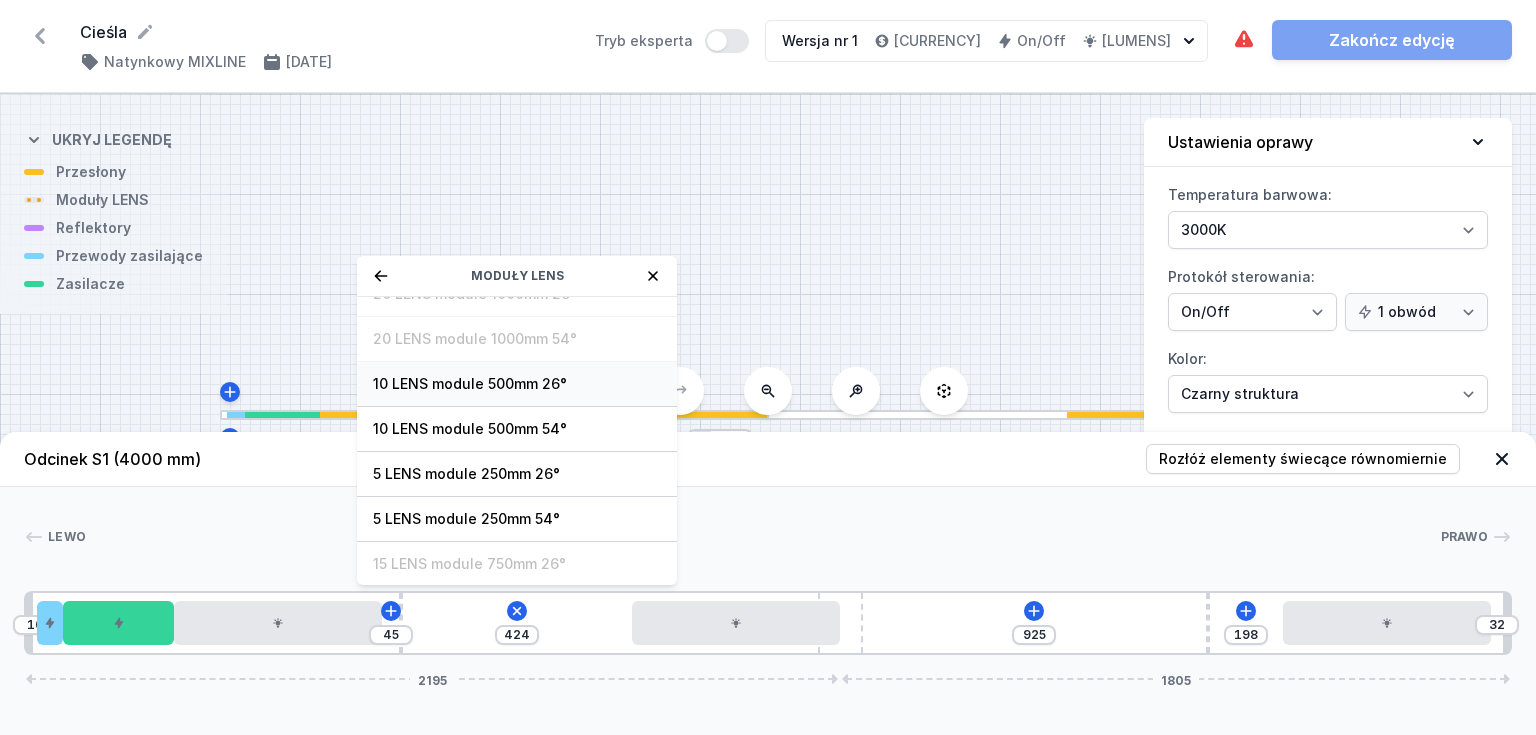 click on "10 LENS module 500mm 26°" at bounding box center [517, 249] 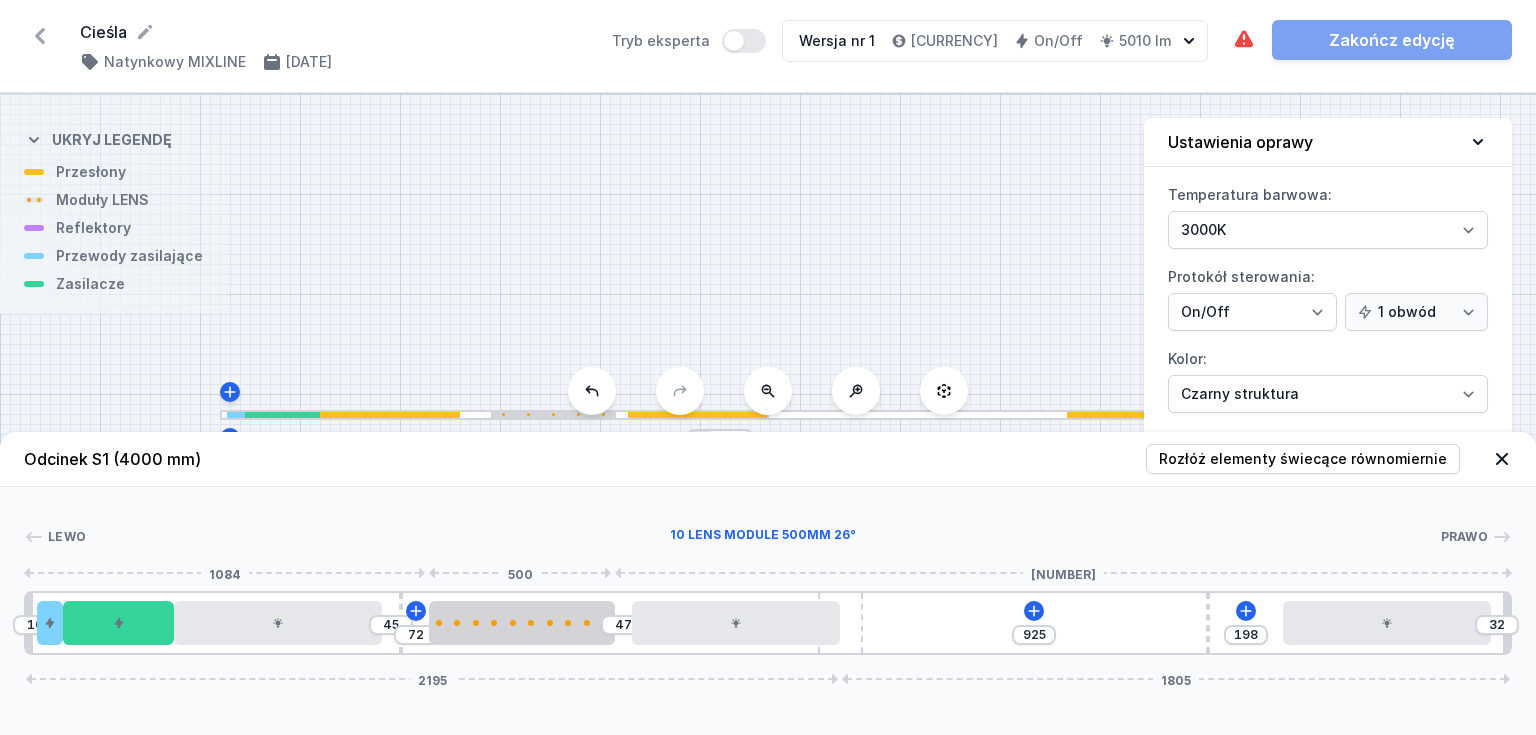 drag, startPoint x: 500, startPoint y: 636, endPoint x: 944, endPoint y: 602, distance: 445.2999 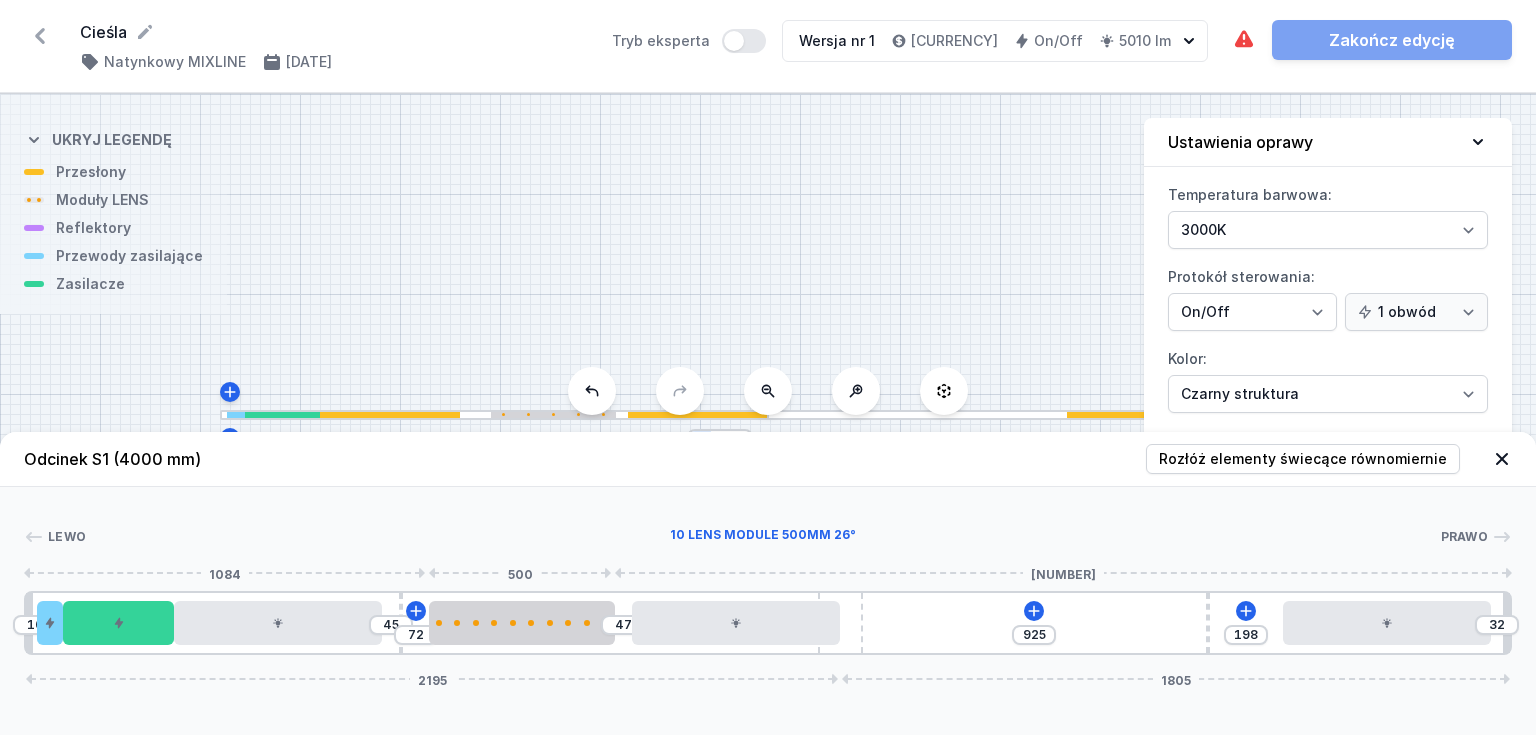 click at bounding box center [522, 623] 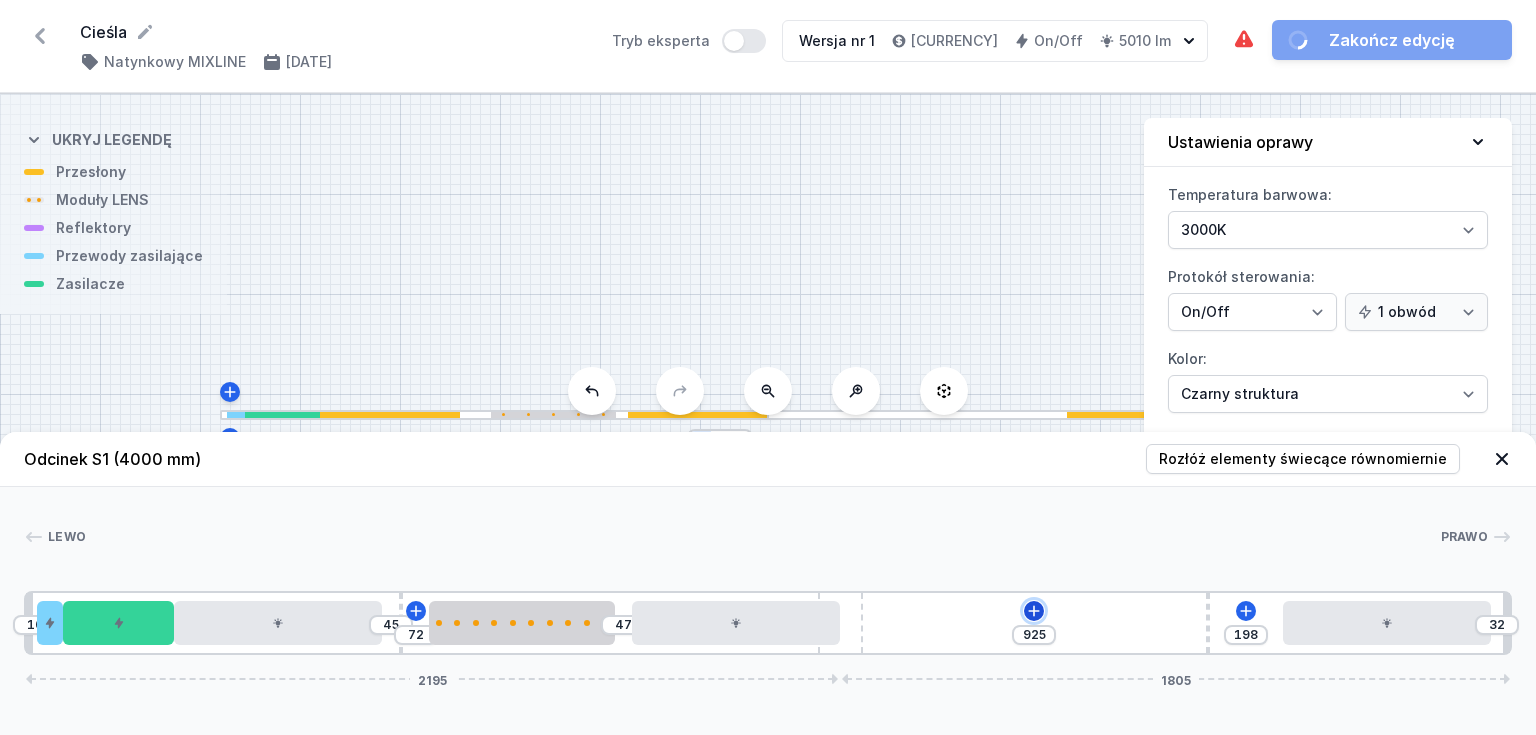 click at bounding box center (416, 611) 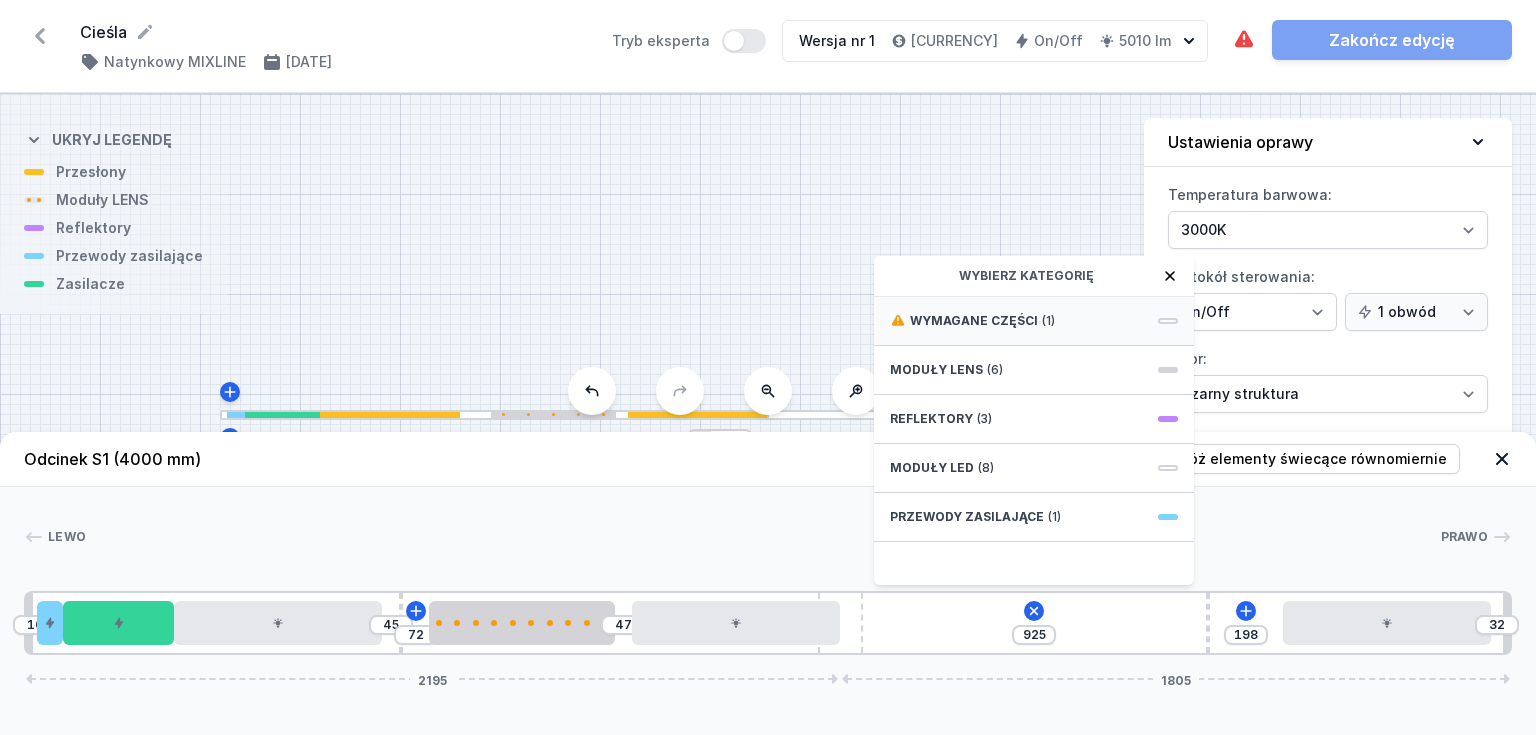 click on "Wymagane części (1)" at bounding box center (1034, 321) 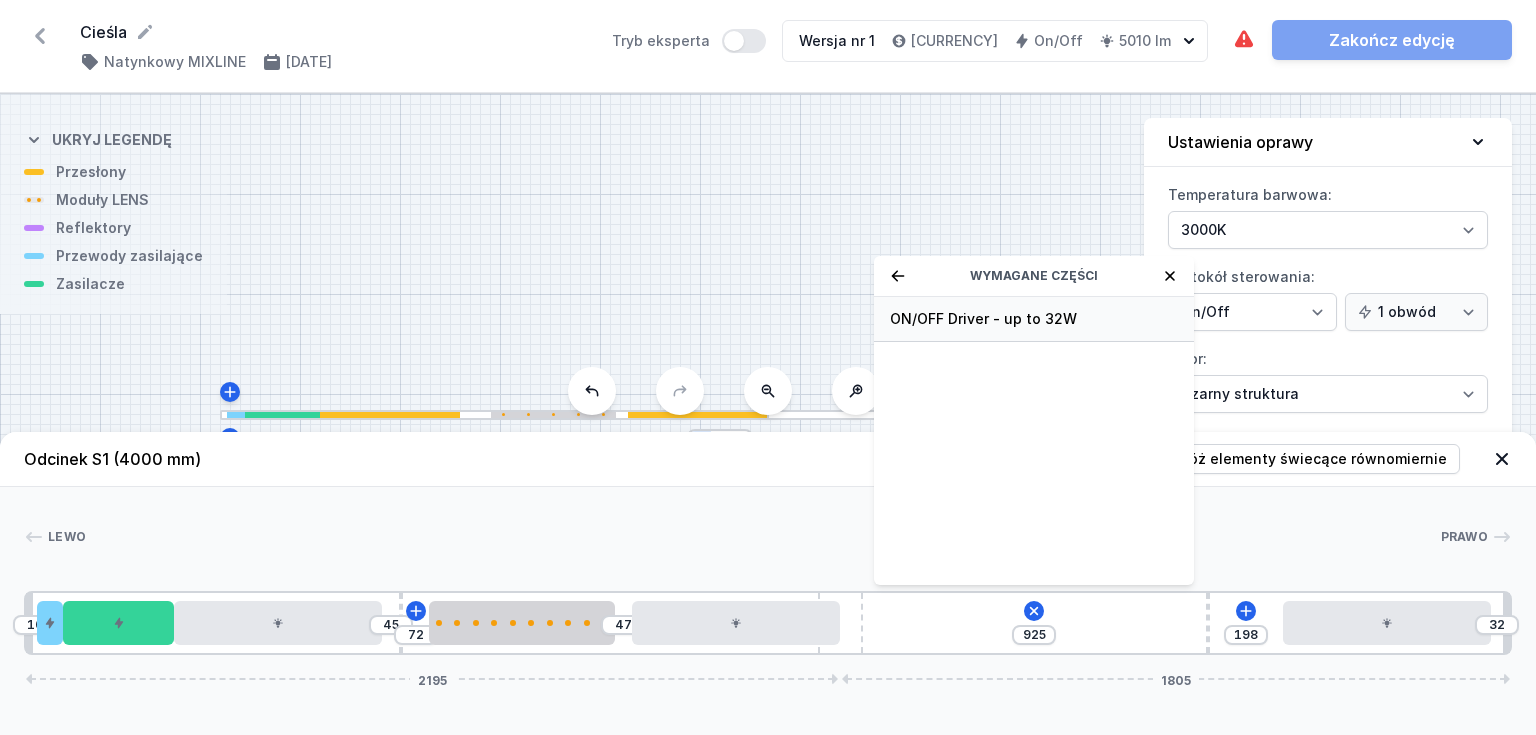 click on "ON/OFF Driver - up to 32W" at bounding box center [1034, 319] 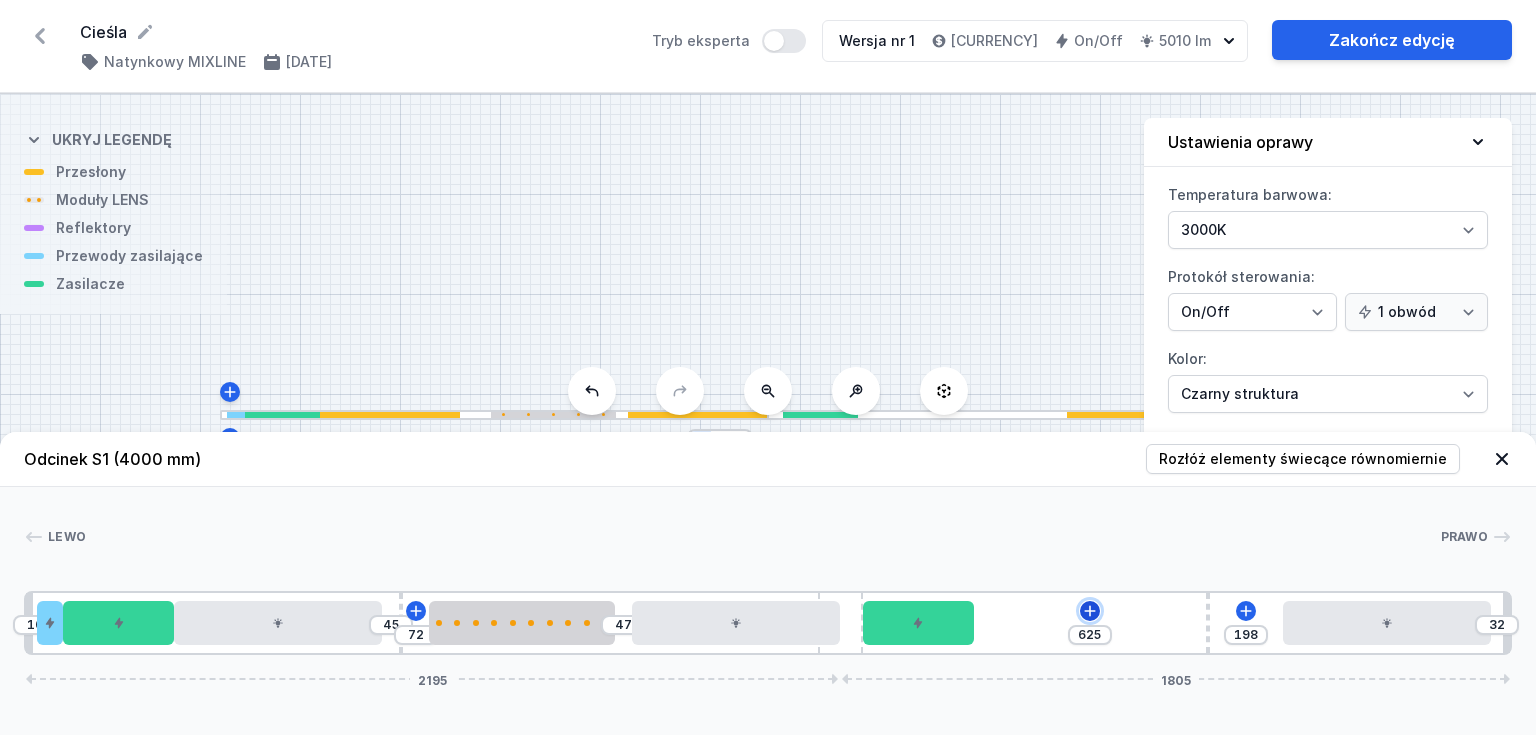 click at bounding box center [416, 611] 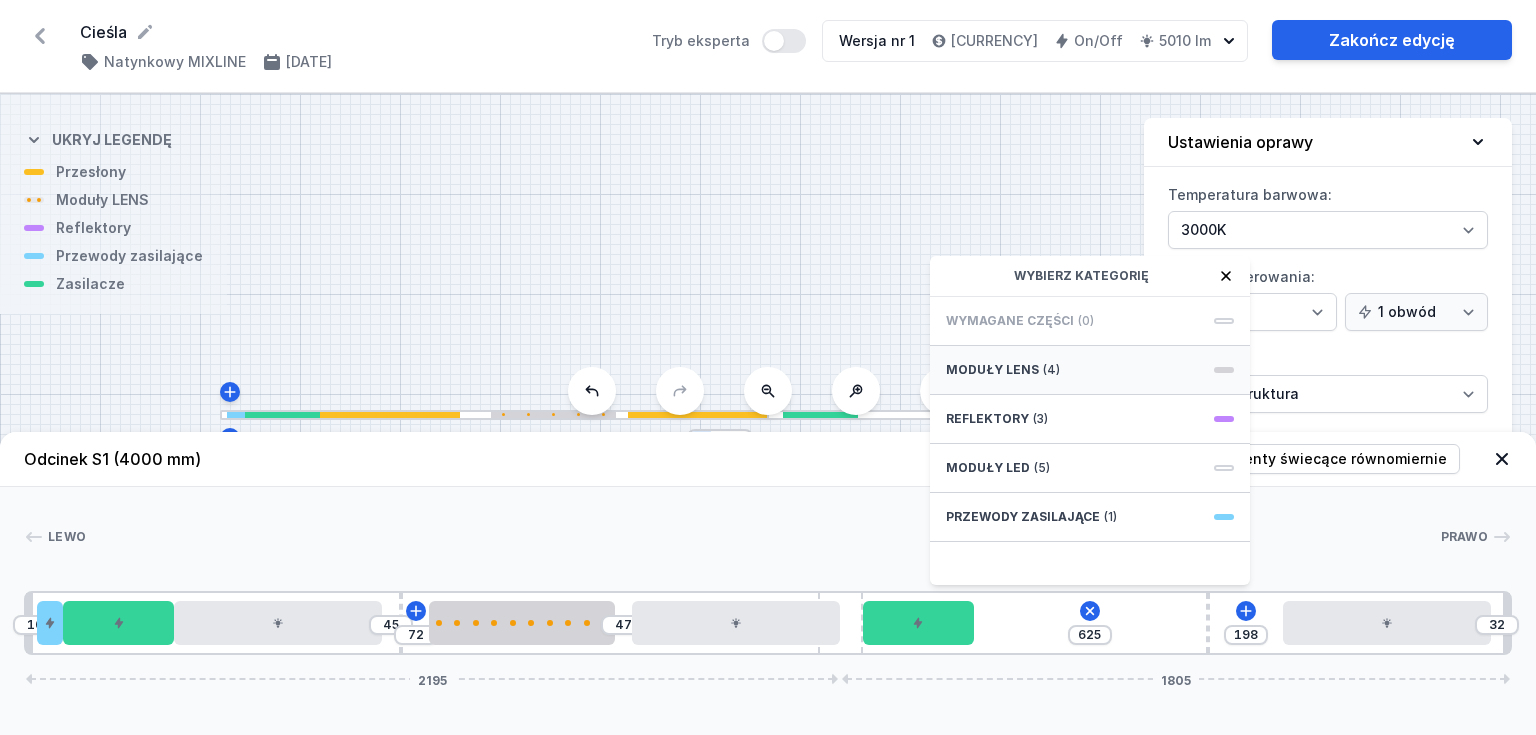 click on "(4)" at bounding box center [1051, 370] 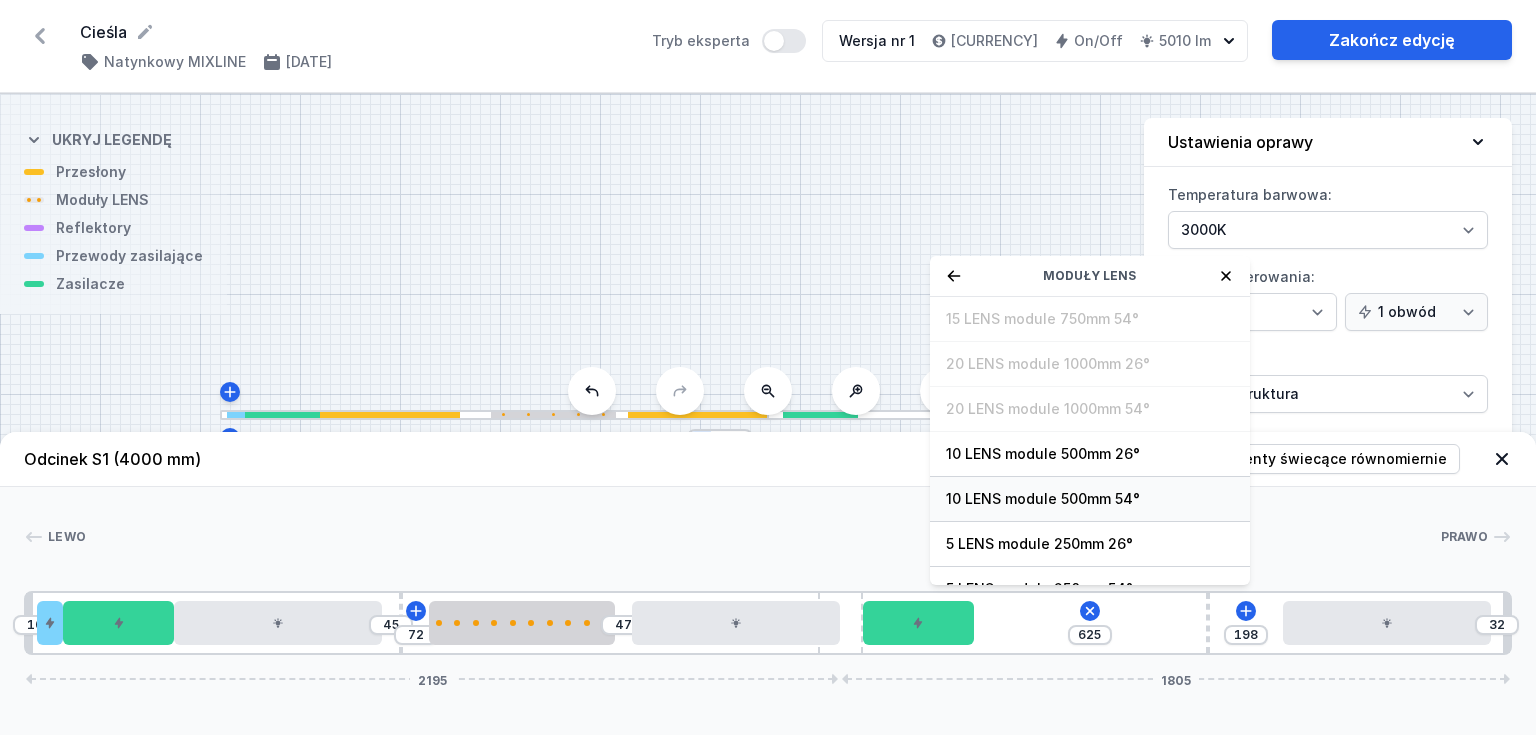 click on "10 LENS module 500mm 54°" at bounding box center (1090, 319) 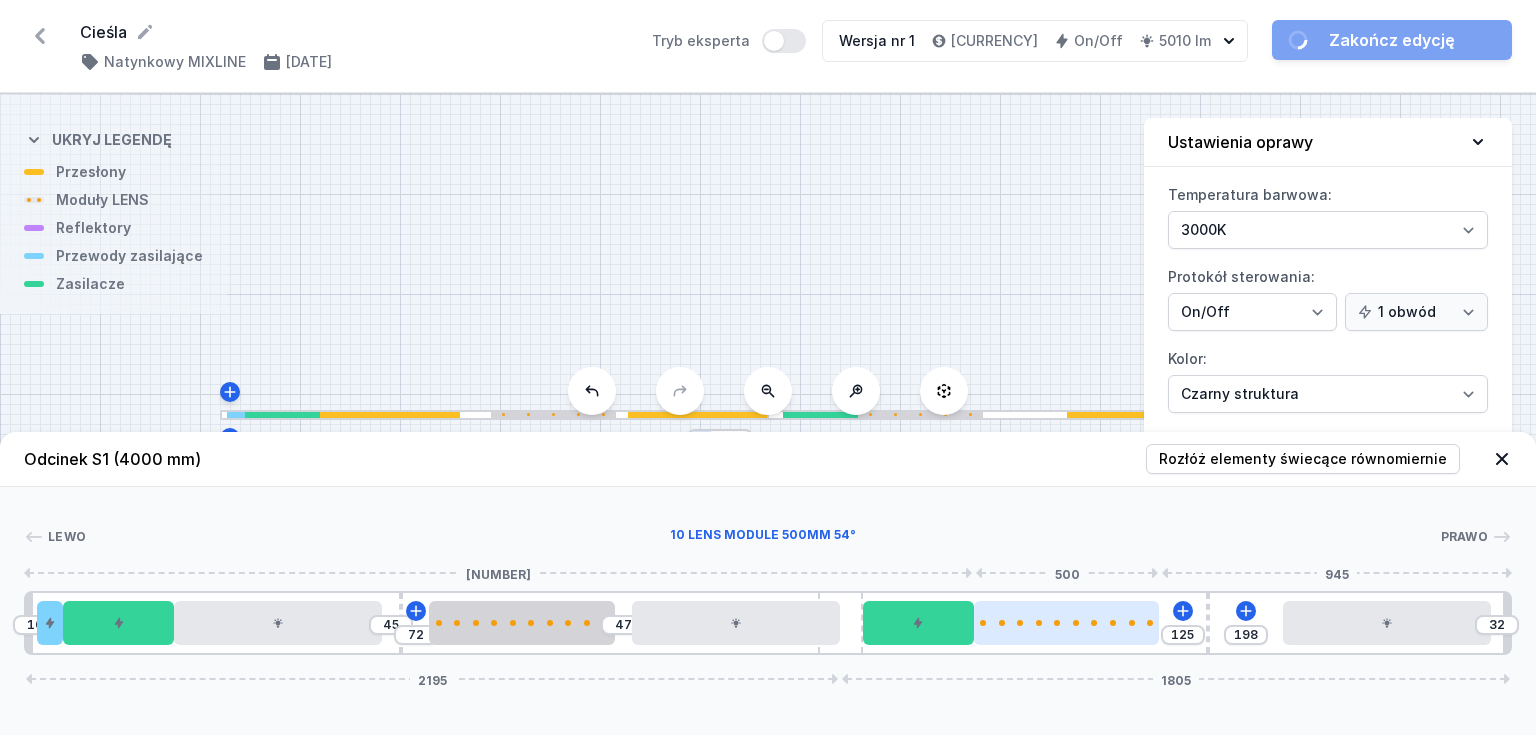 drag, startPoint x: 1073, startPoint y: 635, endPoint x: 1092, endPoint y: 633, distance: 19.104973 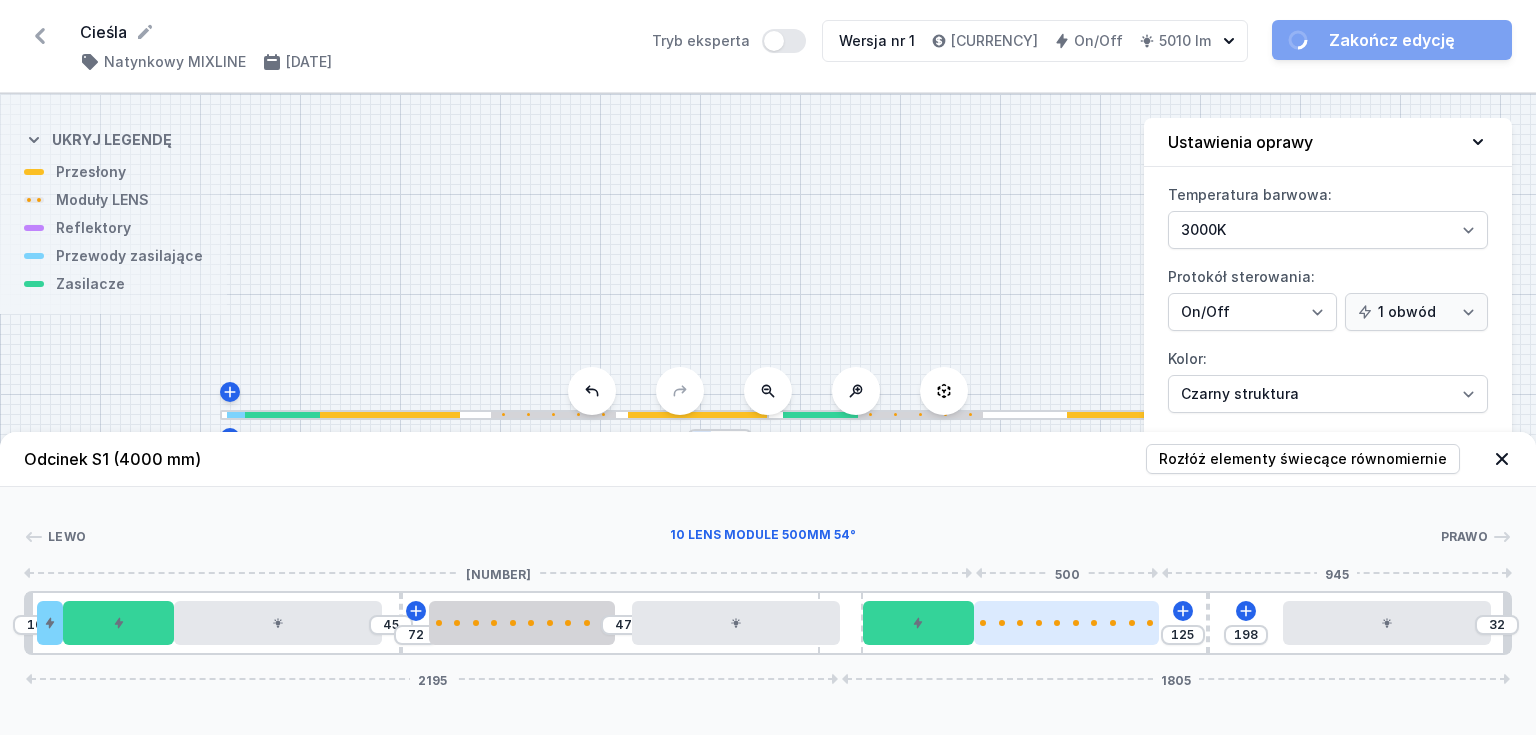 click at bounding box center (1067, 623) 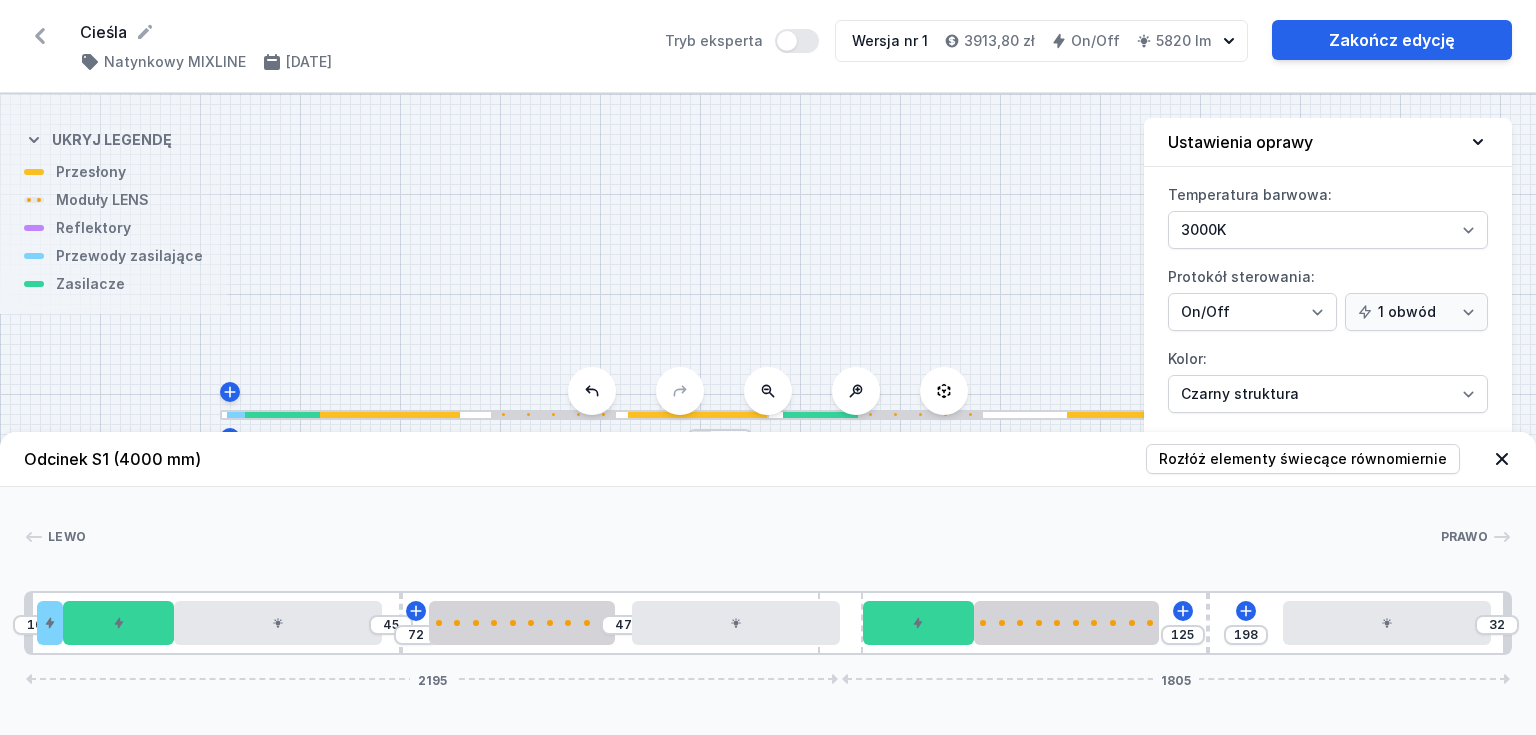 click on "Lewo Prawo 1 2 3 4 5 6 4 7 8 9 5 4 1 10 [NUMBER] [NUMBER] [NUMBER] [NUMBER] [NUMBER] [NUMBER] [NUMBER] [NUMBER] [NUMBER] [NUMBER] [NUMBER] [NUMBER] [NUMBER] [NUMBER] [NUMBER] [NUMBER] [NUMBER] [NUMBER] [NUMBER] [NUMBER] [NUMBER] [NUMBER]" at bounding box center [768, 571] 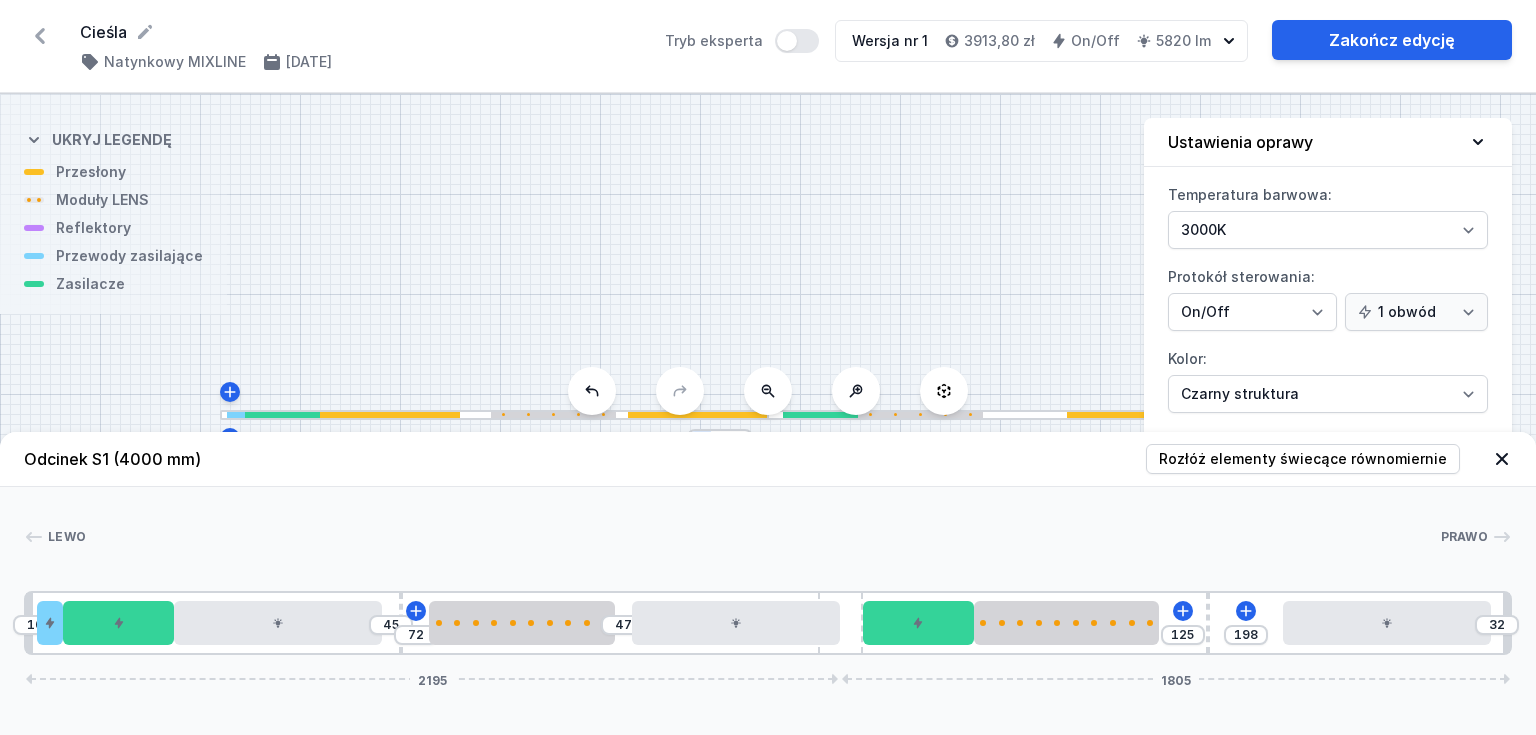 click on "Odcinek S1   ([NUMBER] mm) Rozłóż elementy świecące równomiernie" at bounding box center [768, 459] 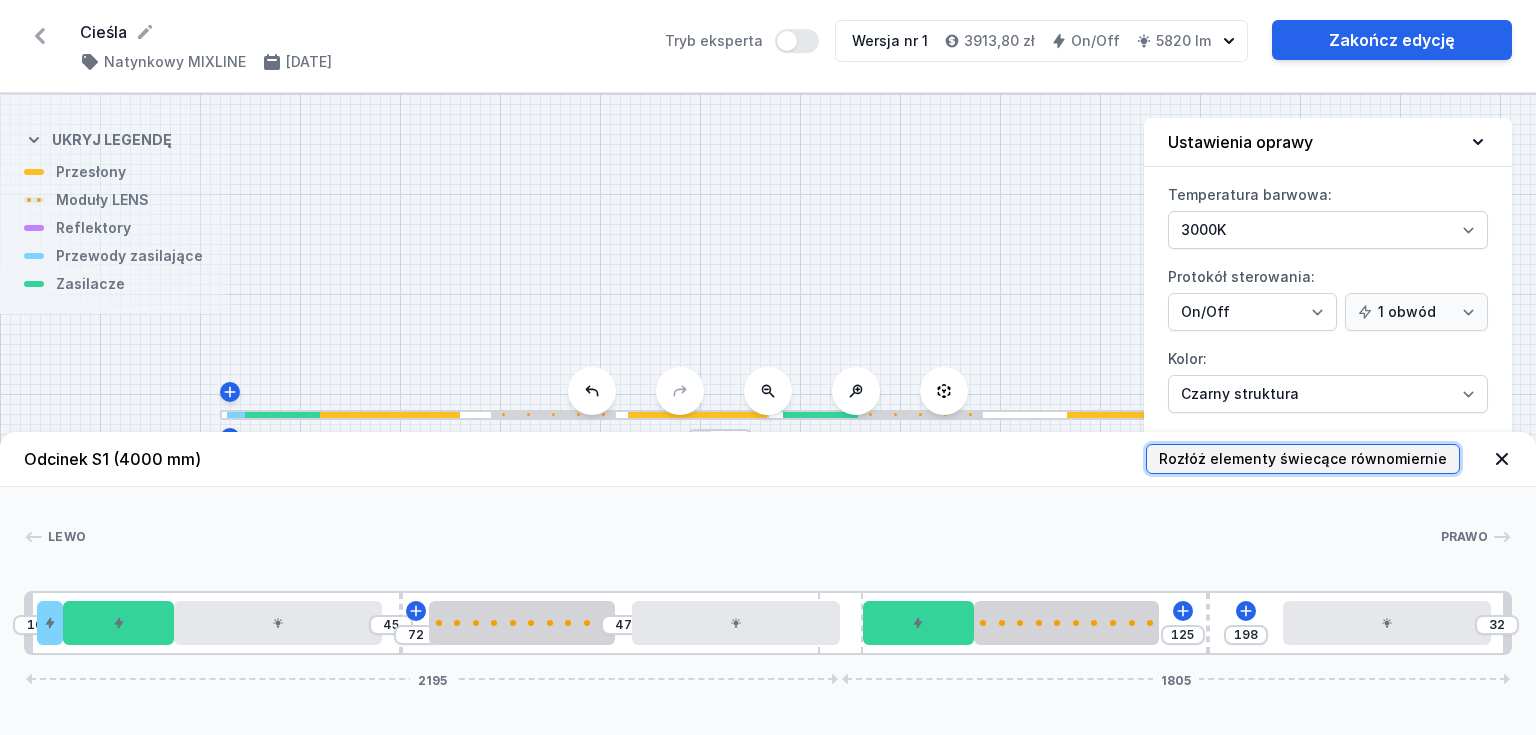 click on "Rozłóż elementy świecące równomiernie" at bounding box center (1303, 459) 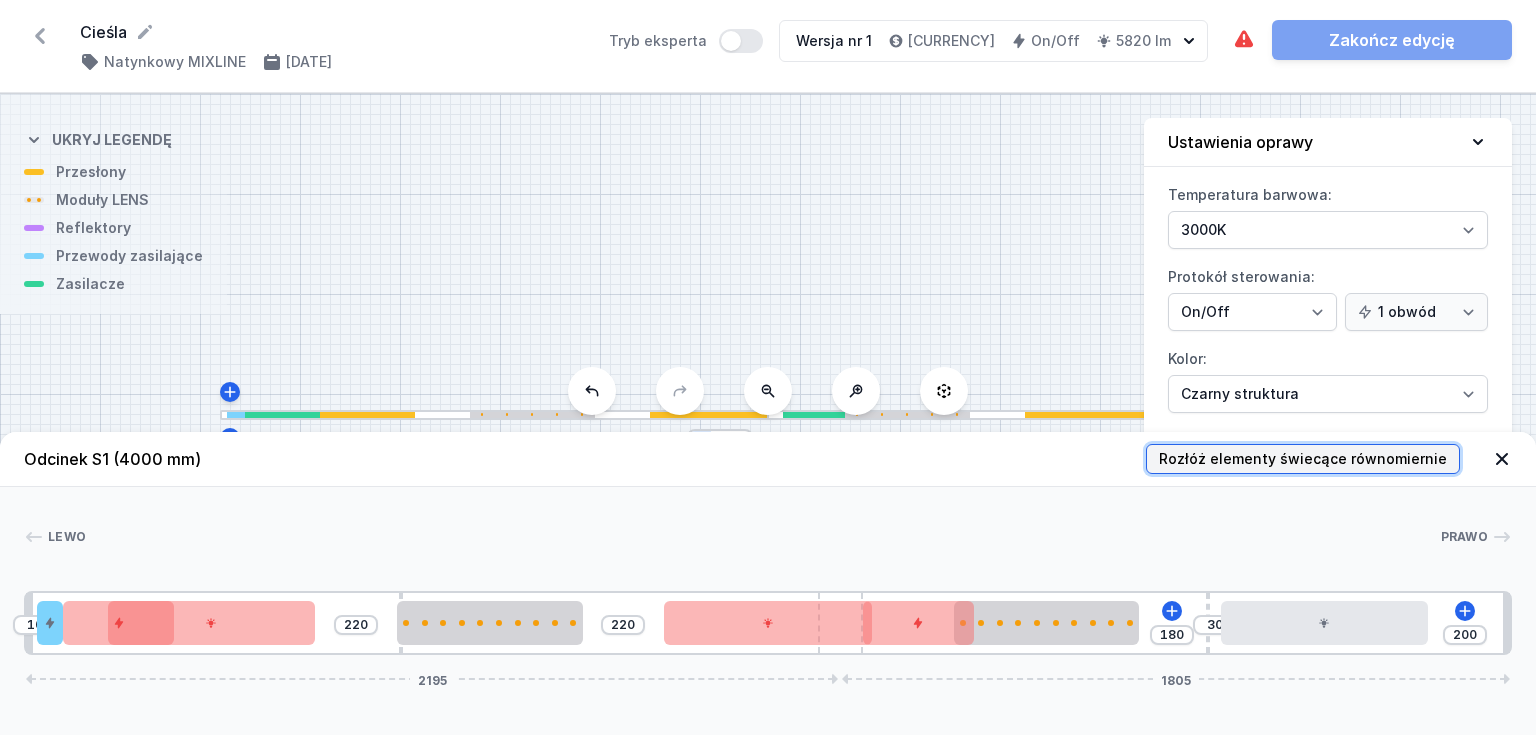 click on "Rozłóż elementy świecące równomiernie" at bounding box center [1303, 459] 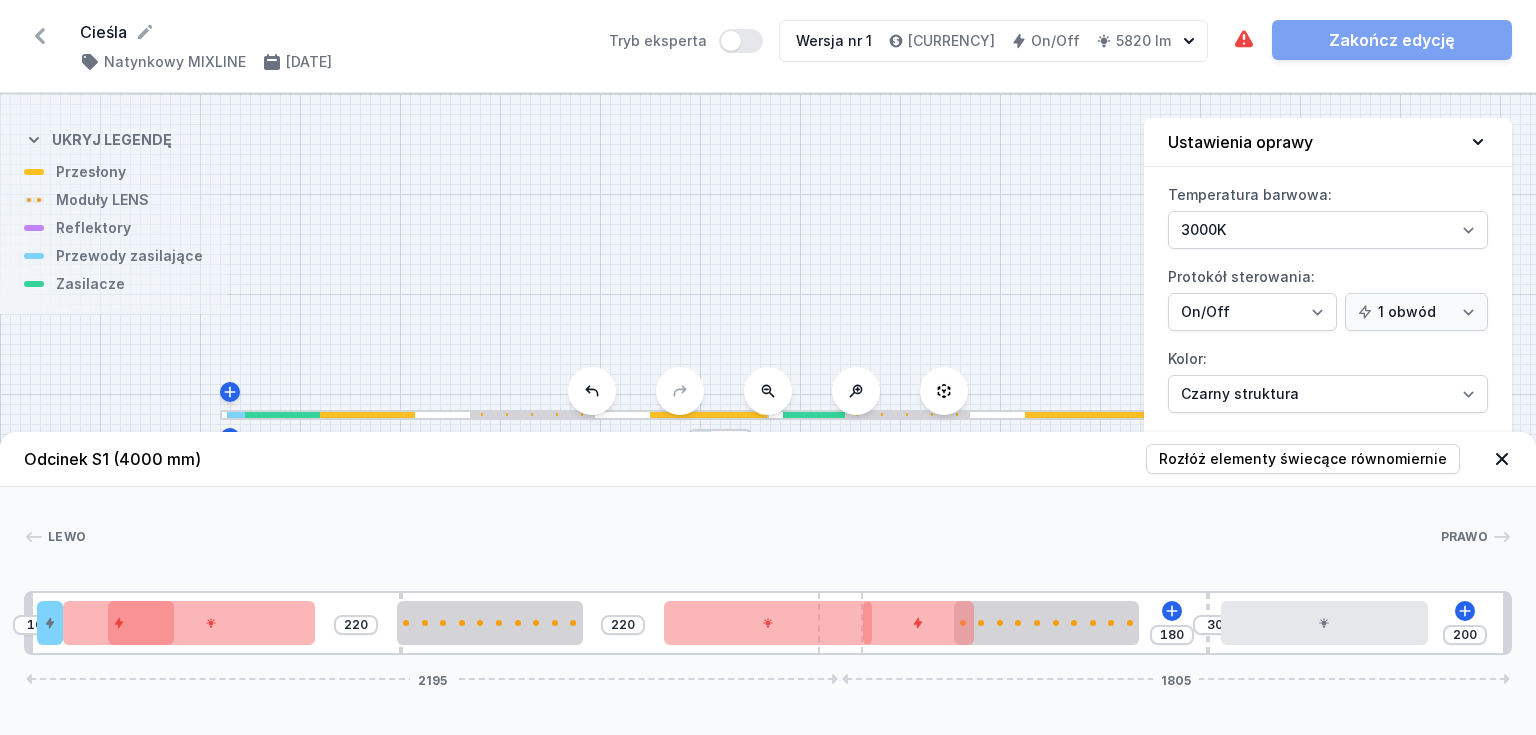click at bounding box center (1502, 459) 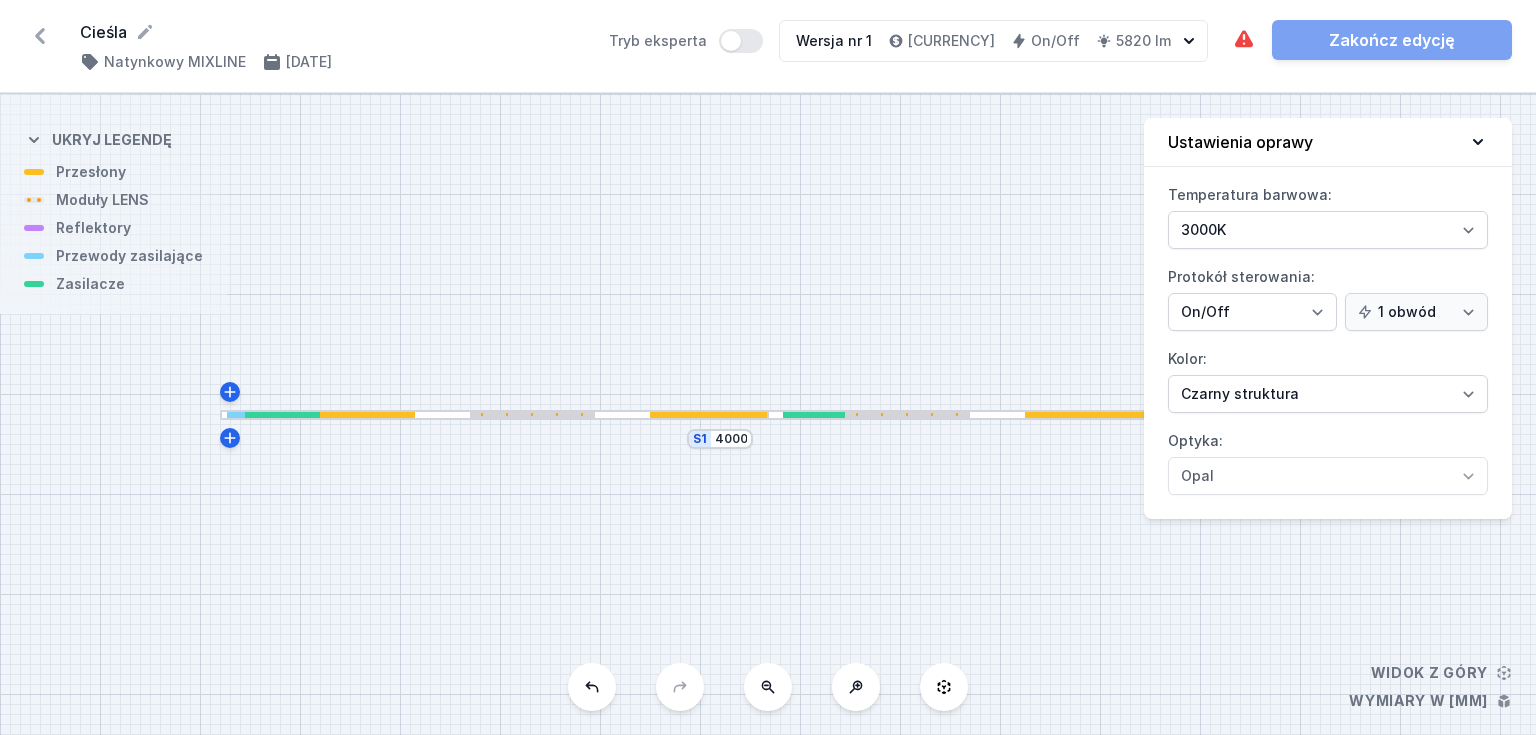 click on "S1 4000" at bounding box center (768, 414) 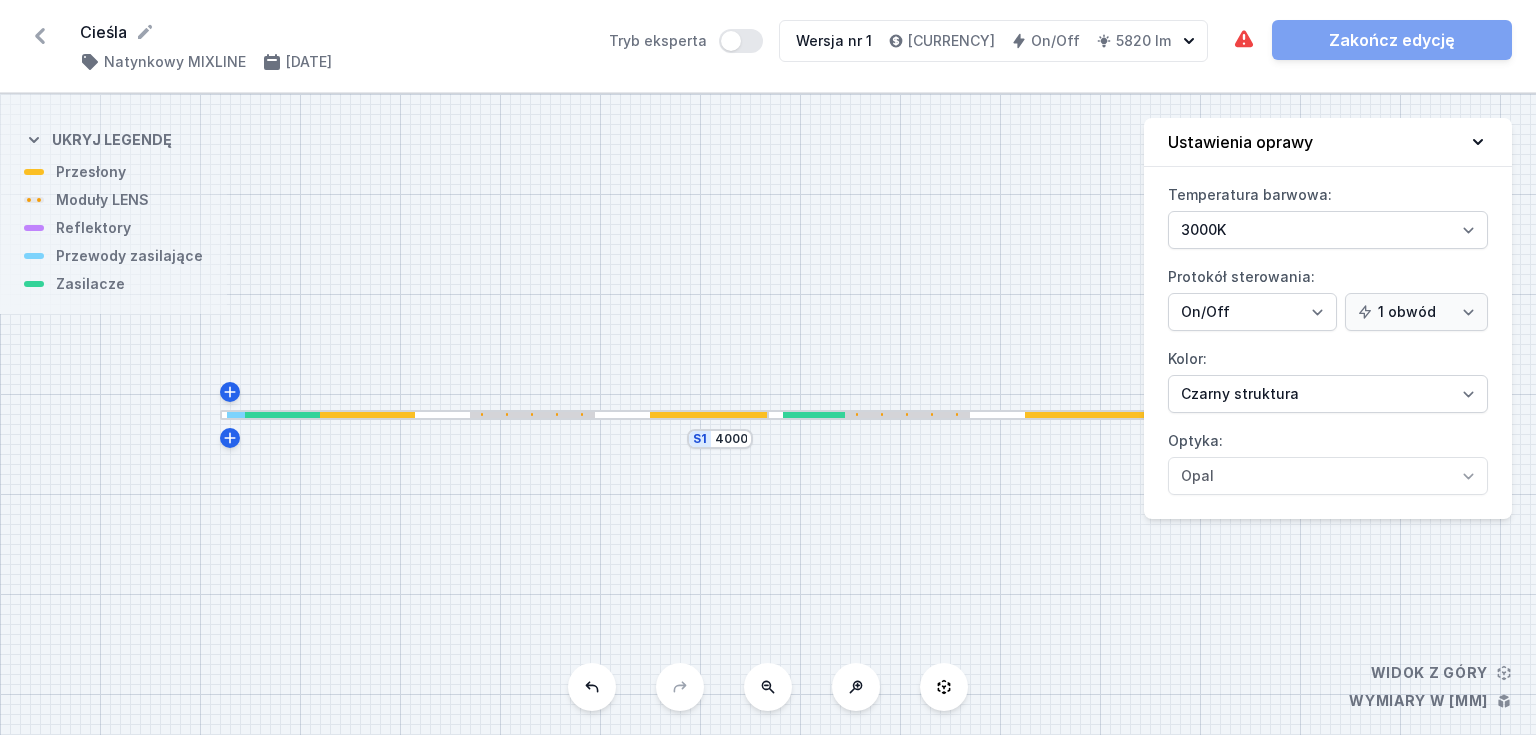 click at bounding box center [1478, 142] 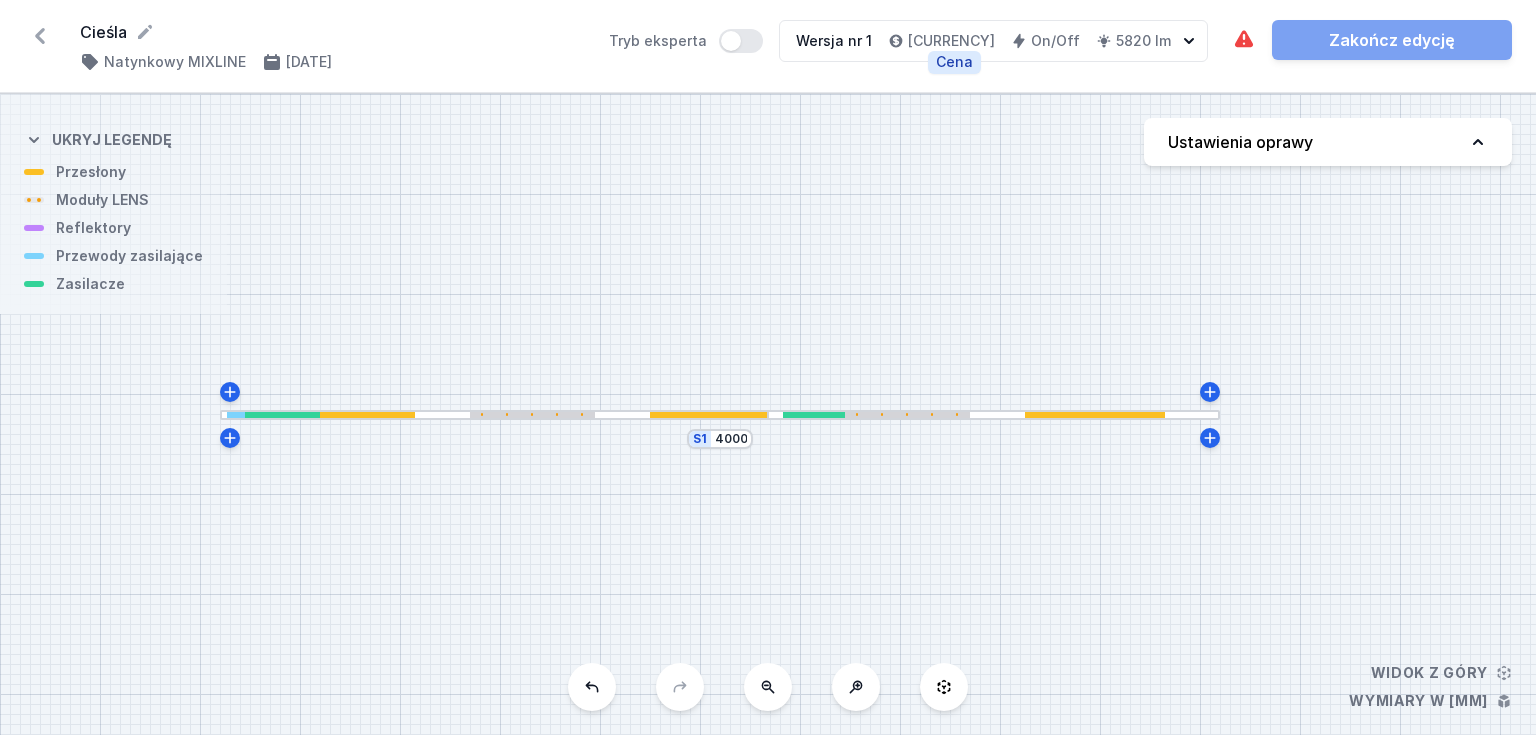 drag, startPoint x: 992, startPoint y: 44, endPoint x: 907, endPoint y: 44, distance: 85 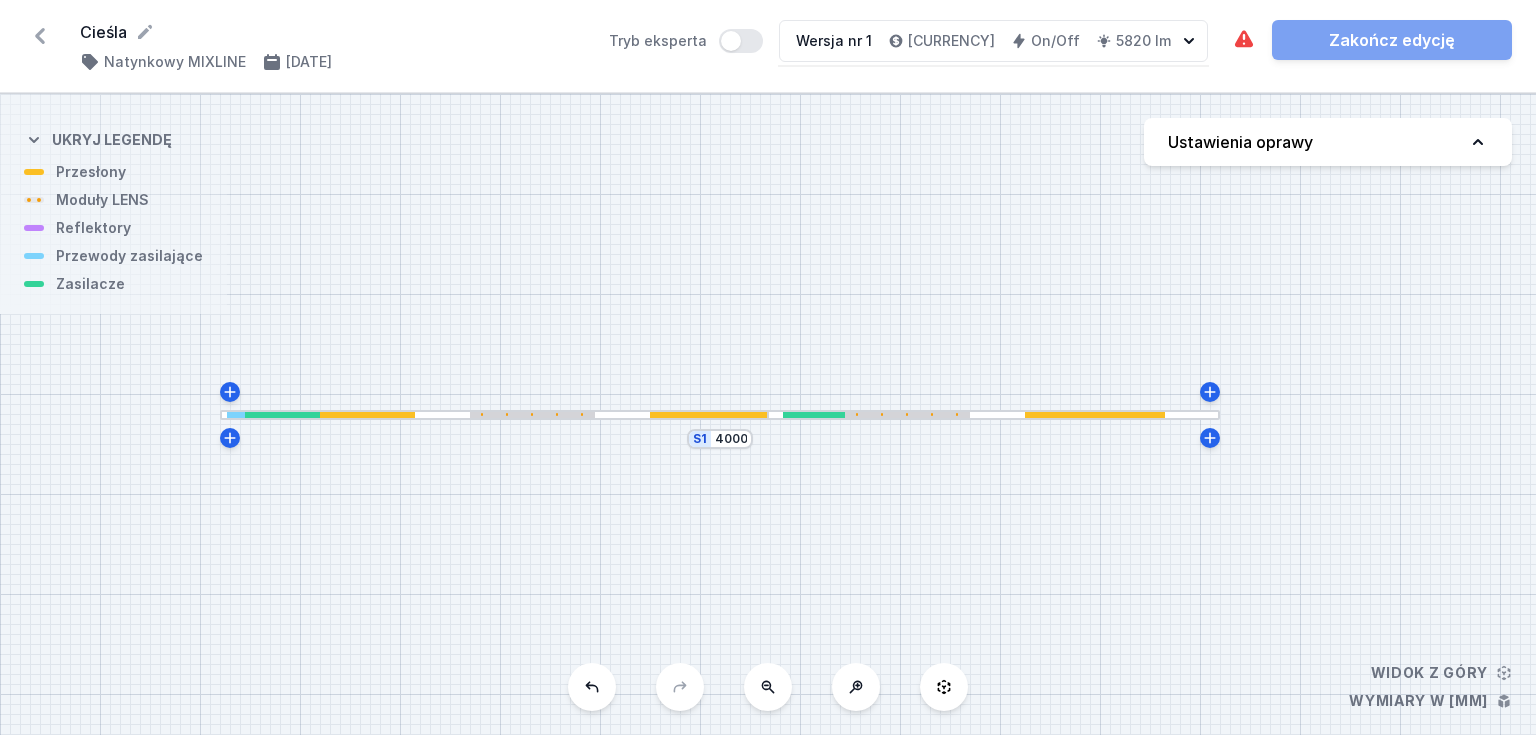 click at bounding box center (896, 41) 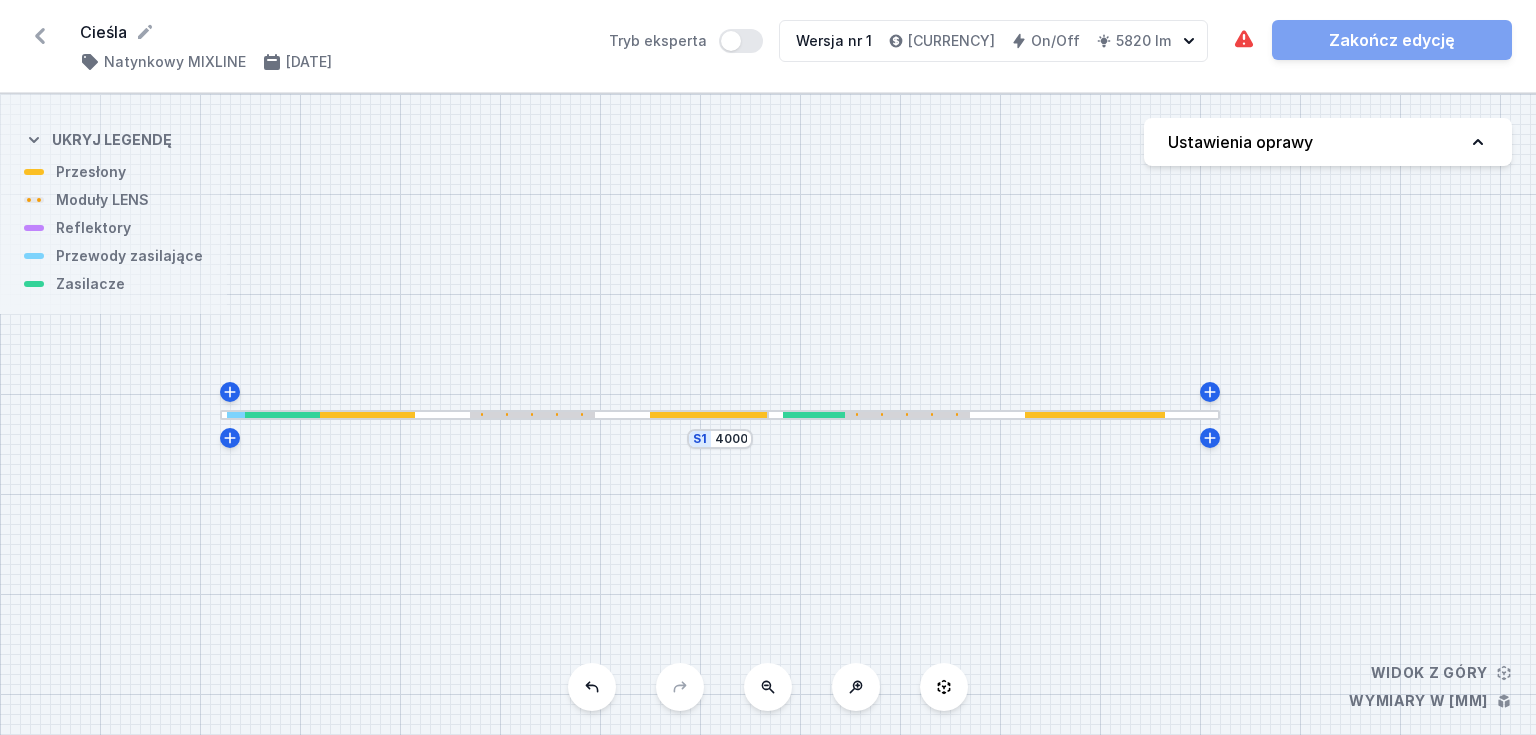 click on "Oprawa zawiera kolizje elementów. Zakończ edycję" at bounding box center [1372, 40] 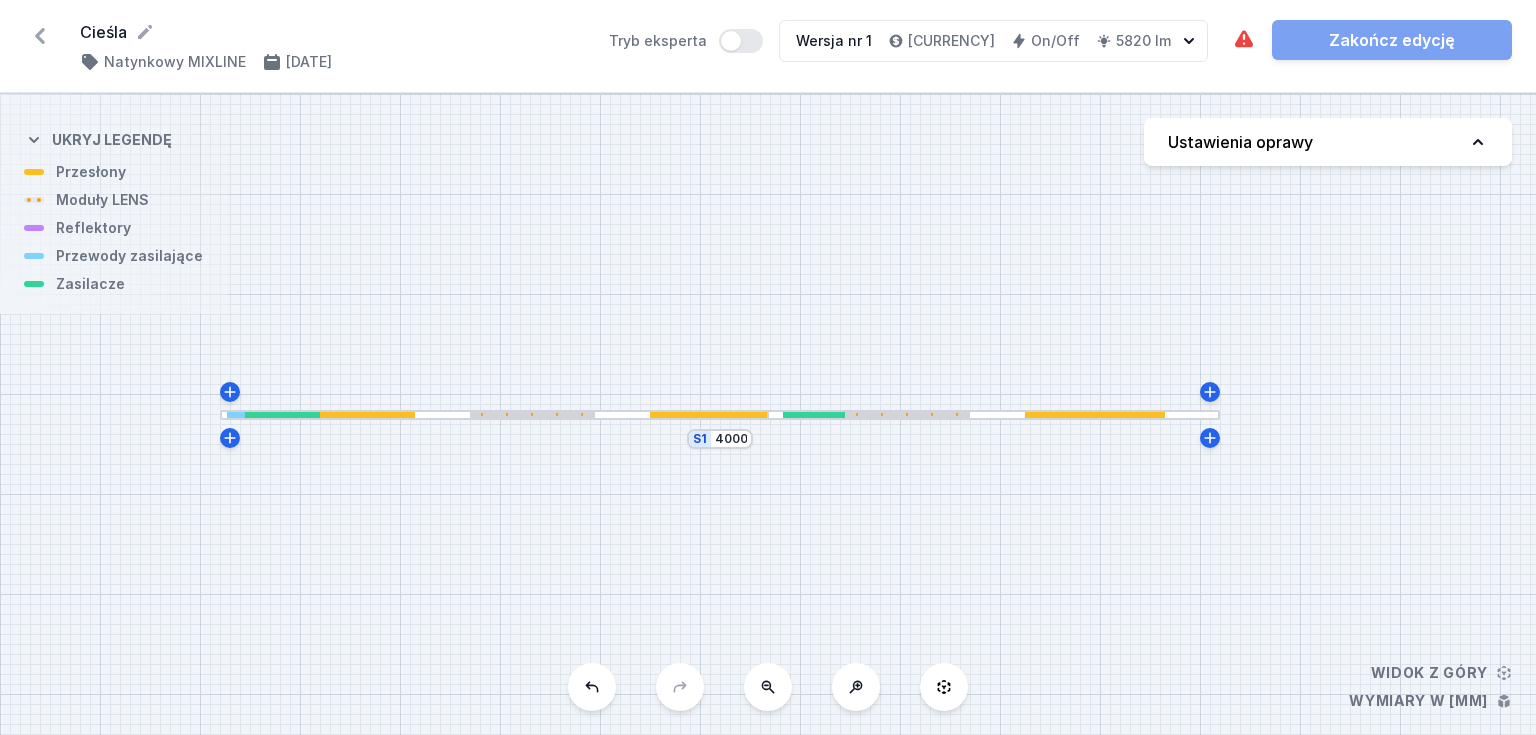 click on "Ustawienia oprawy" at bounding box center (1328, 142) 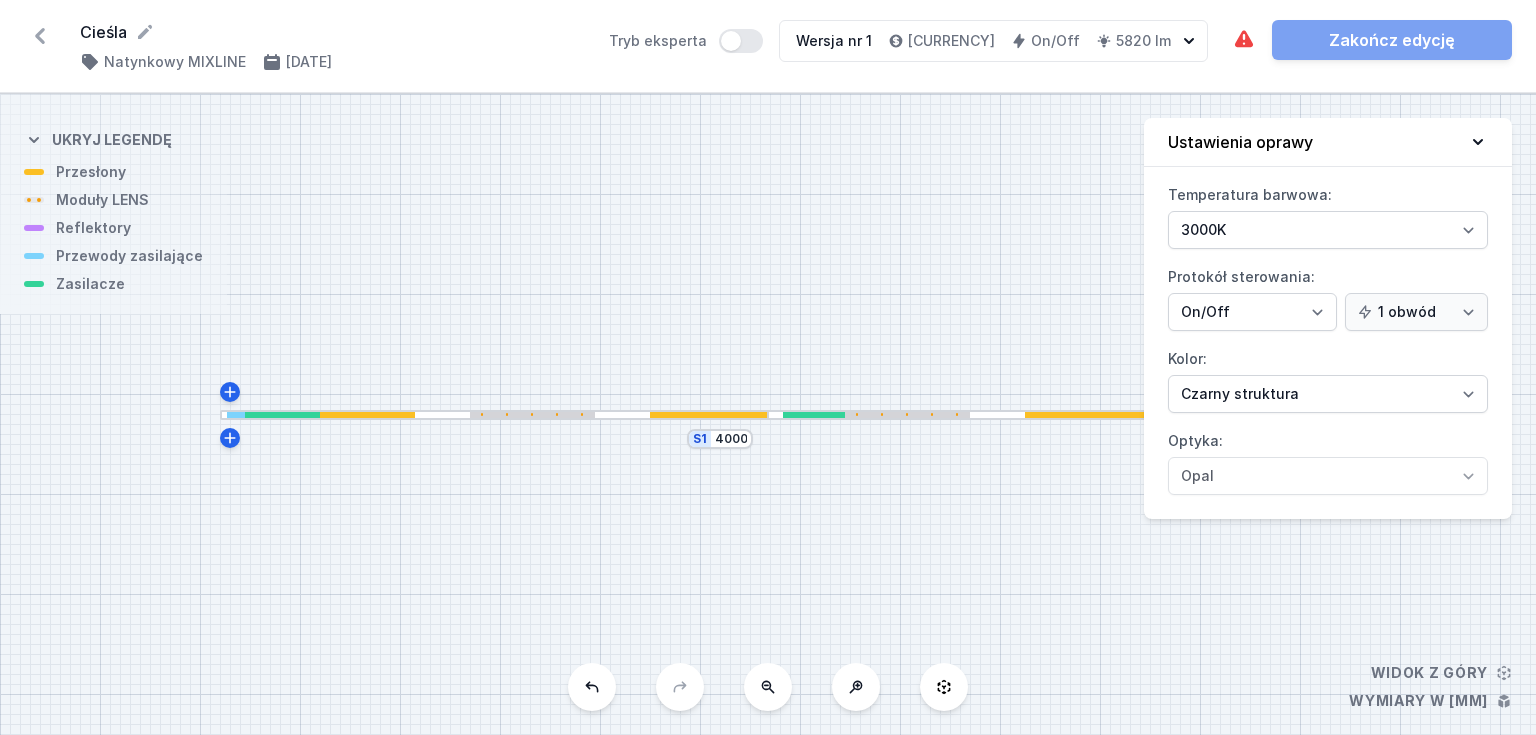 click at bounding box center [820, 415] 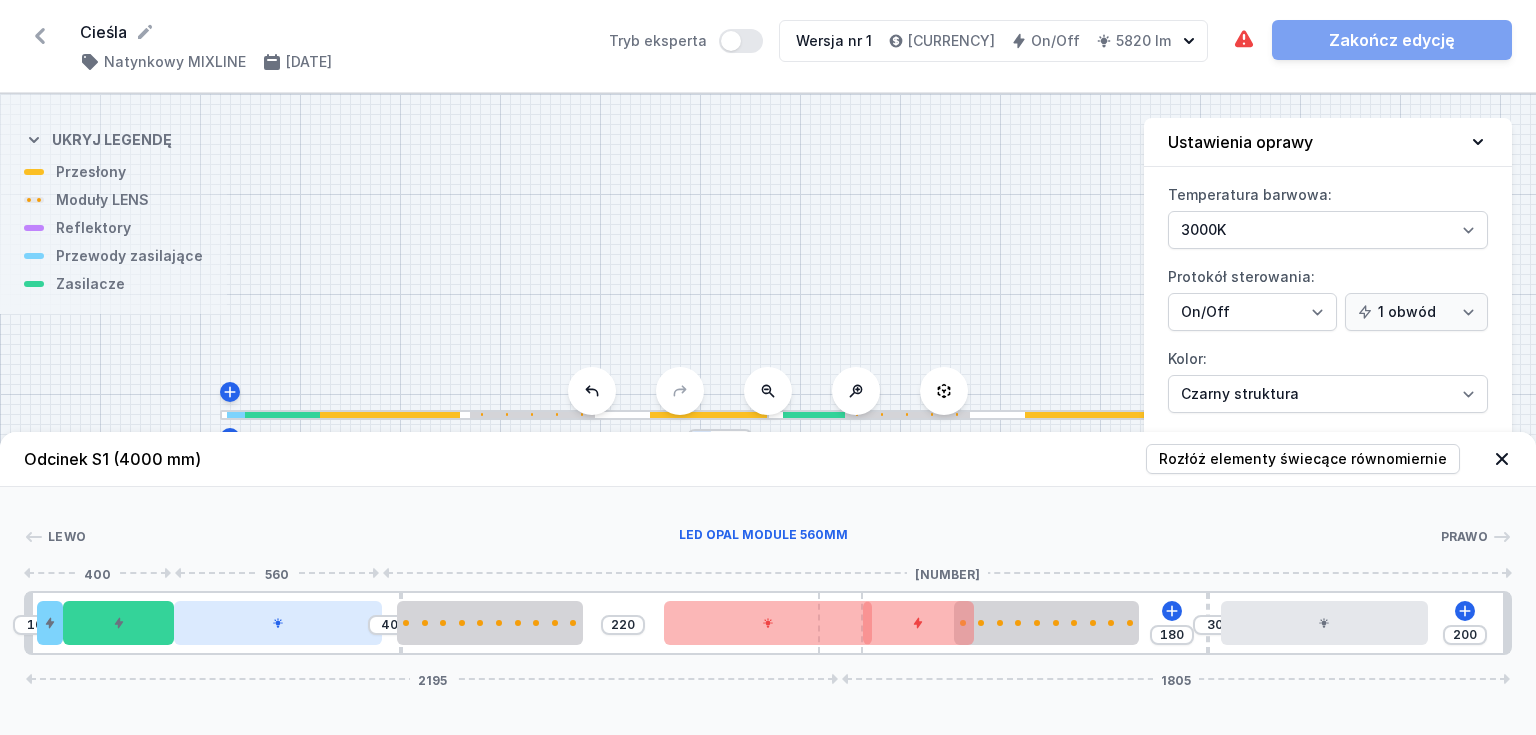 drag, startPoint x: 276, startPoint y: 611, endPoint x: 348, endPoint y: 611, distance: 72 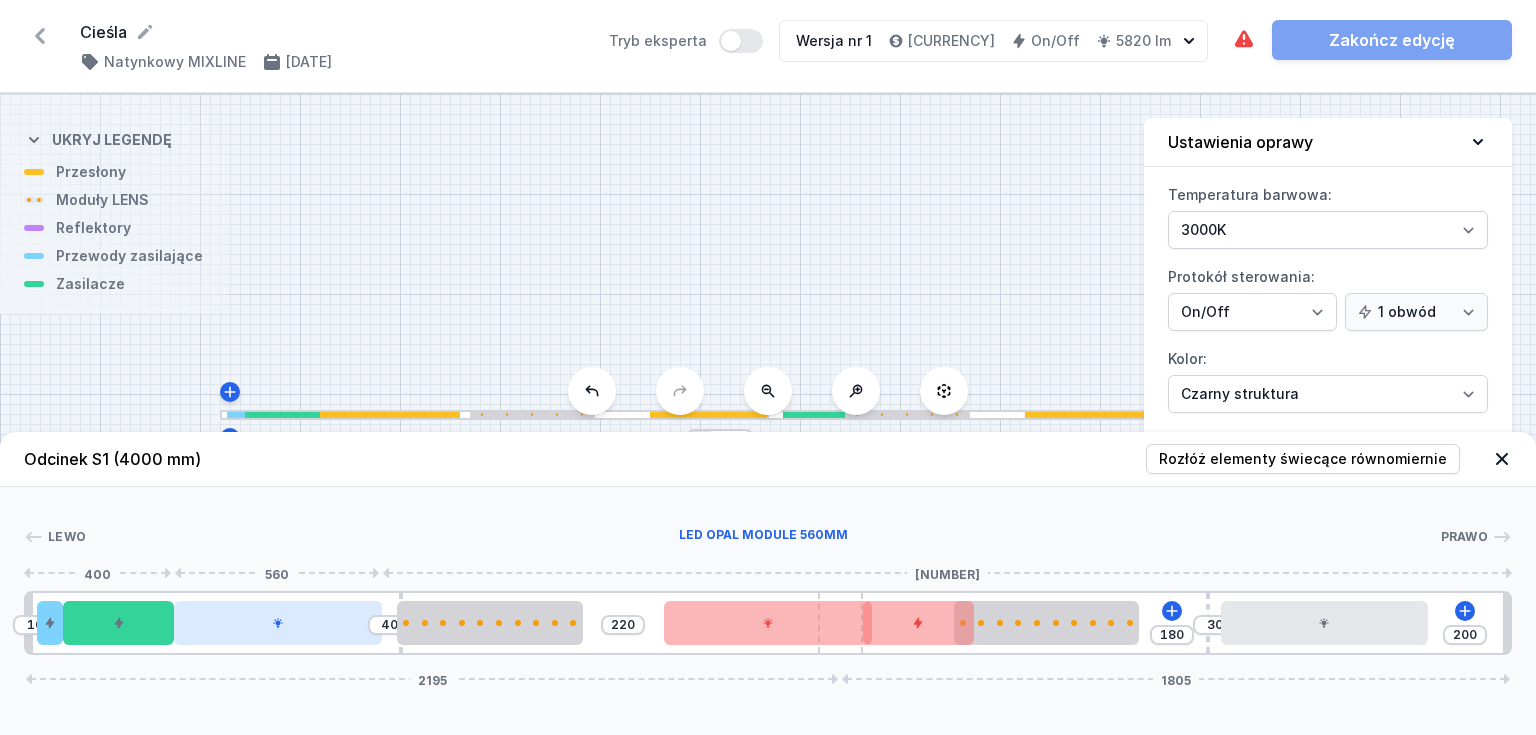 click at bounding box center [278, 623] 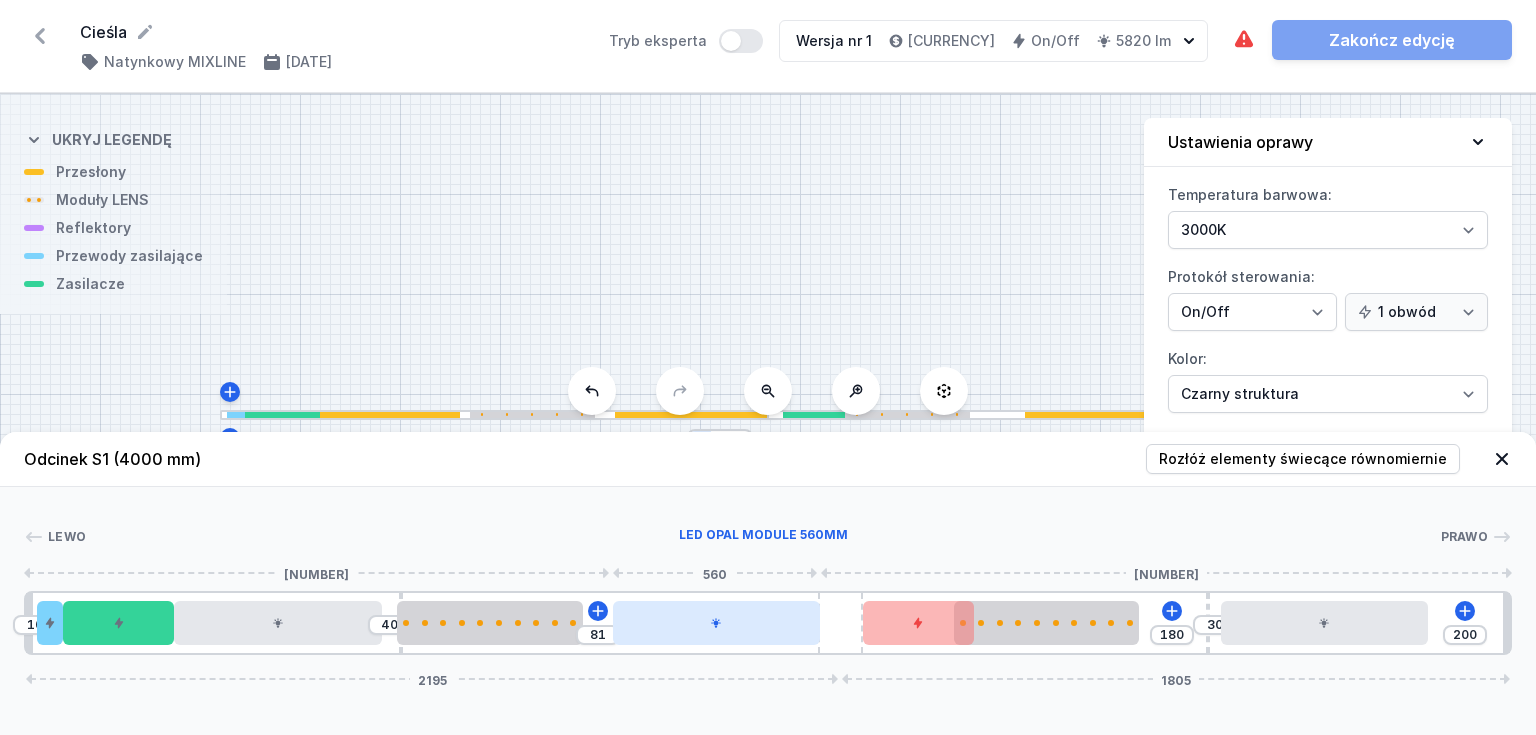 drag, startPoint x: 724, startPoint y: 618, endPoint x: 676, endPoint y: 624, distance: 48.373547 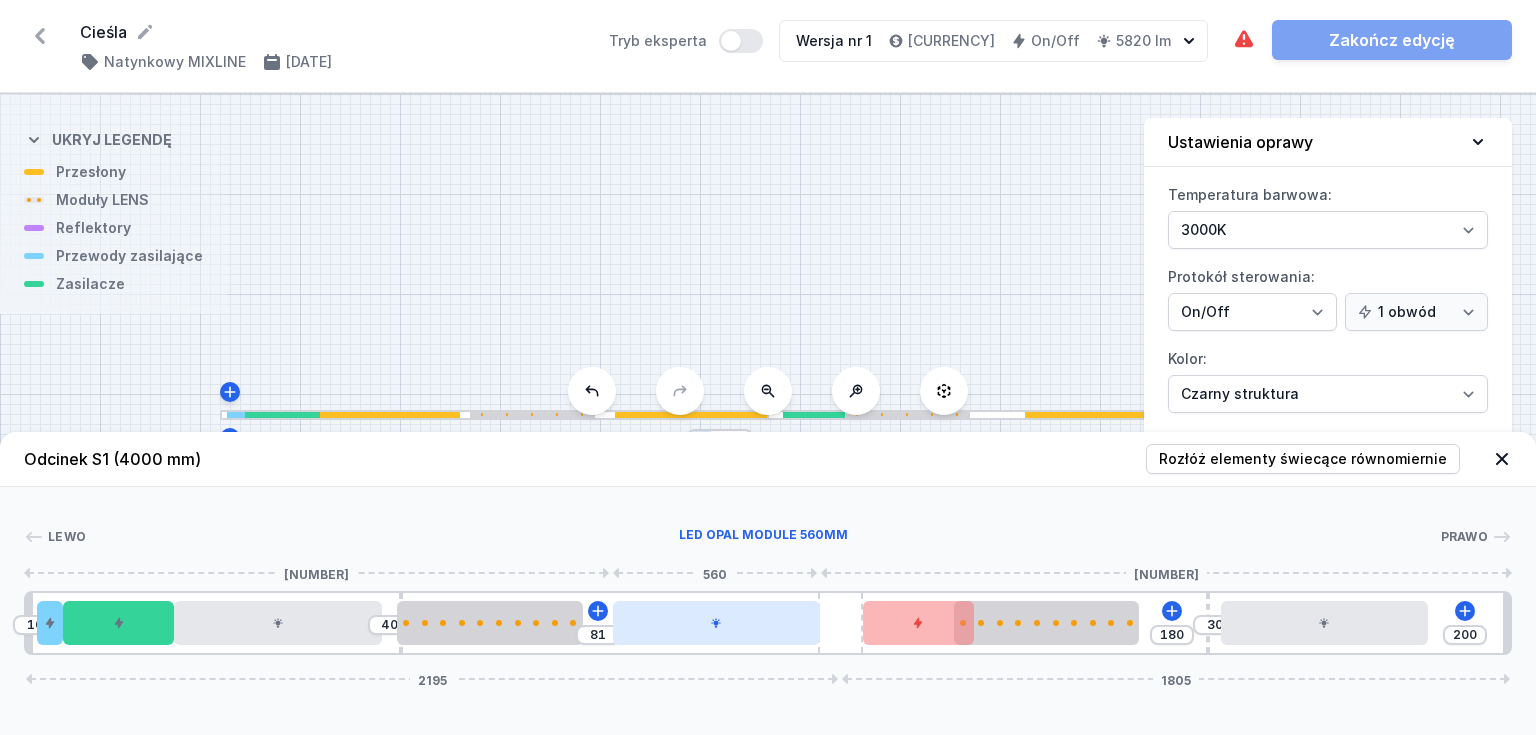 click at bounding box center (717, 623) 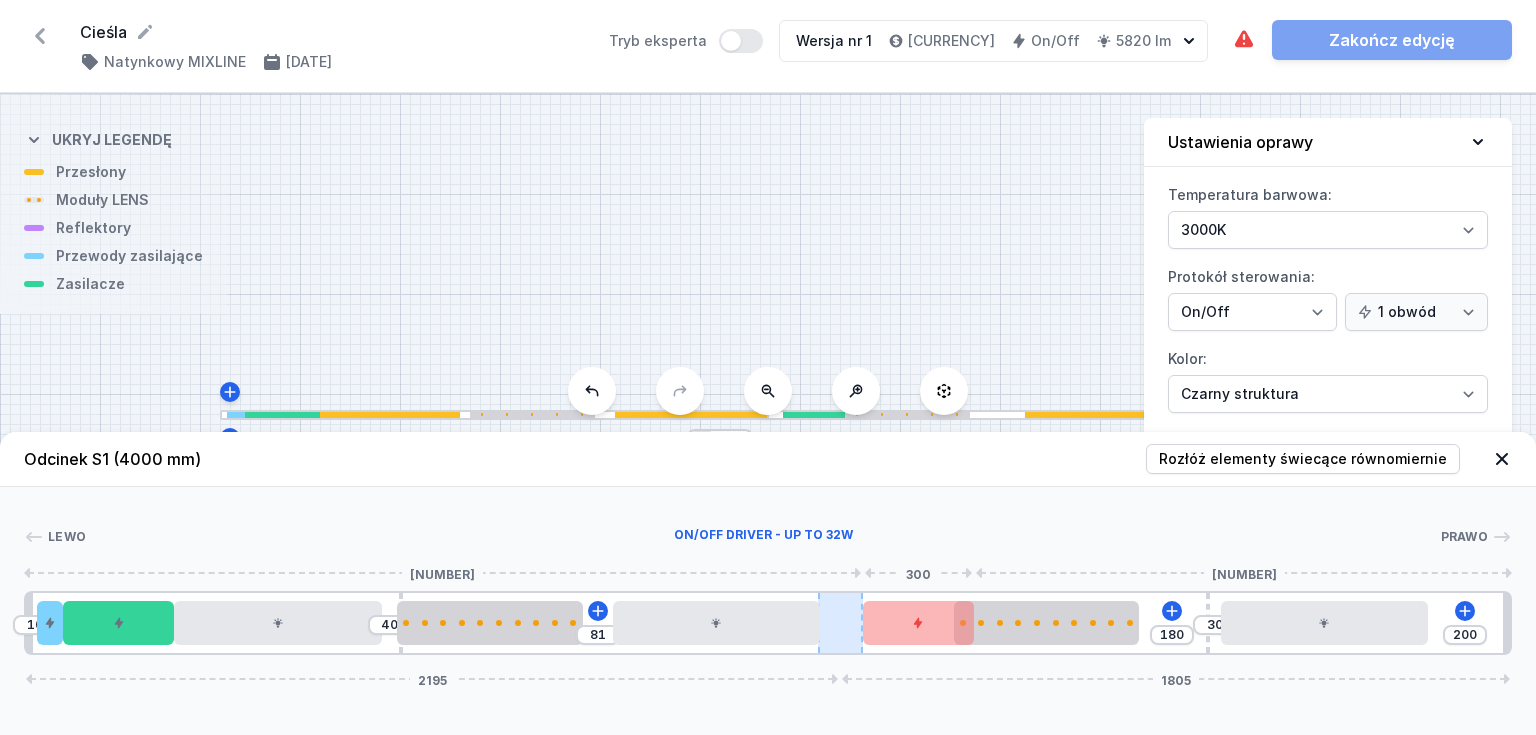 drag, startPoint x: 892, startPoint y: 624, endPoint x: 860, endPoint y: 623, distance: 32.01562 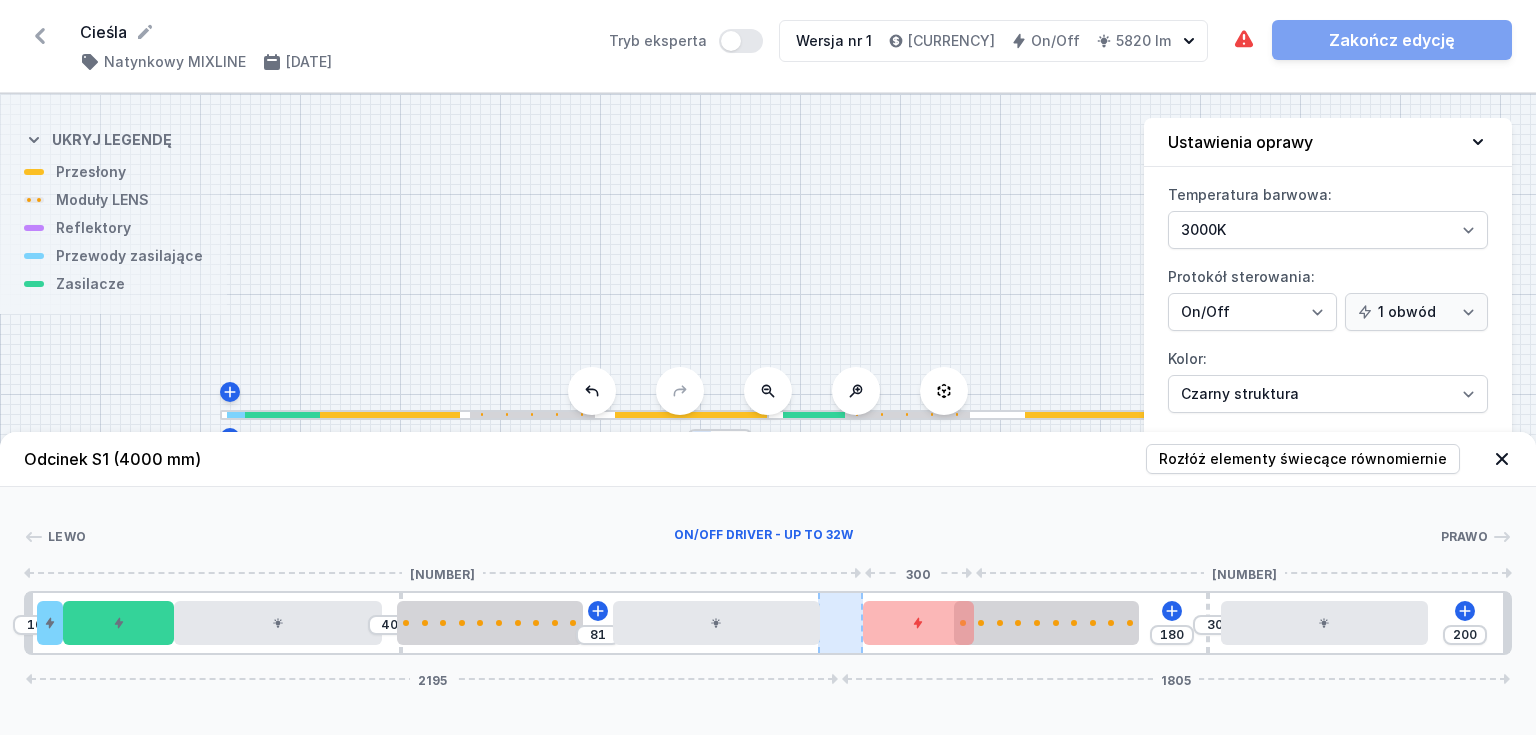 click at bounding box center (918, 623) 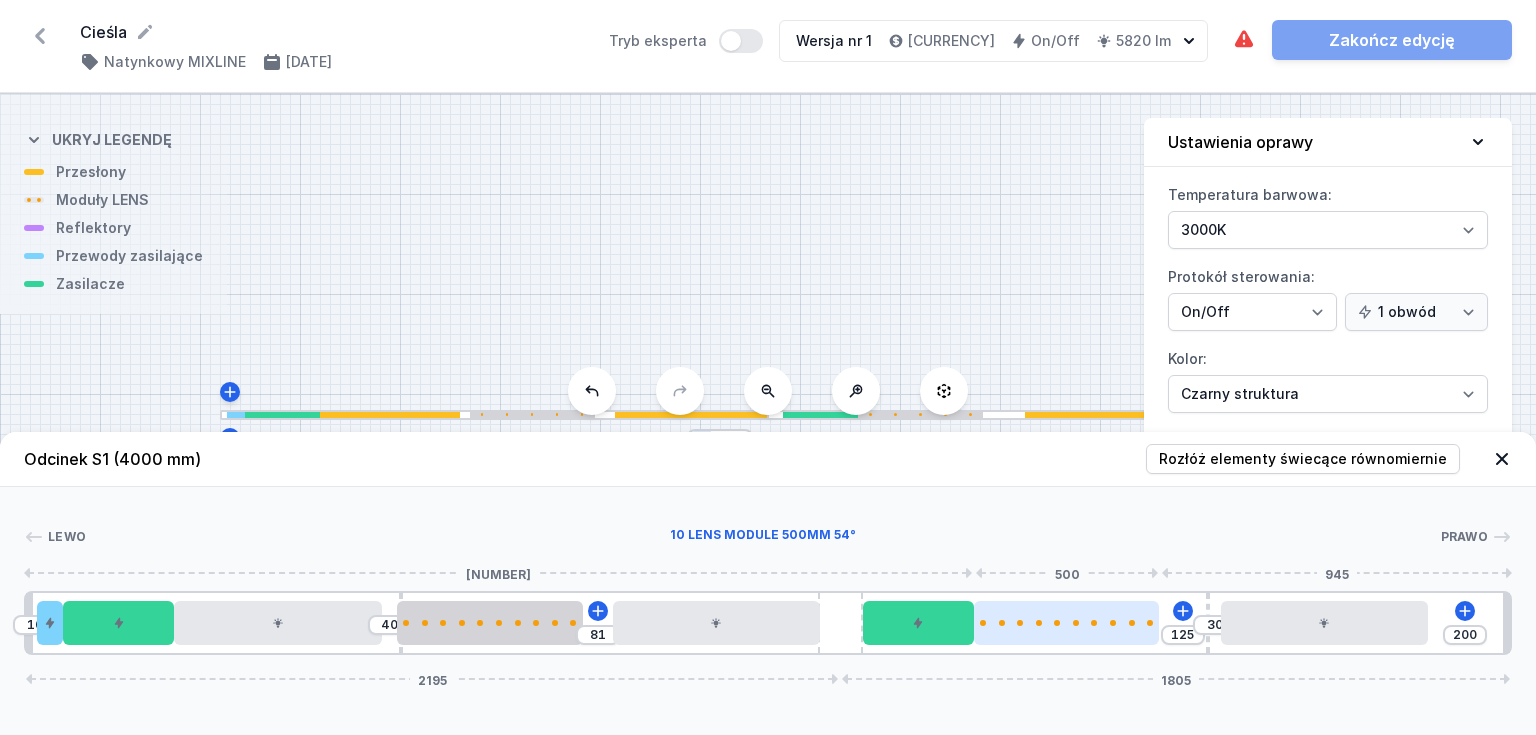 drag, startPoint x: 1078, startPoint y: 628, endPoint x: 1120, endPoint y: 628, distance: 42 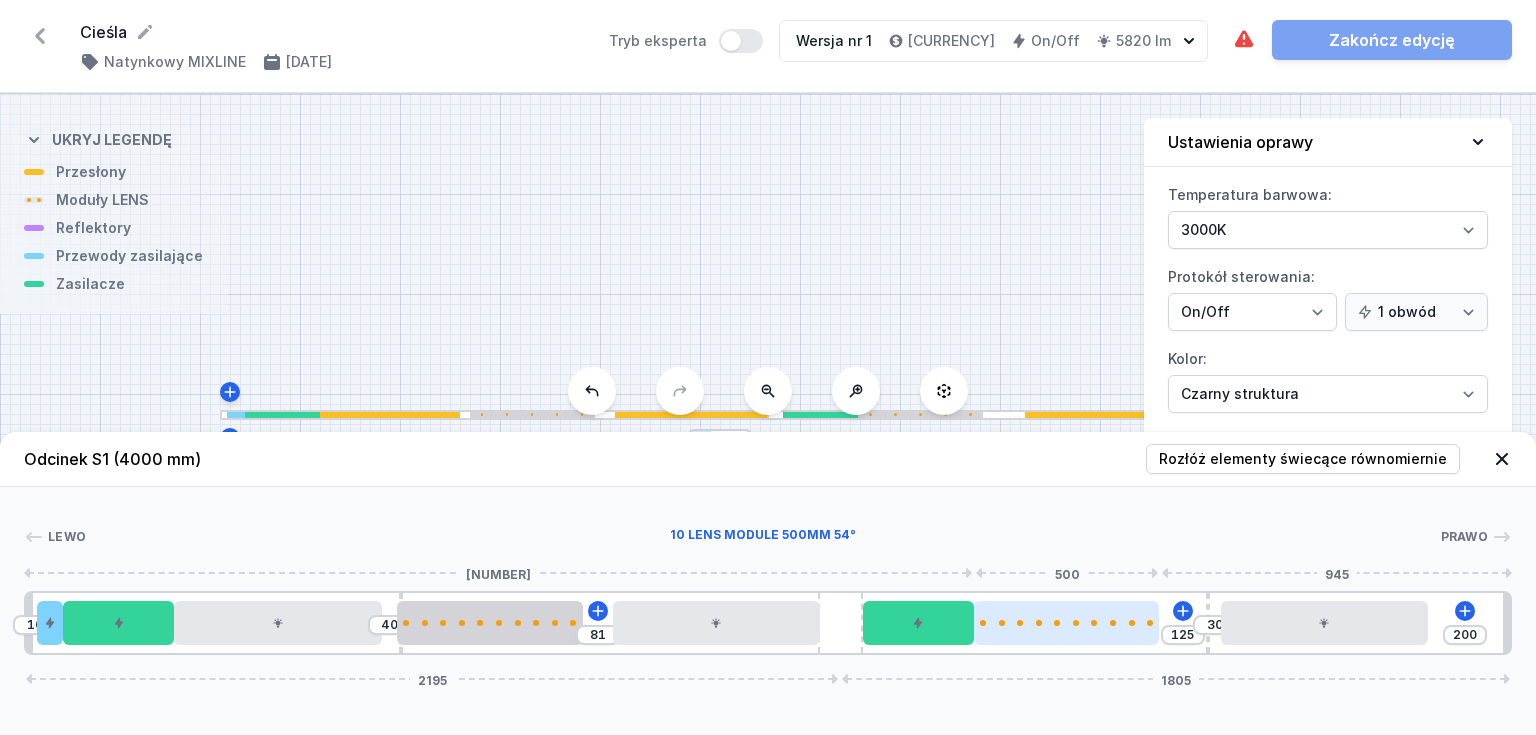 click at bounding box center (1067, 623) 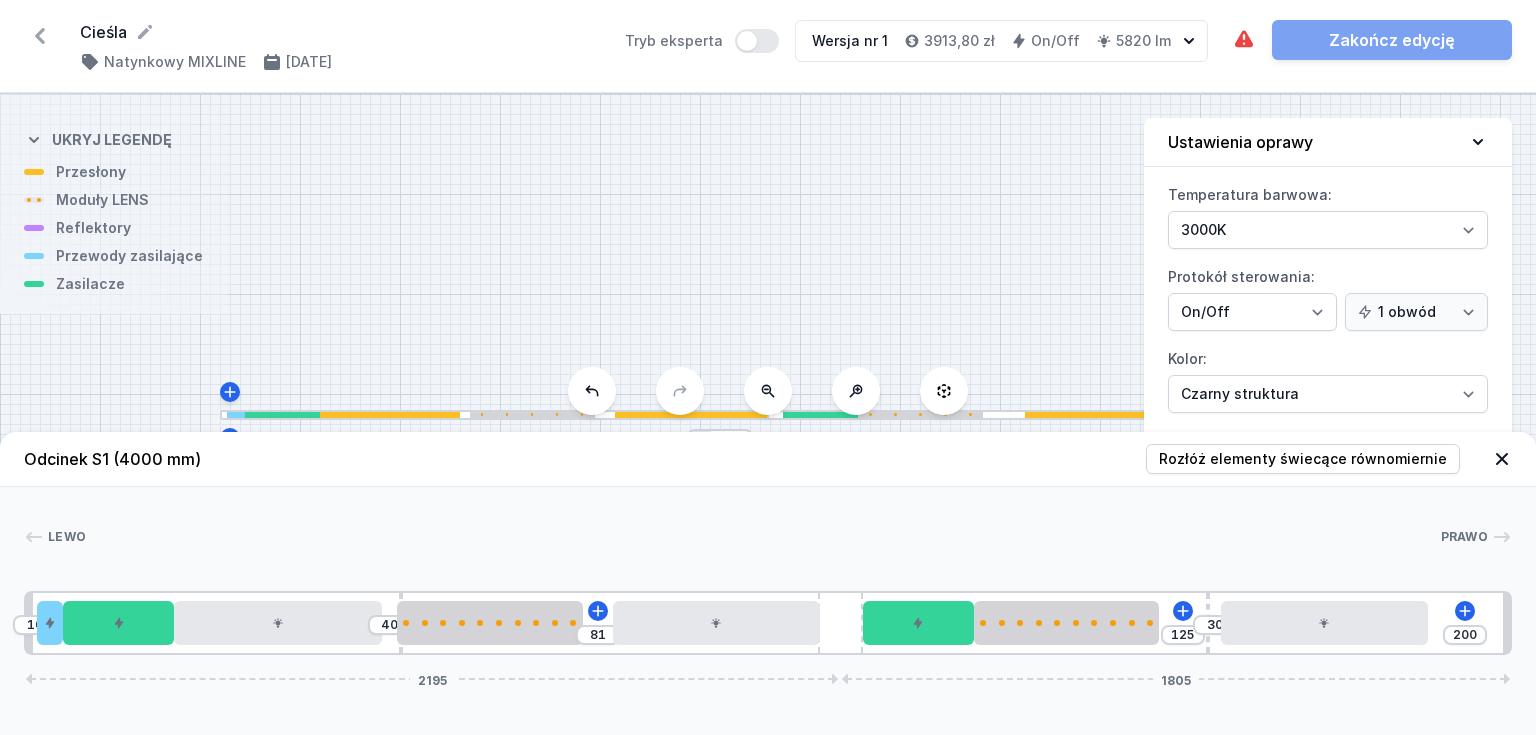 click on "Lewo Prawo 1 2 3 4 5 6 4 7 8 9 5 4 1 10 [NUMBER] [NUMBER] [NUMBER] [NUMBER] [NUMBER] [NUMBER] [NUMBER] [NUMBER] [NUMBER] [NUMBER] [NUMBER] [NUMBER] [NUMBER] [NUMBER] [NUMBER] [NUMBER] [NUMBER] [NUMBER] [NUMBER] [NUMBER] [NUMBER] [NUMBER]" at bounding box center [768, 571] 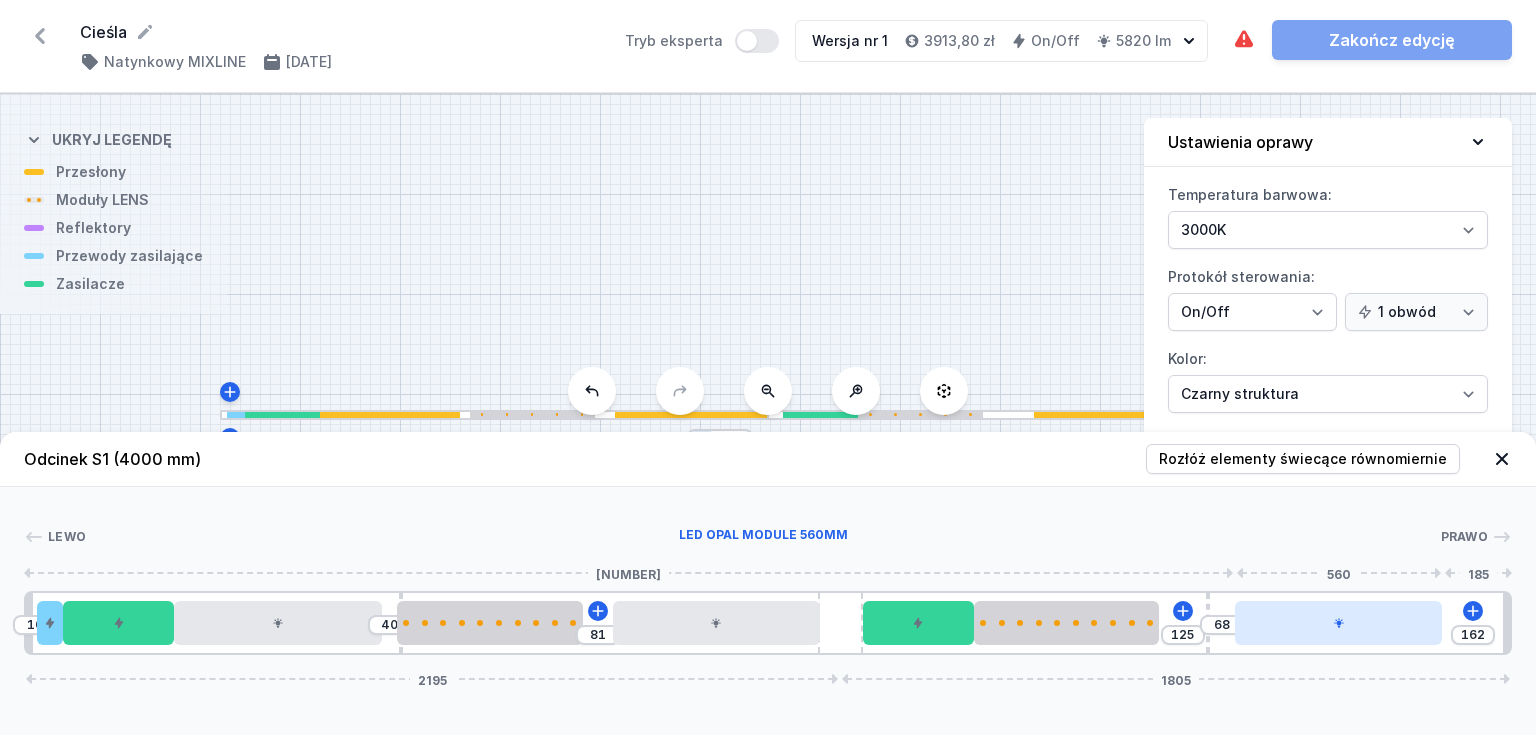 drag, startPoint x: 1365, startPoint y: 632, endPoint x: 1394, endPoint y: 626, distance: 29.614185 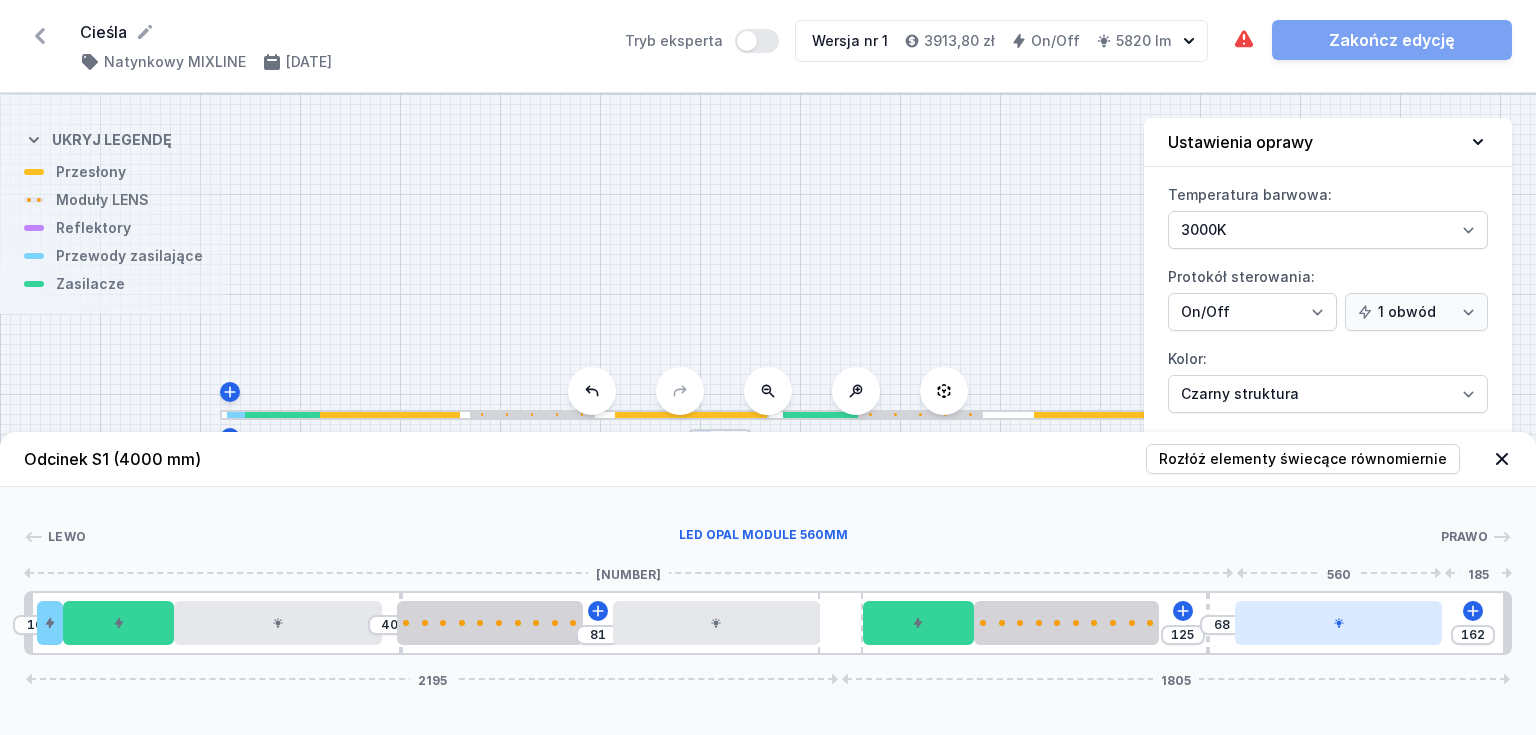 click at bounding box center (1339, 623) 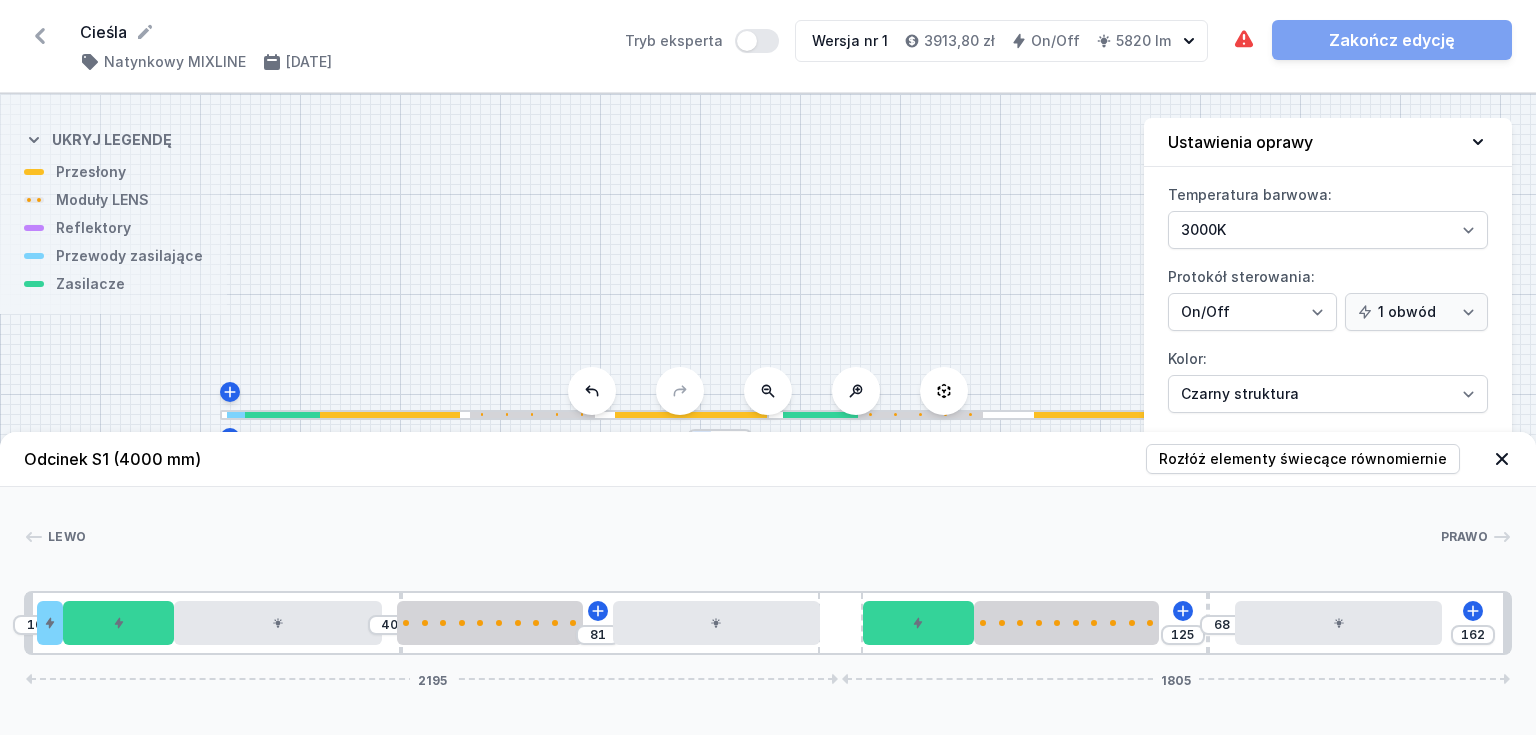 click on "Odcinek S1   ([NUMBER] mm) Rozłóż elementy świecące równomiernie" at bounding box center [768, 459] 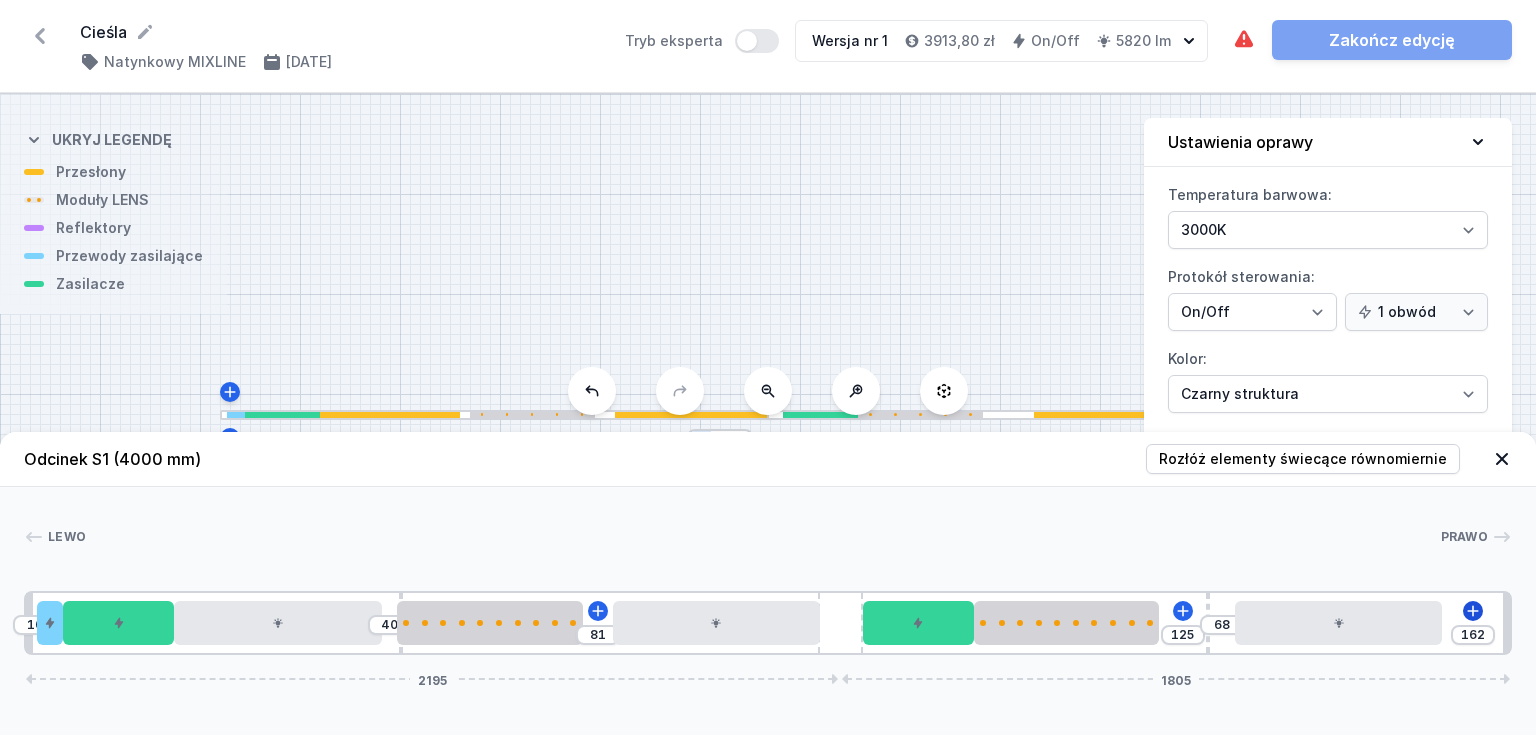 click on "10 [NUMBER] [NUMBER] [NUMBER] [NUMBER] [NUMBER] [NUMBER] [NUMBER]" at bounding box center [768, 623] 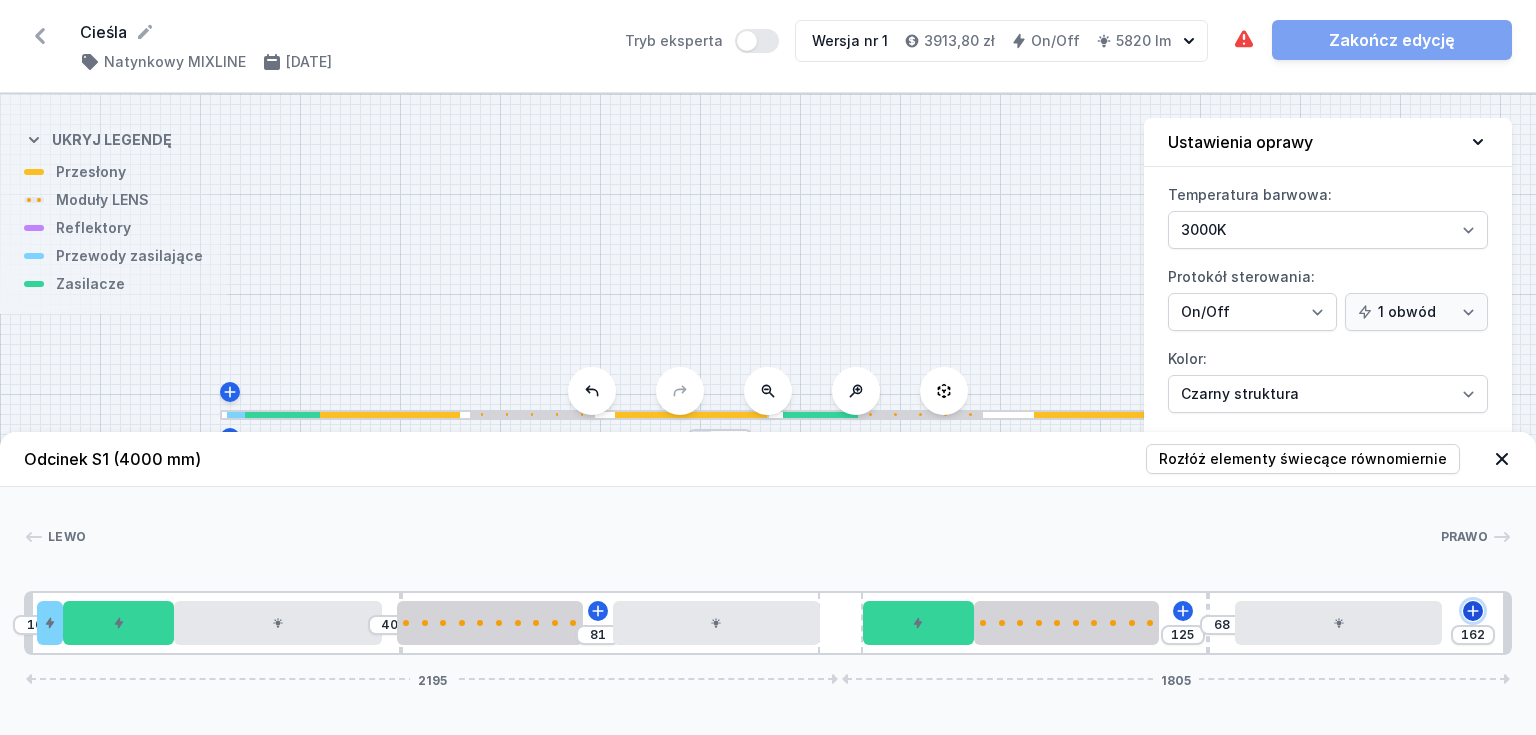 click at bounding box center (598, 611) 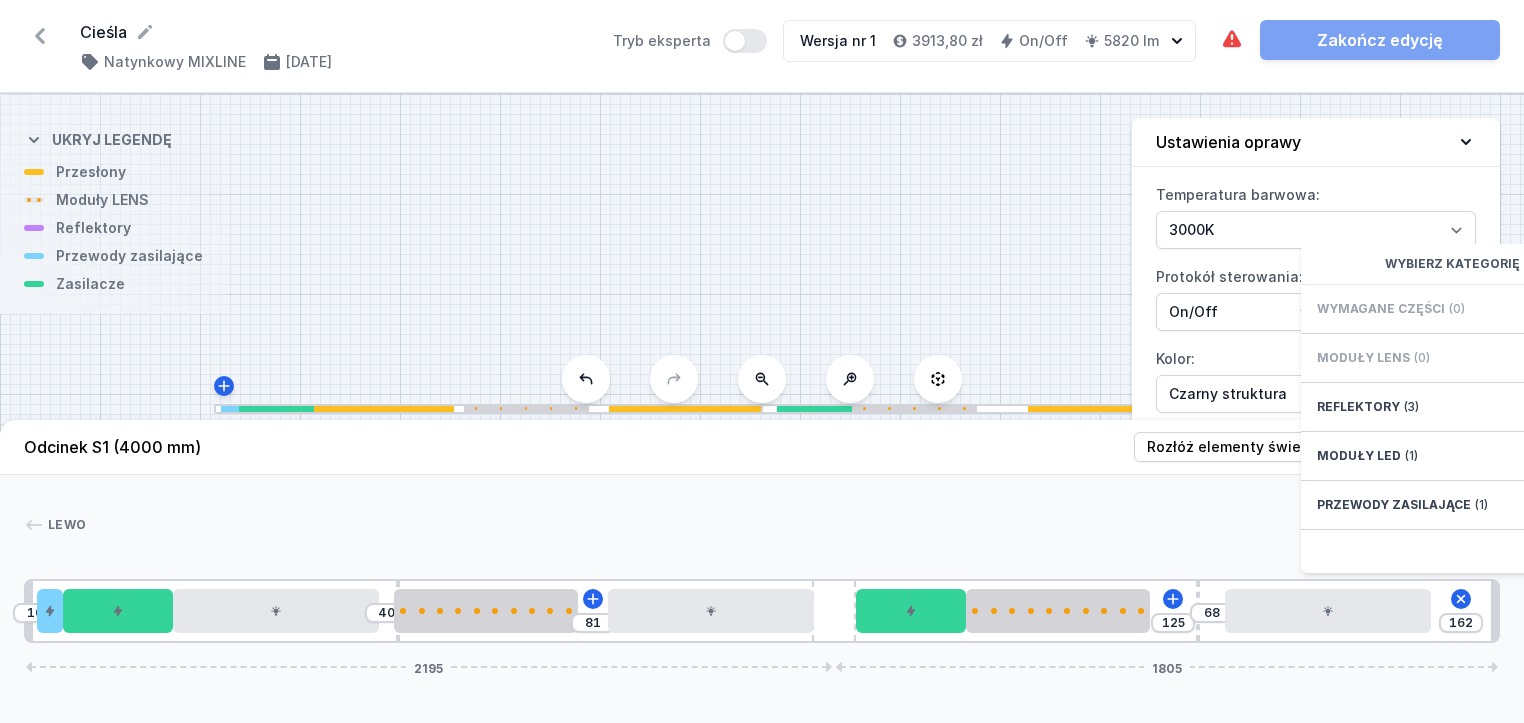 click at bounding box center (1466, 142) 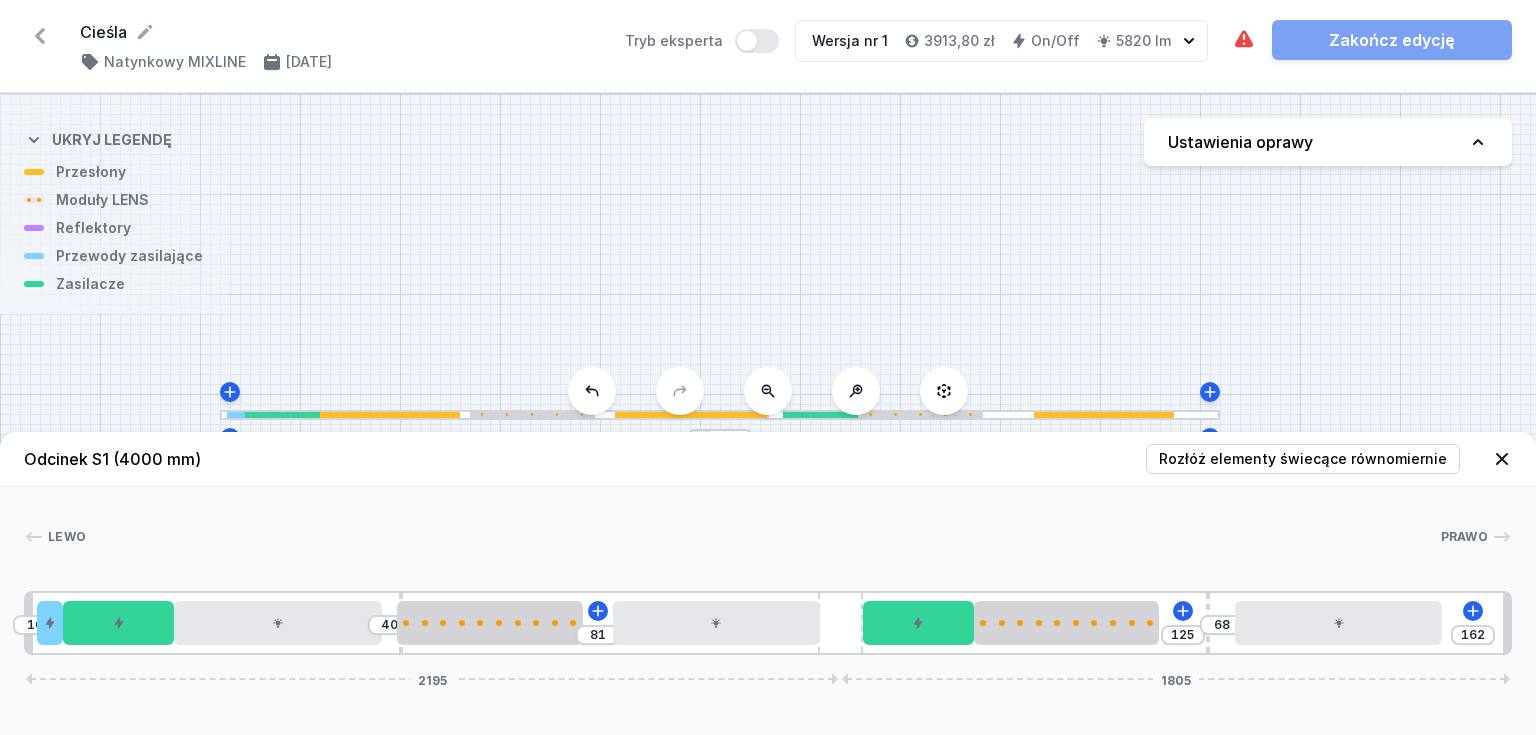 click on "S1 4000" at bounding box center [768, 414] 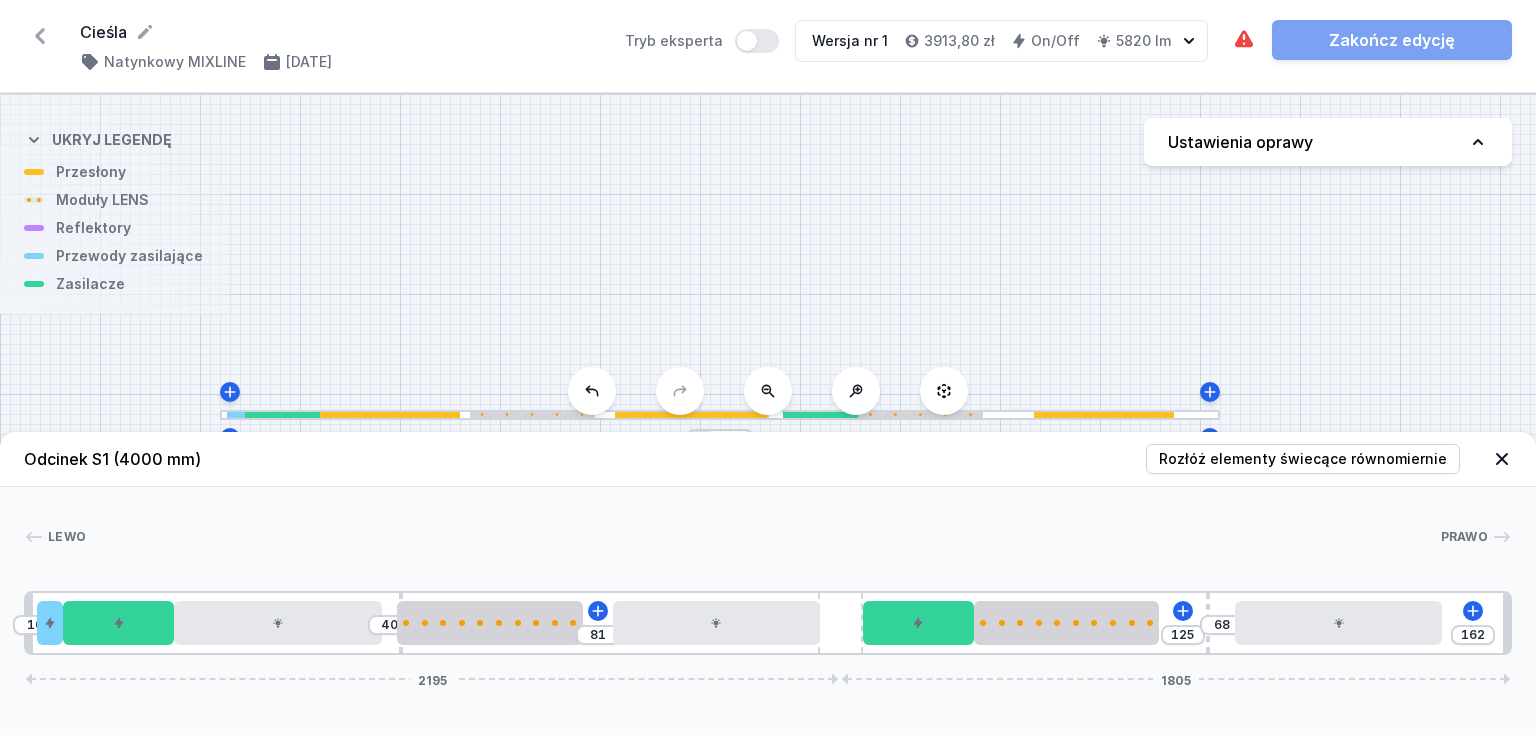 click on "Oprawa zawiera kolizje elementów. Zakończ edycję" at bounding box center (1372, 40) 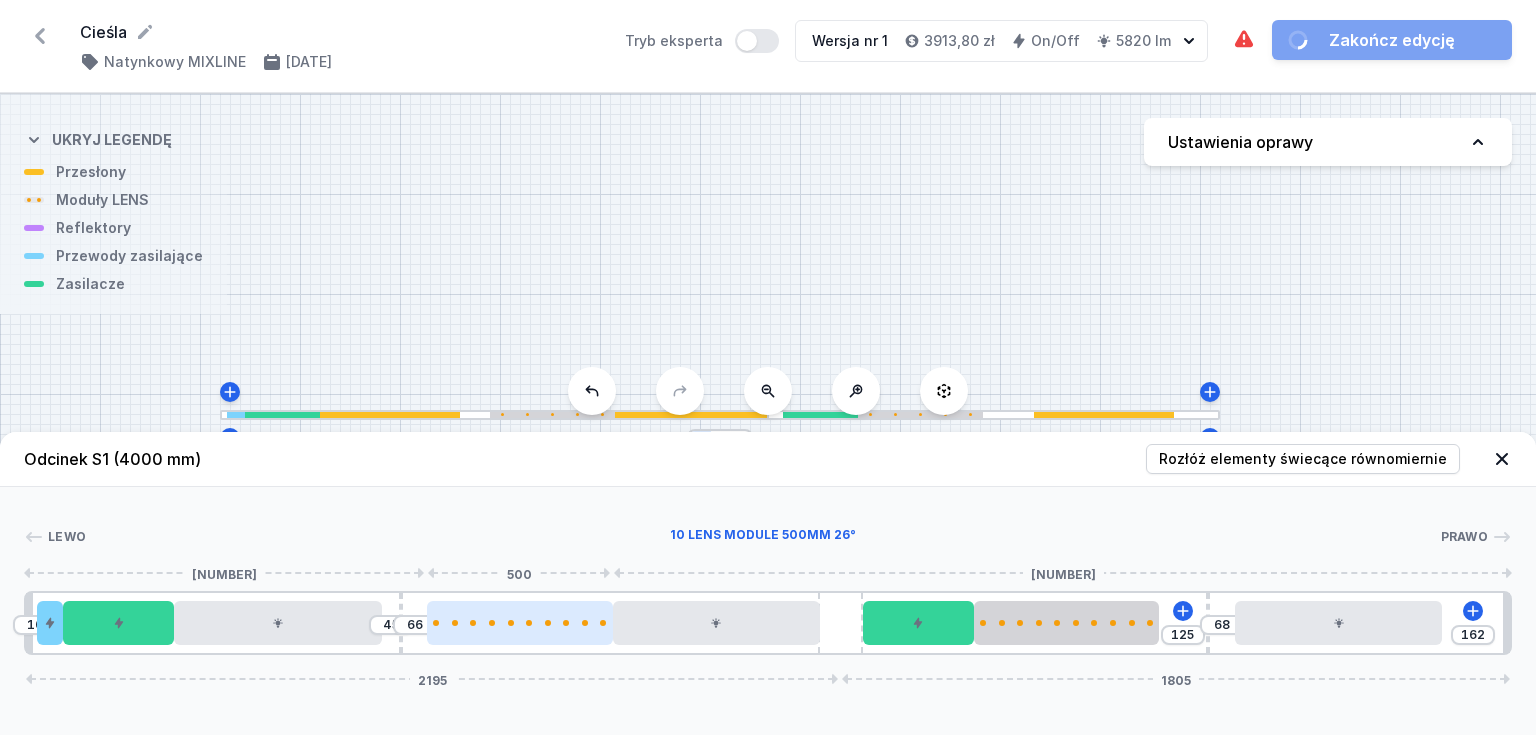 drag, startPoint x: 497, startPoint y: 632, endPoint x: 528, endPoint y: 633, distance: 31.016125 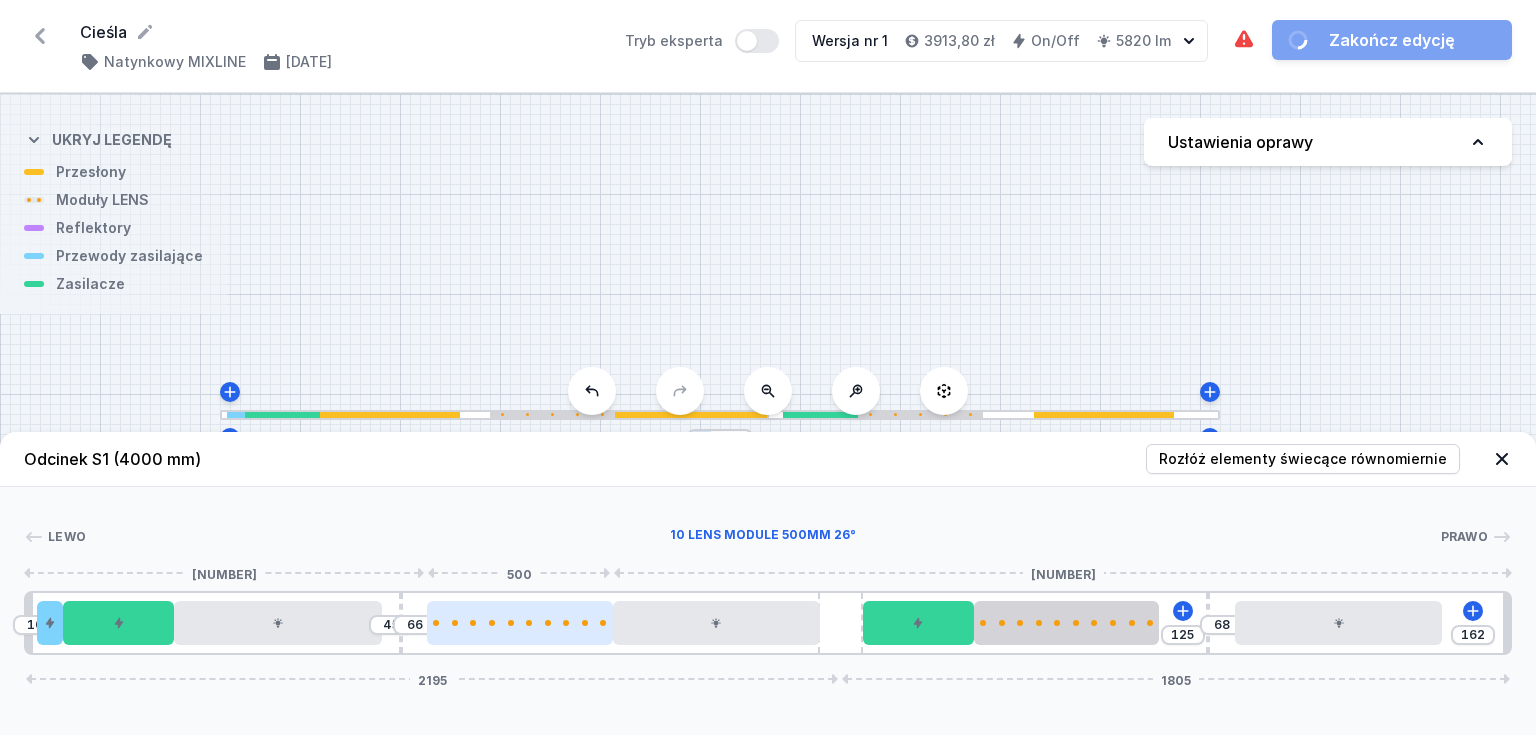 click at bounding box center (520, 623) 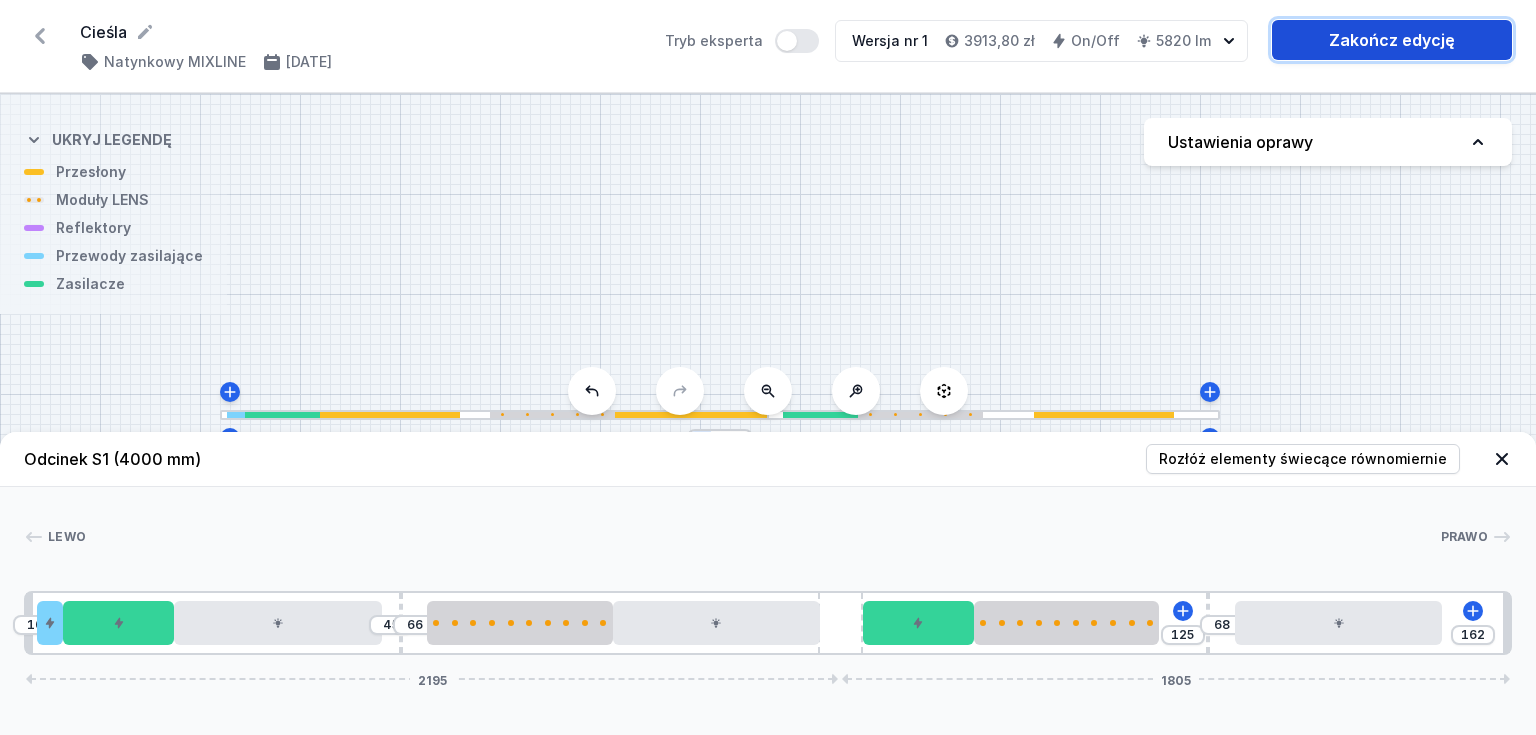 click on "Zakończ edycję" at bounding box center [1392, 40] 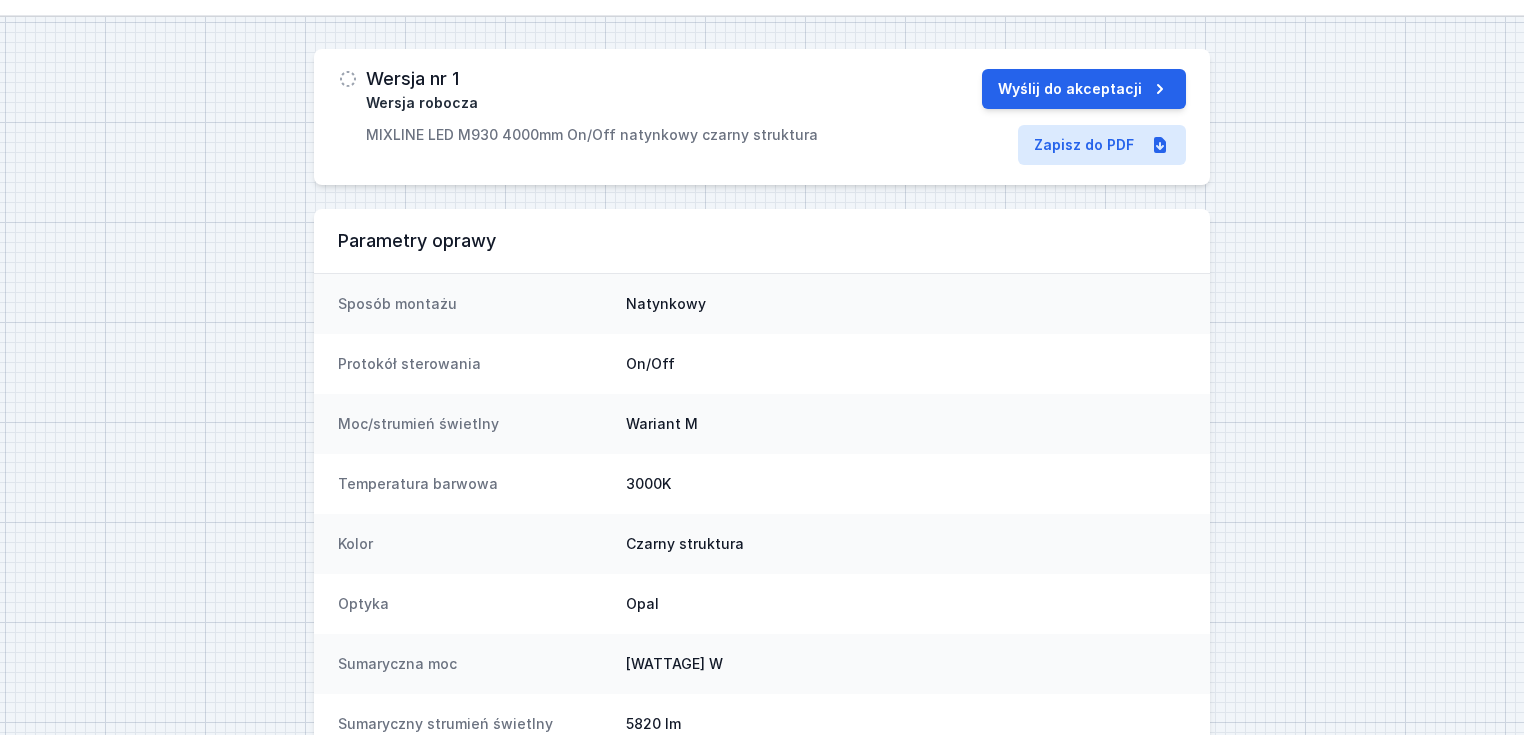 scroll, scrollTop: 80, scrollLeft: 0, axis: vertical 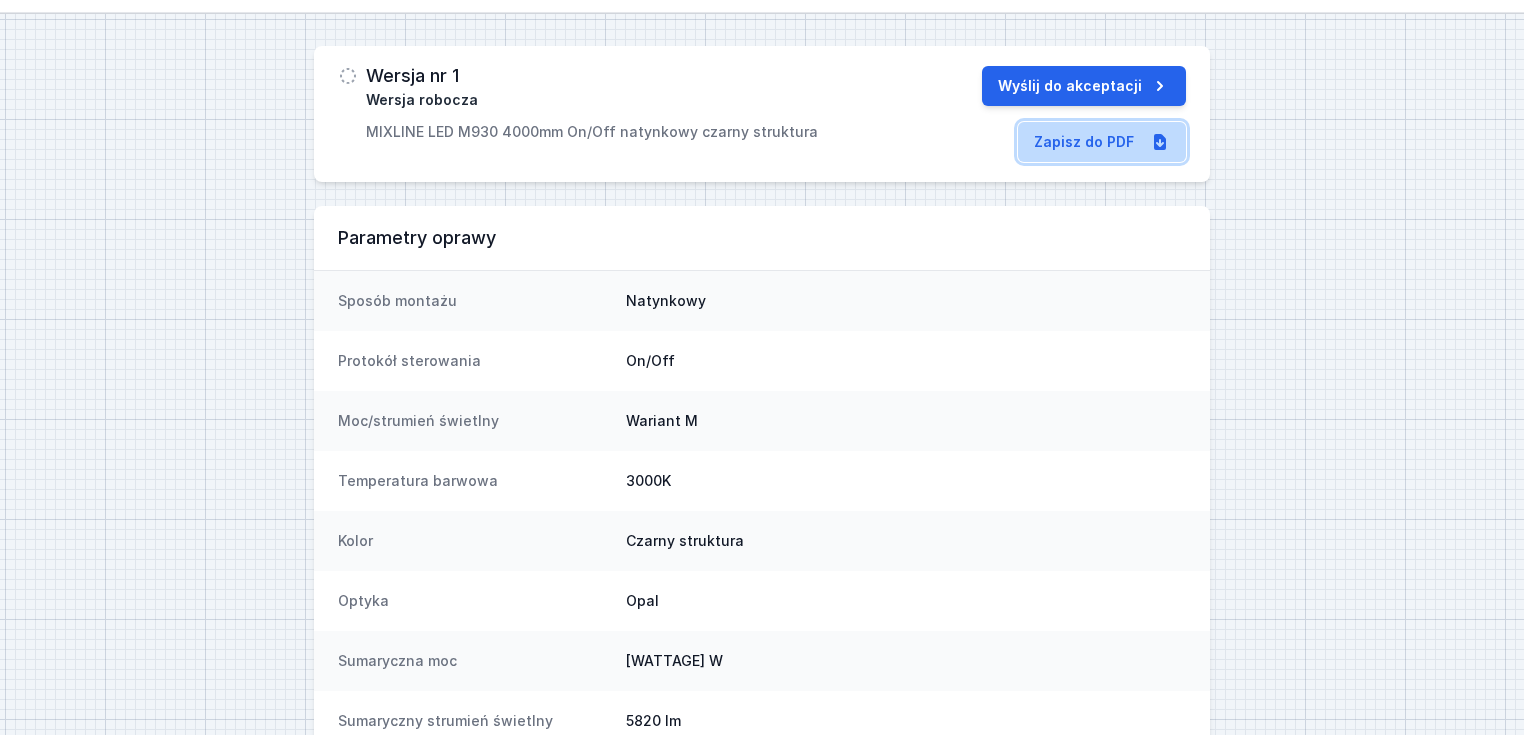 click on "Zapisz do PDF" at bounding box center [1102, 142] 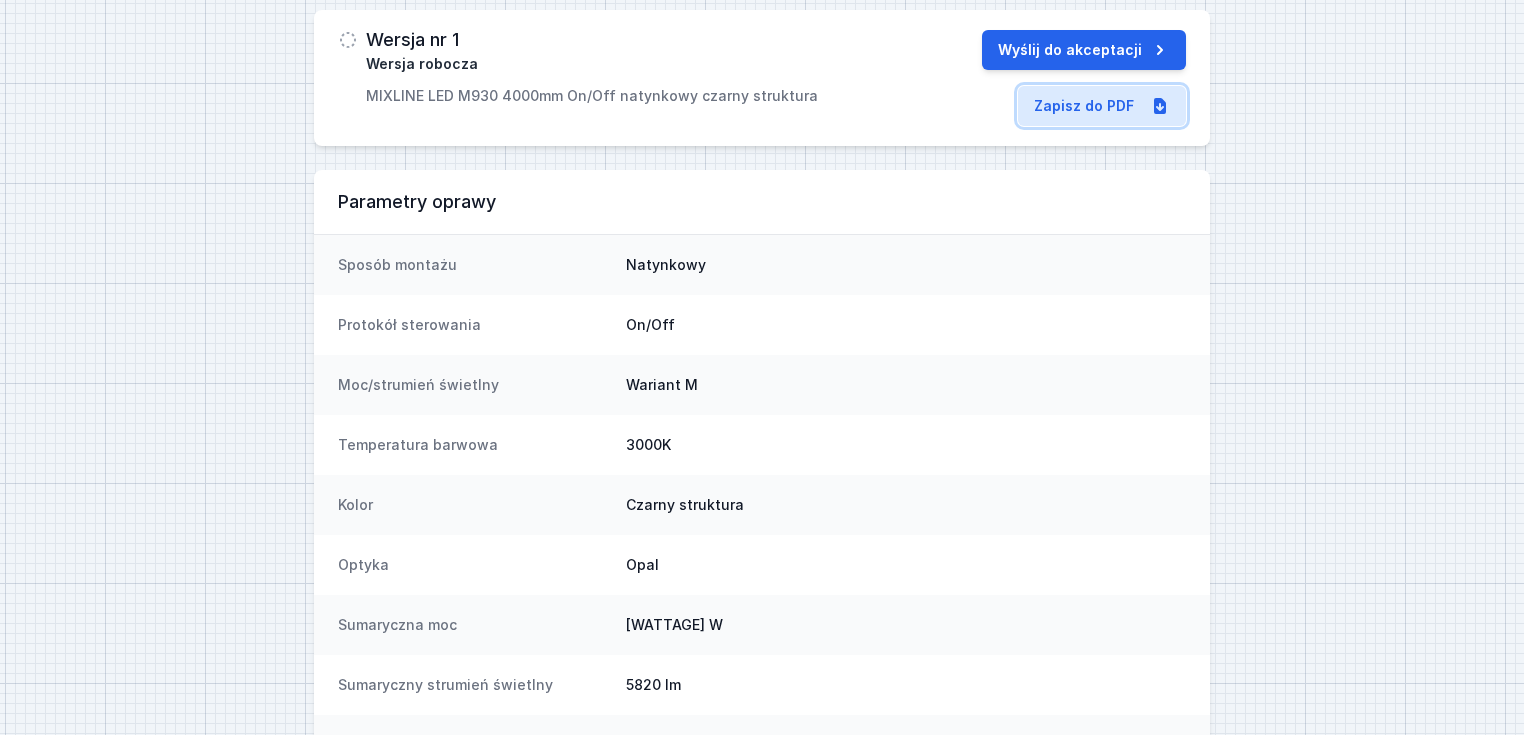 scroll, scrollTop: 283, scrollLeft: 0, axis: vertical 